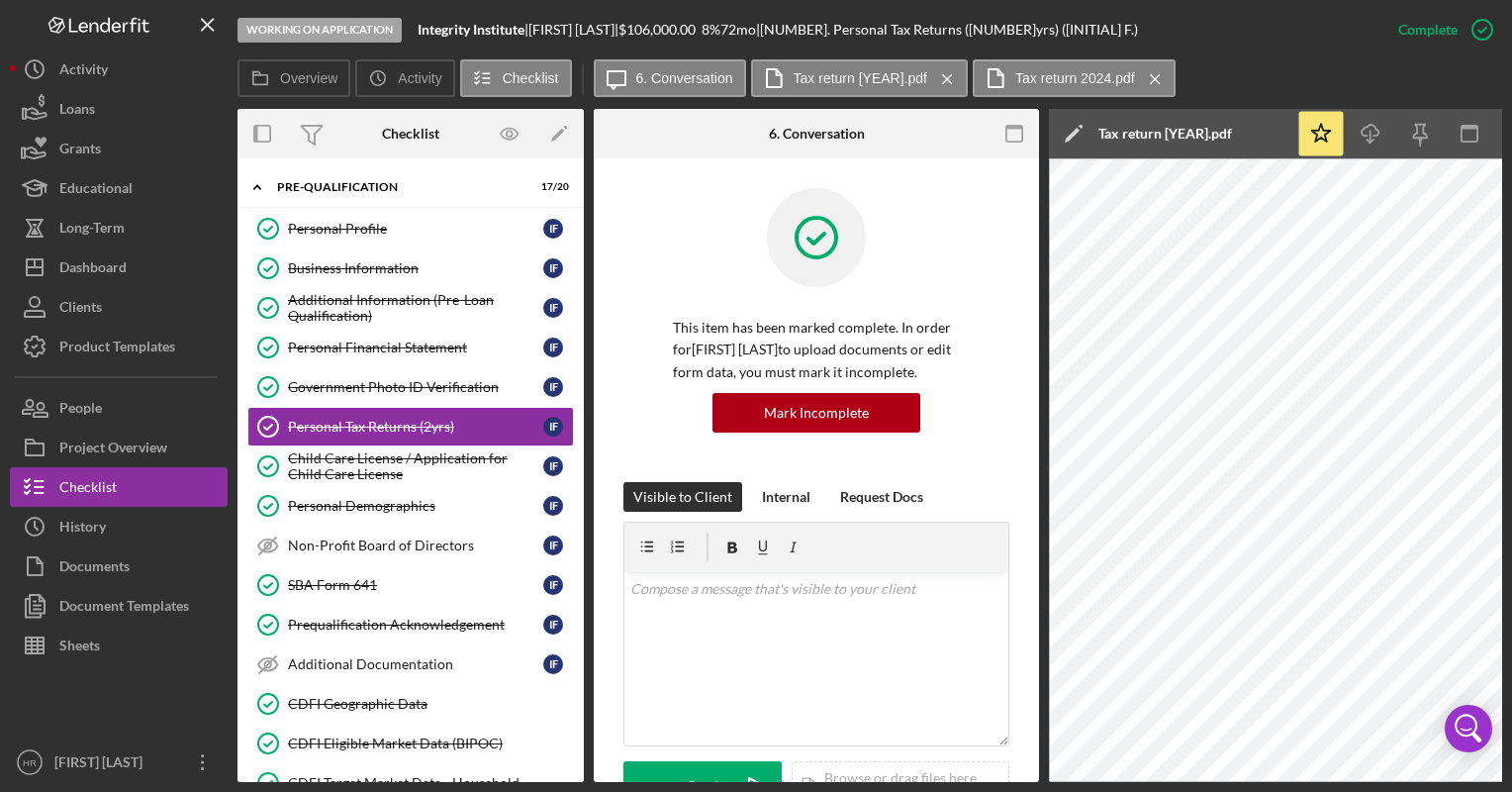scroll, scrollTop: 0, scrollLeft: 0, axis: both 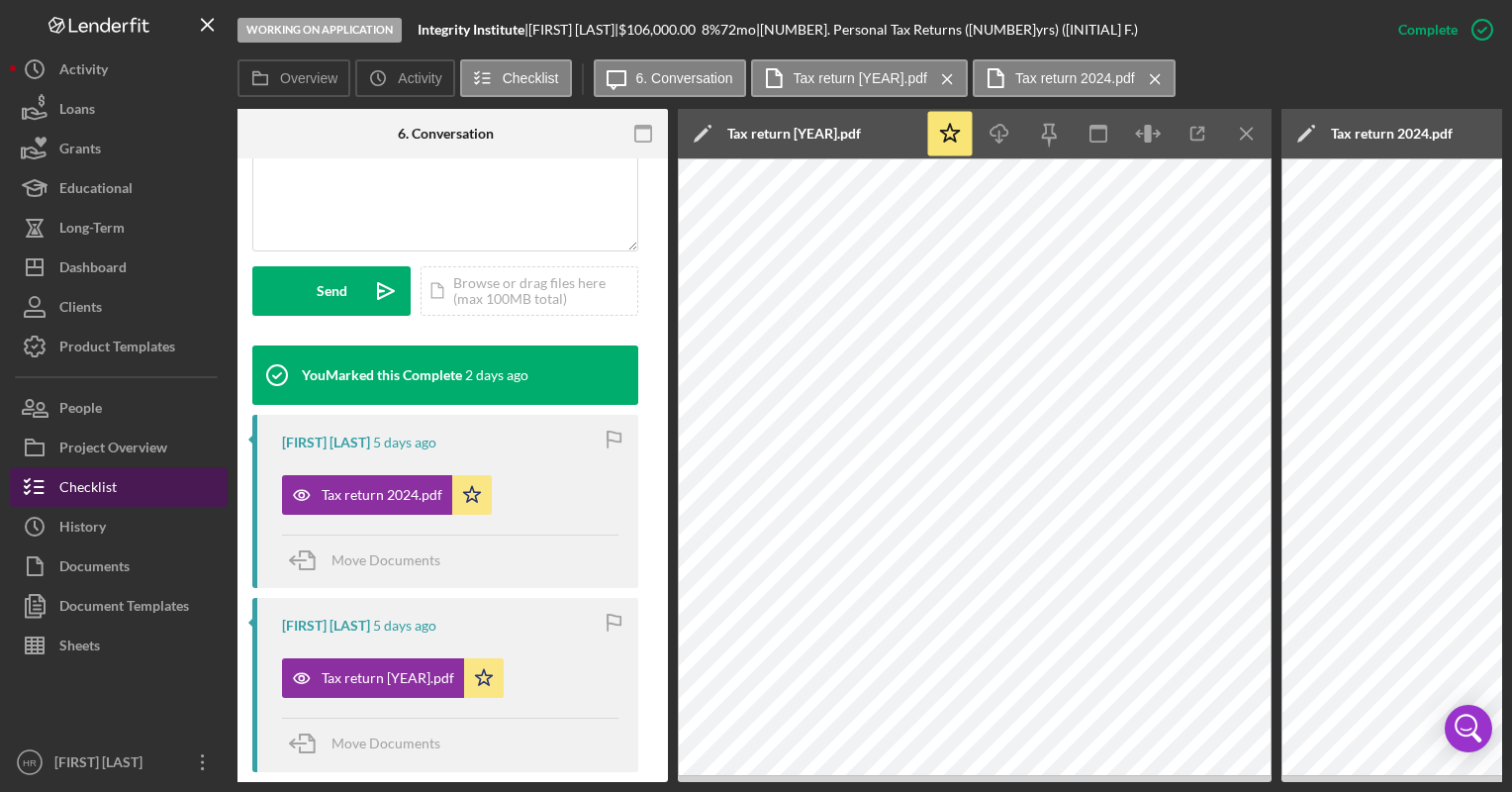 click on "Checklist" at bounding box center (119, 487) 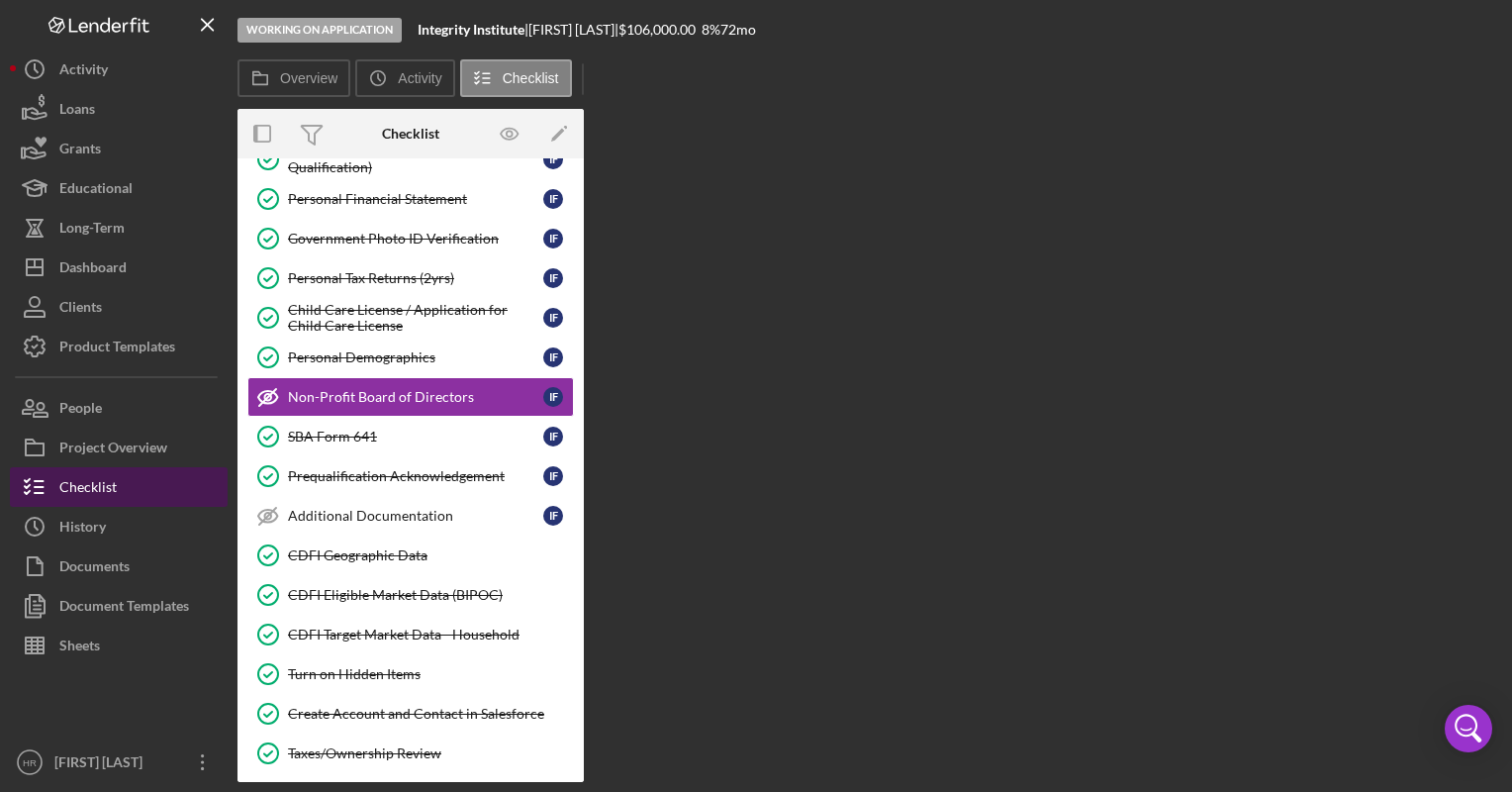 scroll, scrollTop: 0, scrollLeft: 0, axis: both 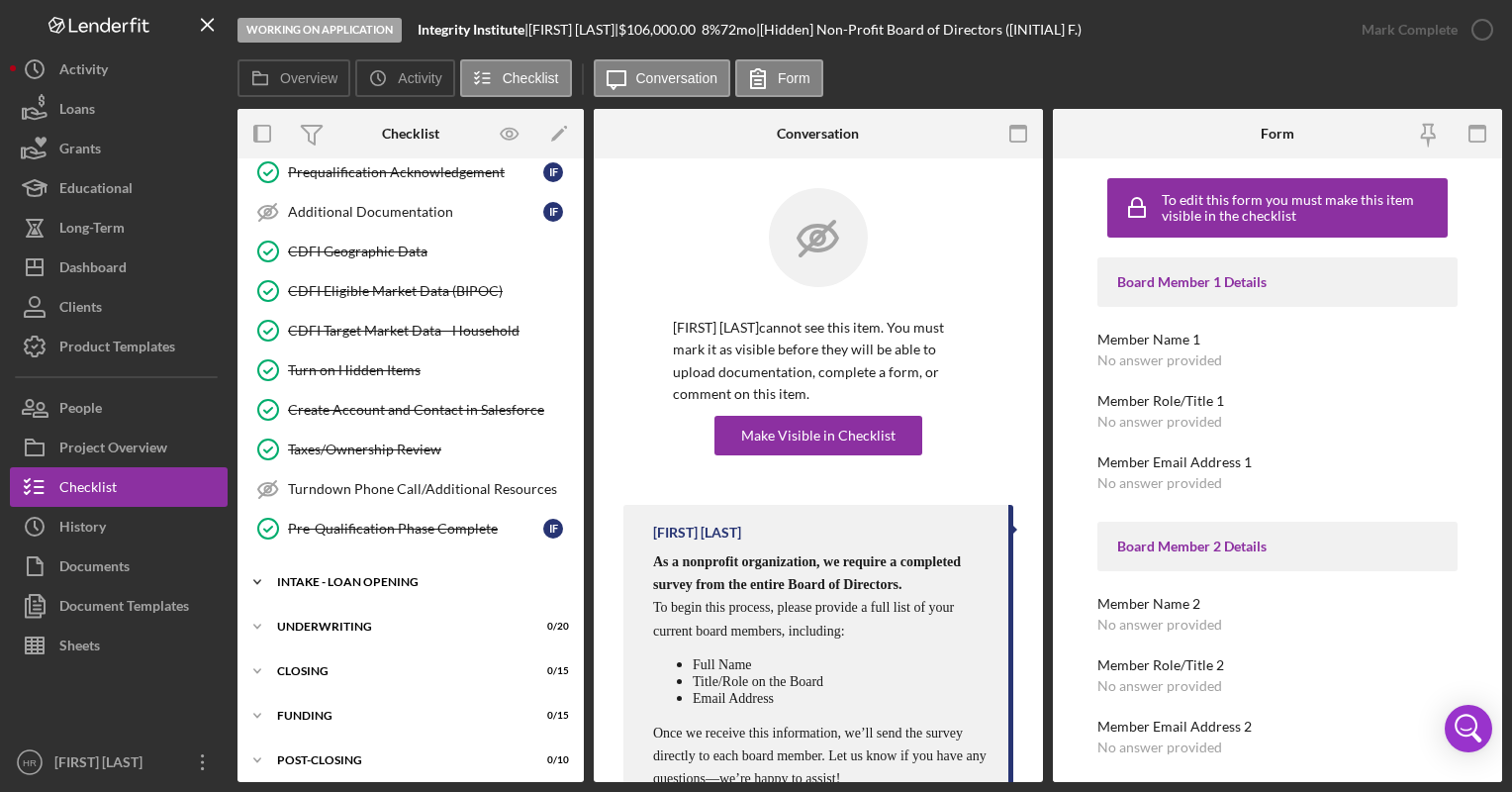click on "INTAKE - LOAN OPENING" at bounding box center [418, 582] 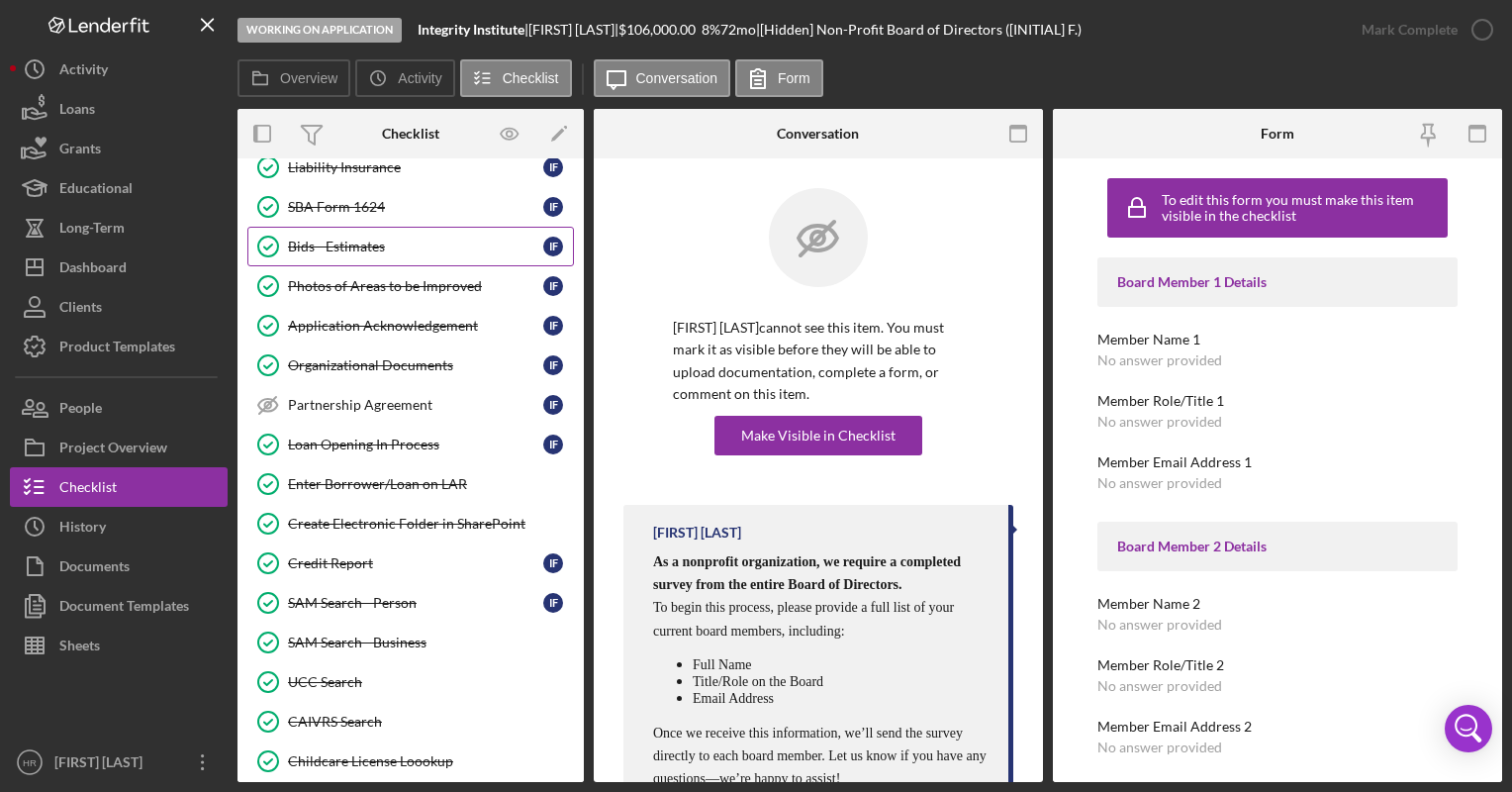 scroll, scrollTop: 1541, scrollLeft: 0, axis: vertical 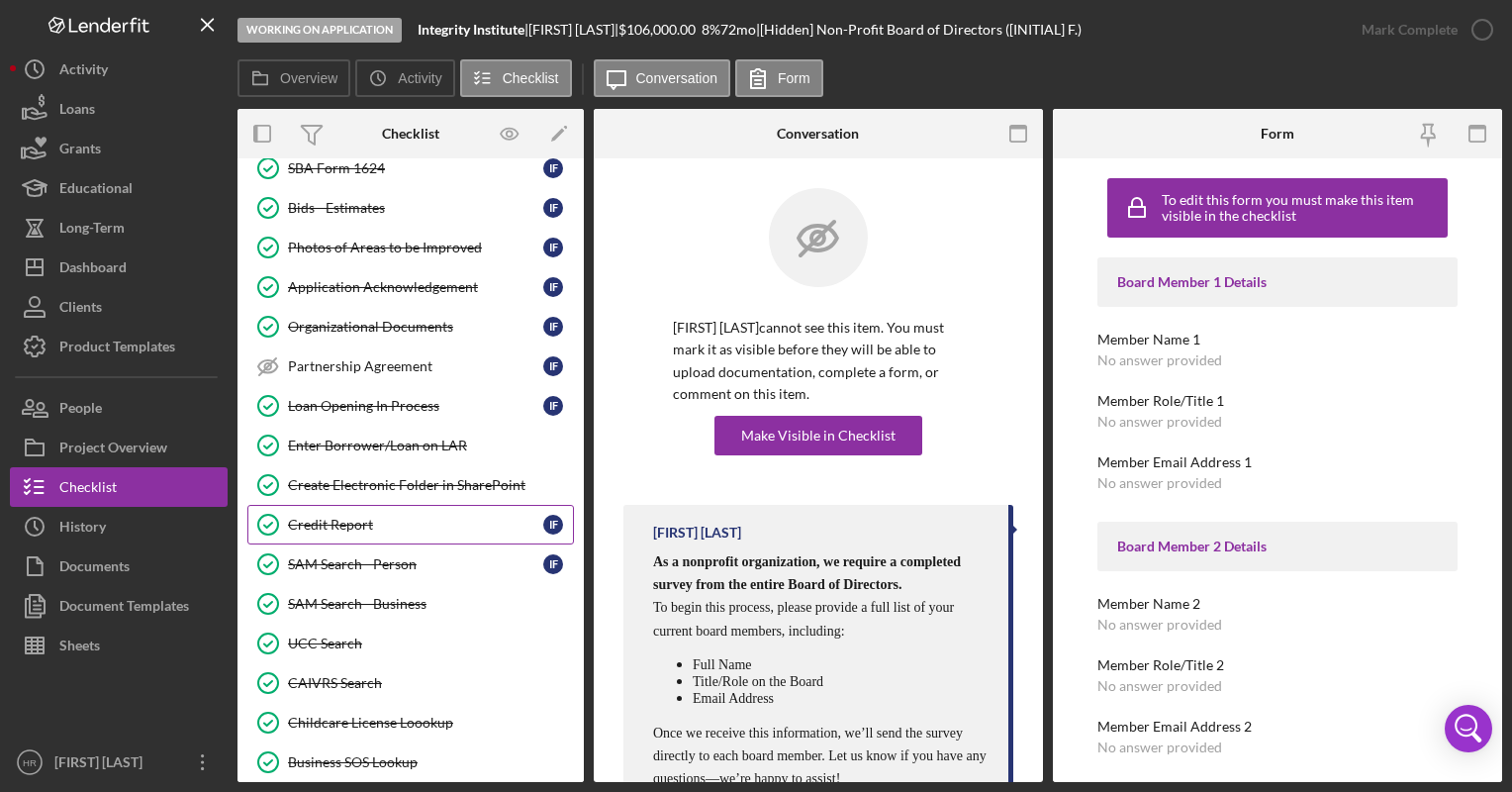 click on "Credit Report" at bounding box center (416, 525) 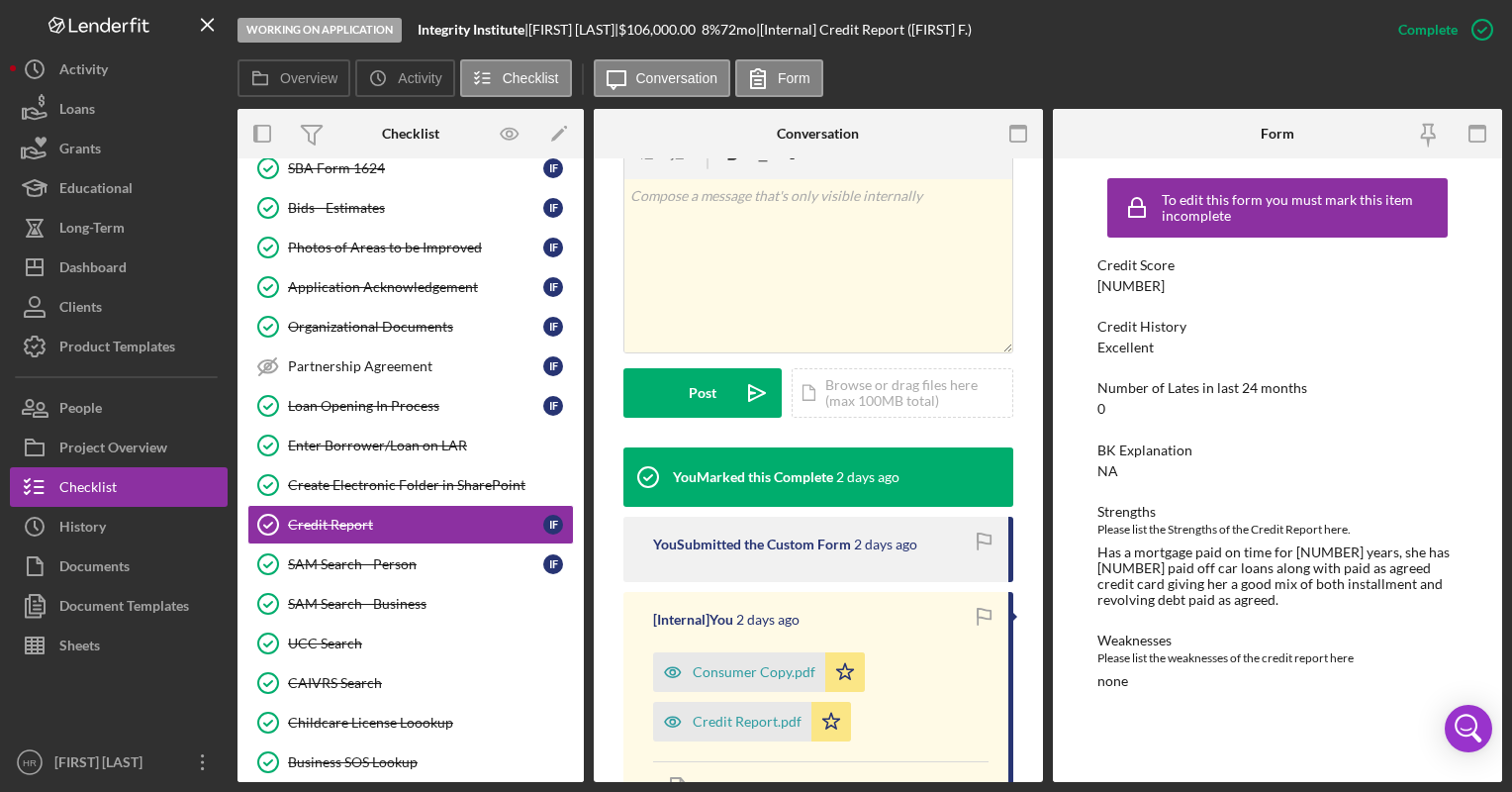 scroll, scrollTop: 396, scrollLeft: 0, axis: vertical 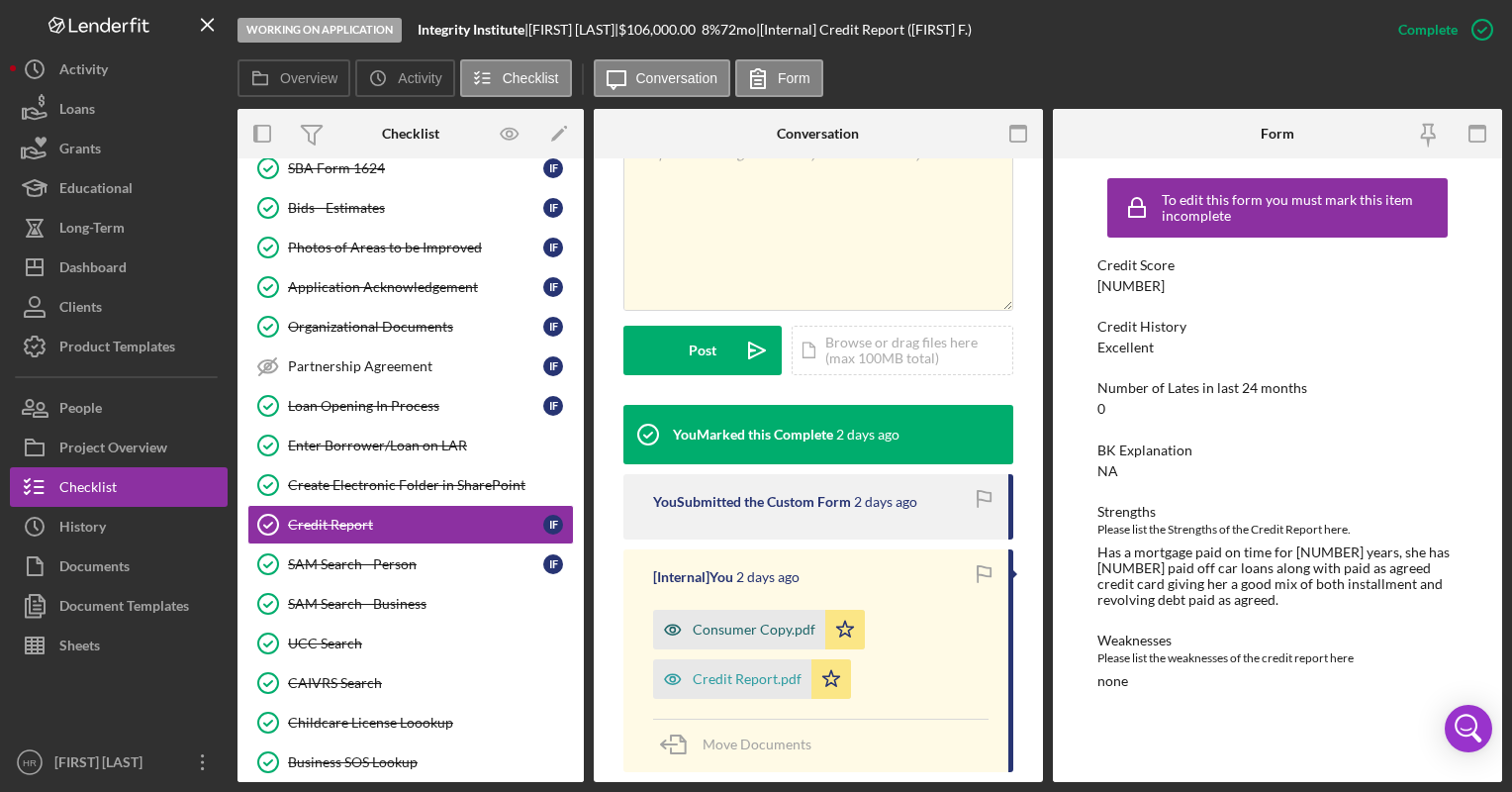 click on "Consumer Copy.pdf" at bounding box center (754, 630) 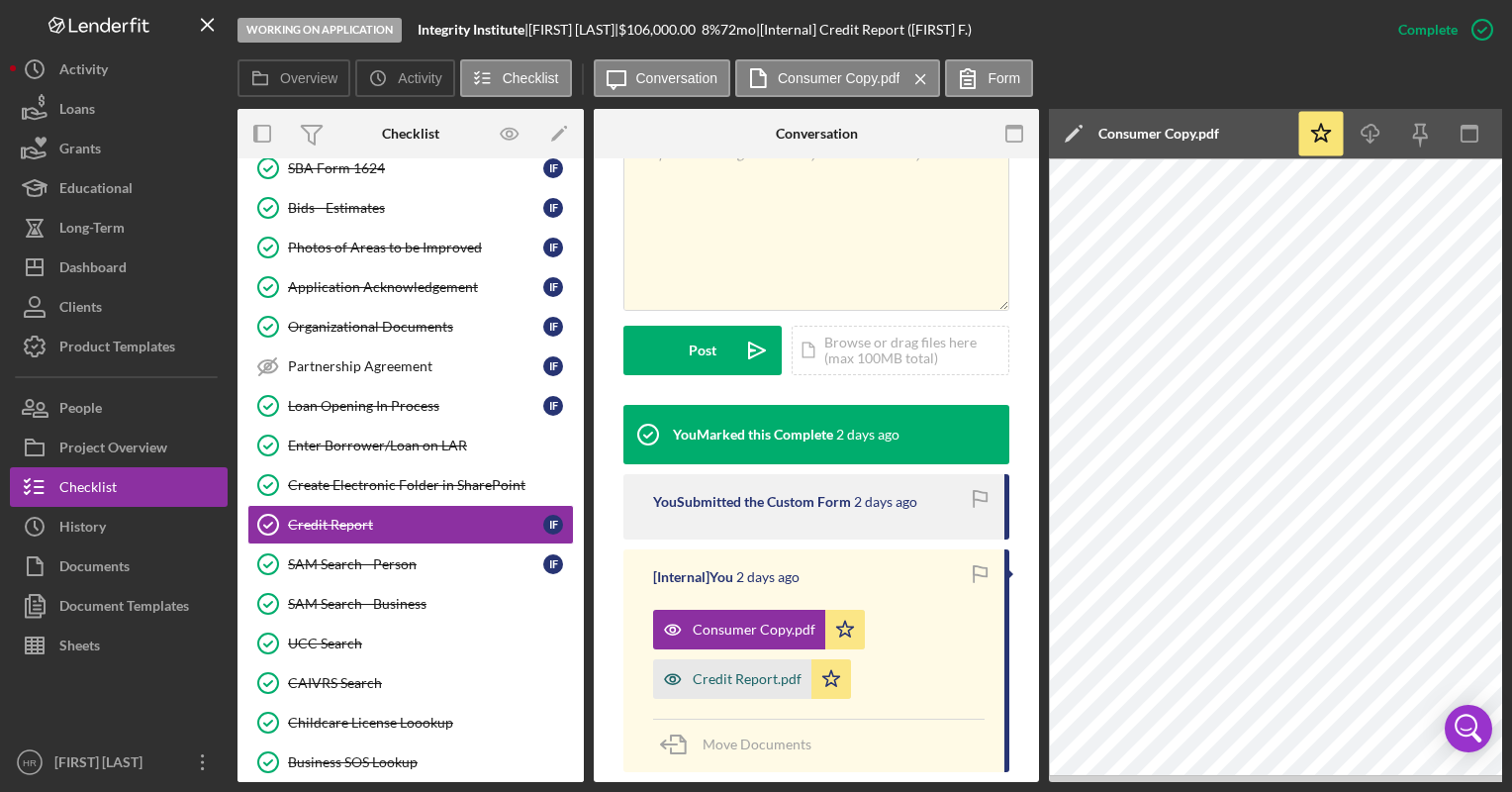 click on "Credit Report.pdf" at bounding box center [747, 679] 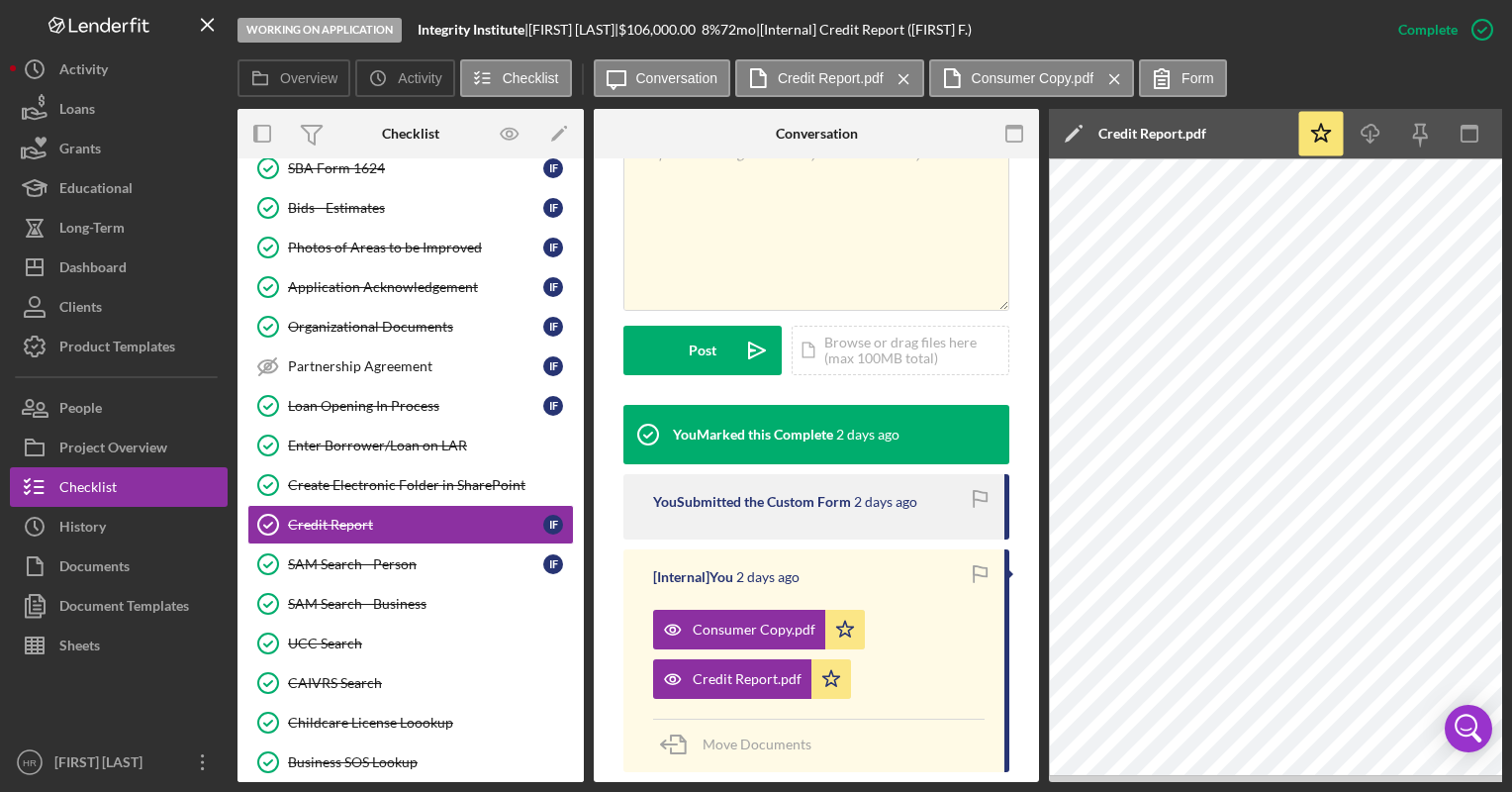 drag, startPoint x: 873, startPoint y: 781, endPoint x: 981, endPoint y: 788, distance: 108.22661 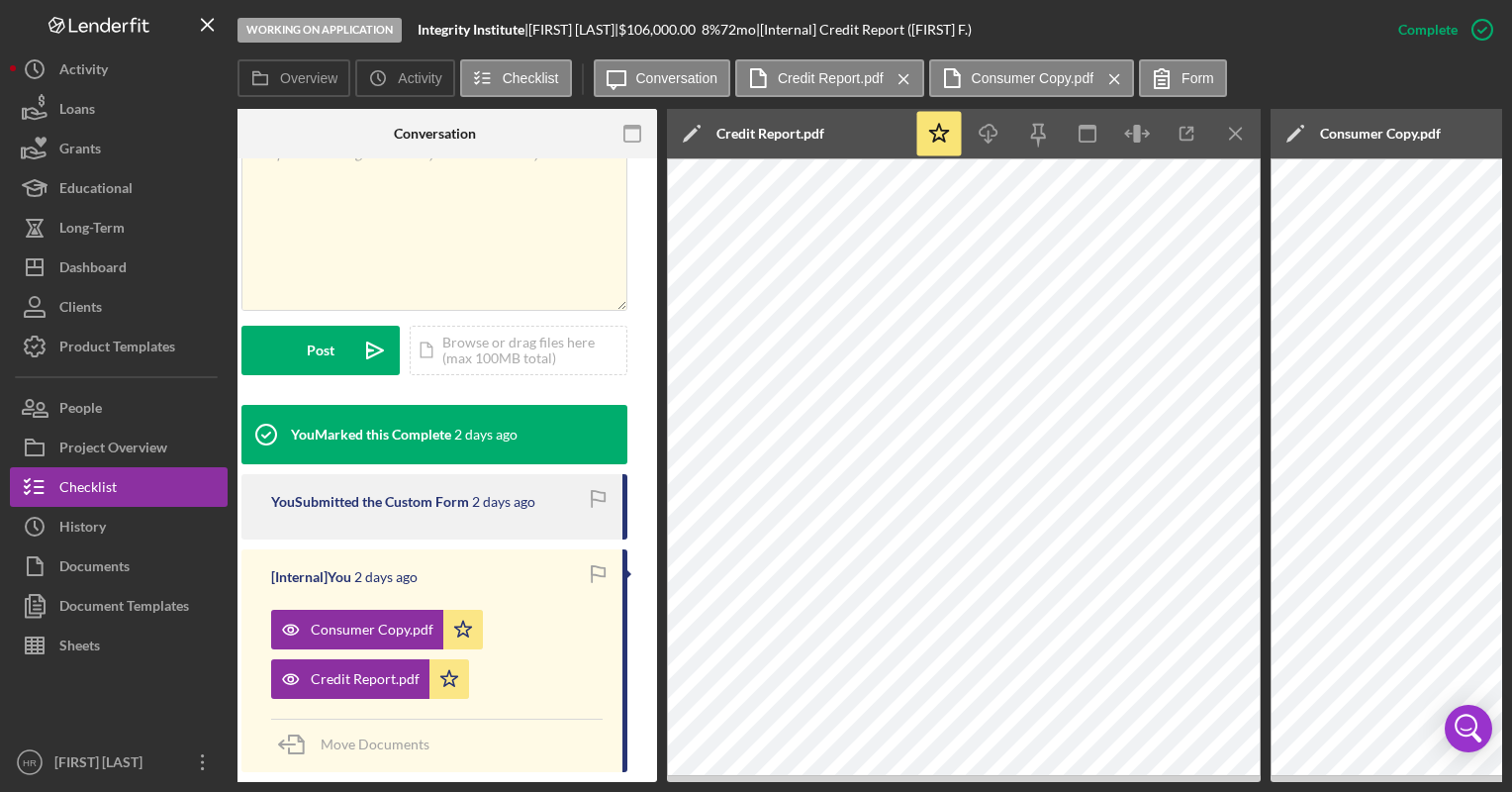 scroll, scrollTop: 0, scrollLeft: 418, axis: horizontal 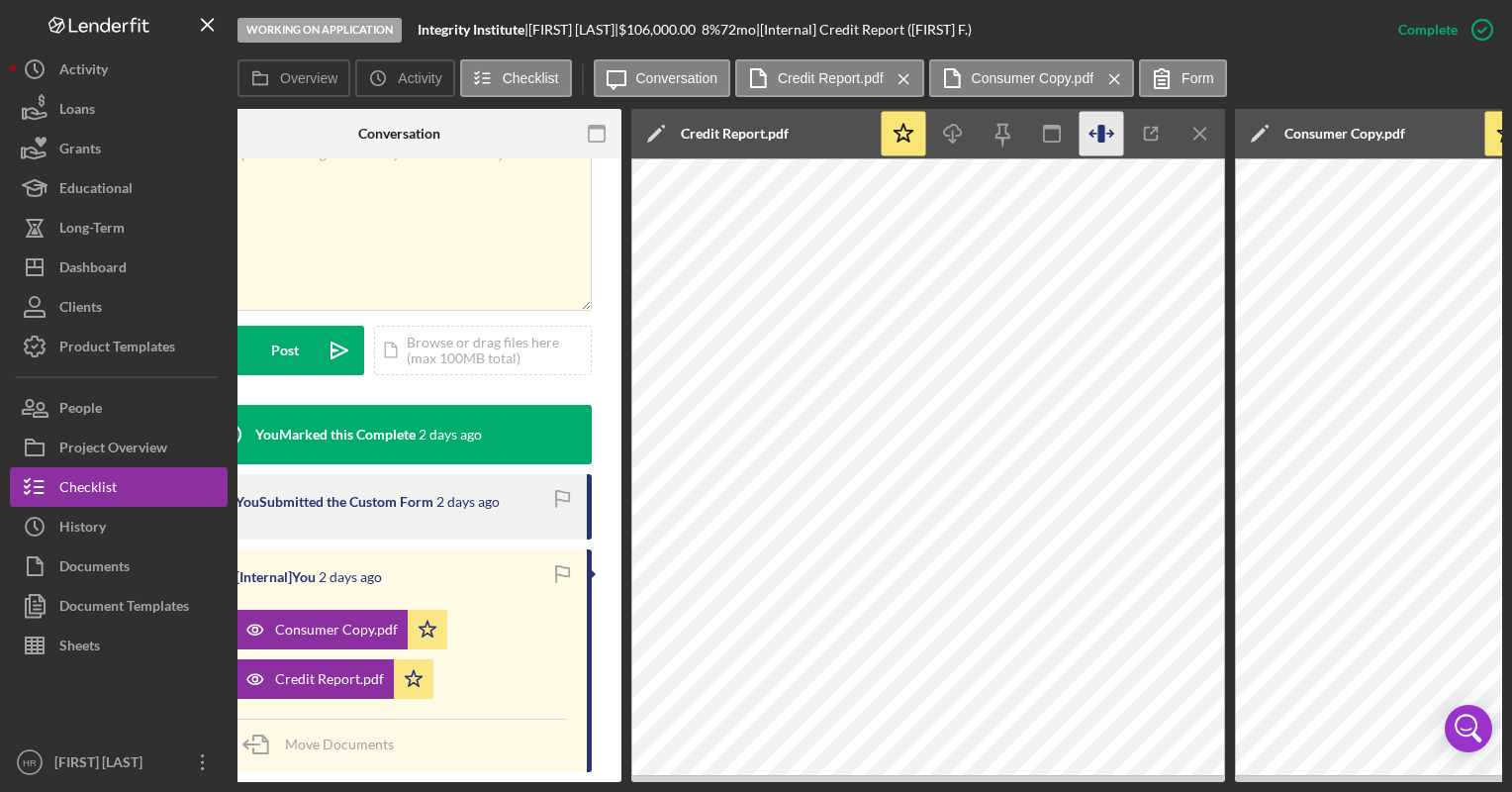click 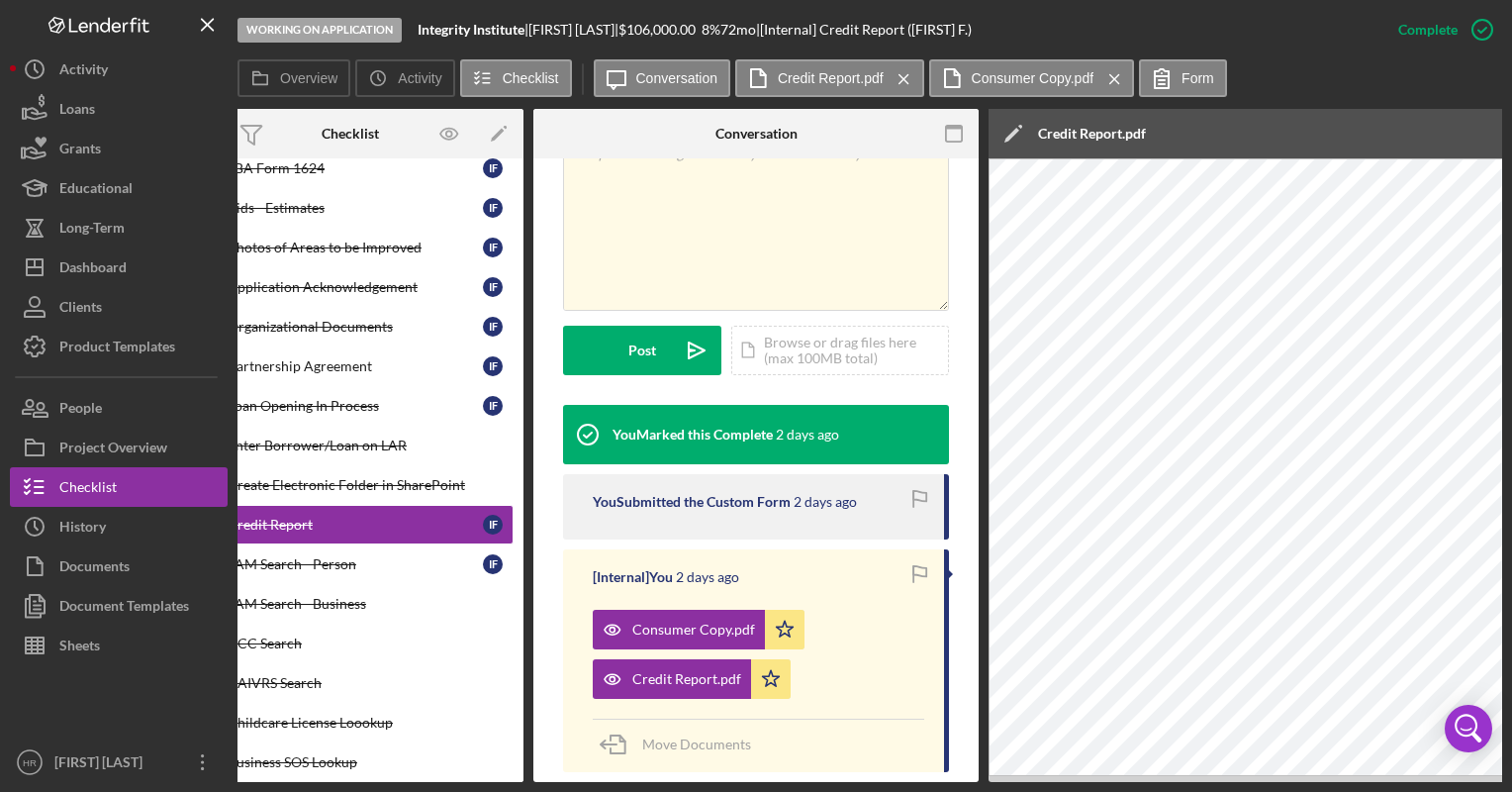 scroll, scrollTop: 0, scrollLeft: 0, axis: both 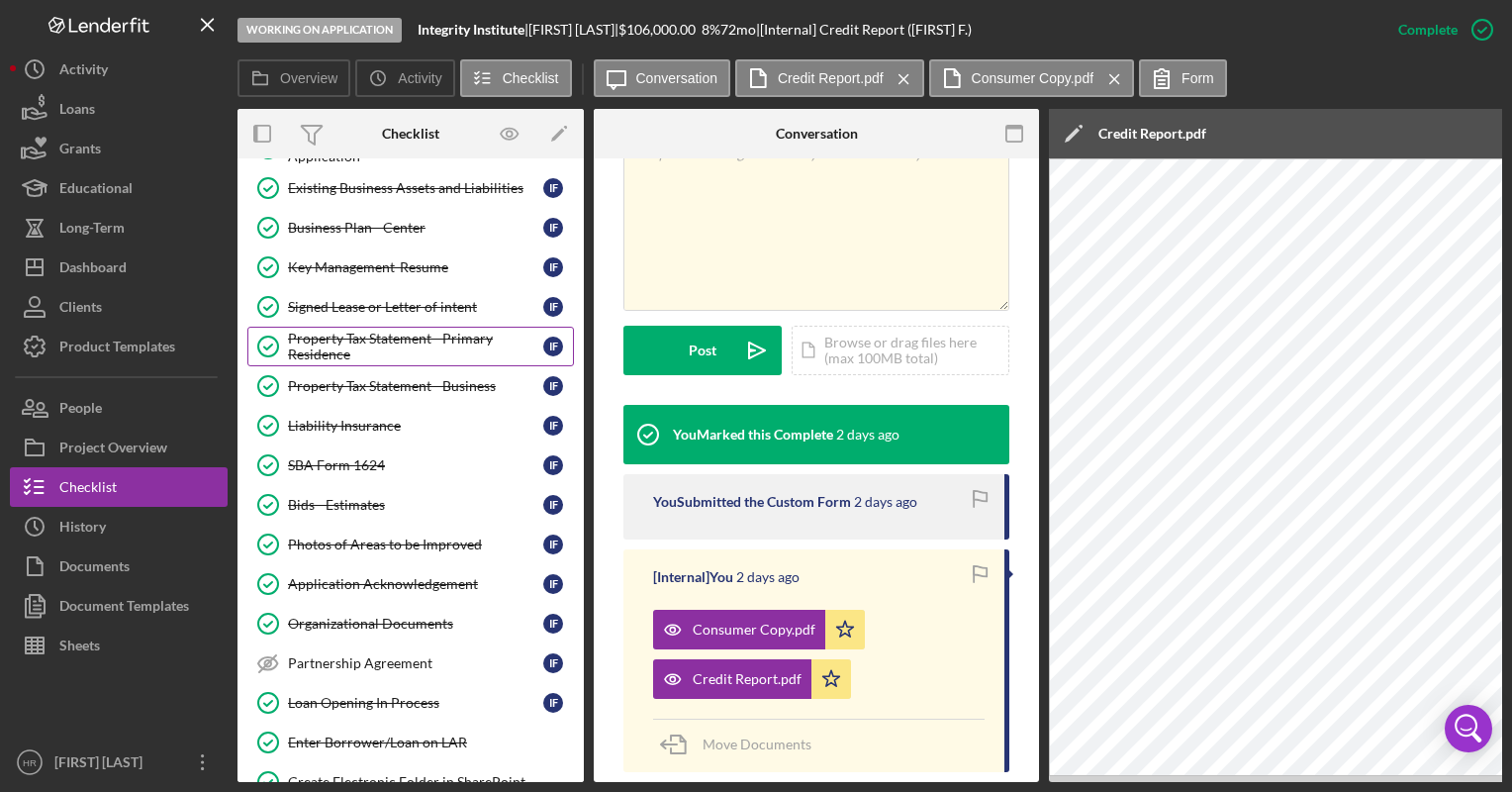 click on "Property Tax Statement - Primary Residence" at bounding box center [416, 346] 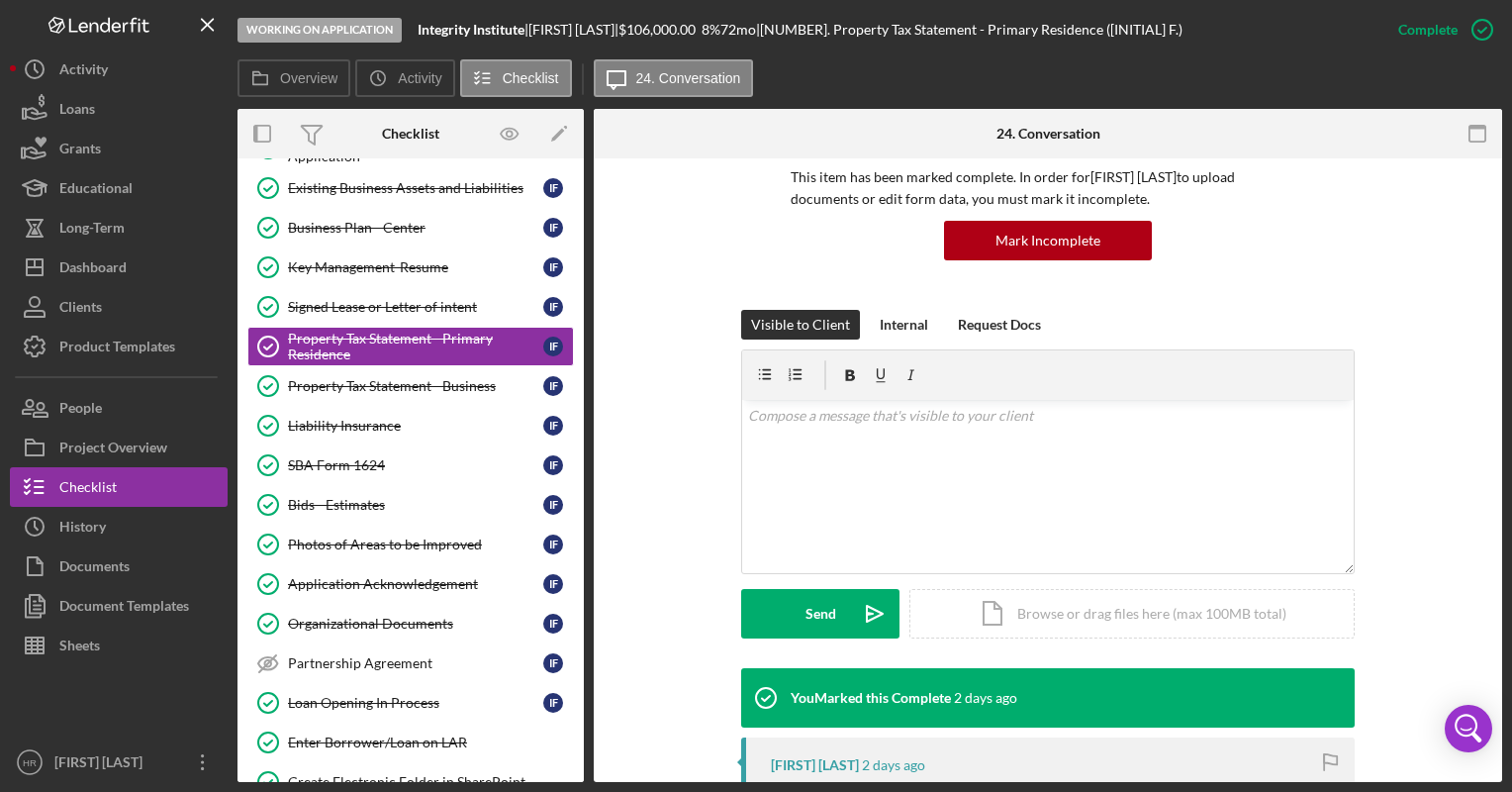 scroll, scrollTop: 297, scrollLeft: 0, axis: vertical 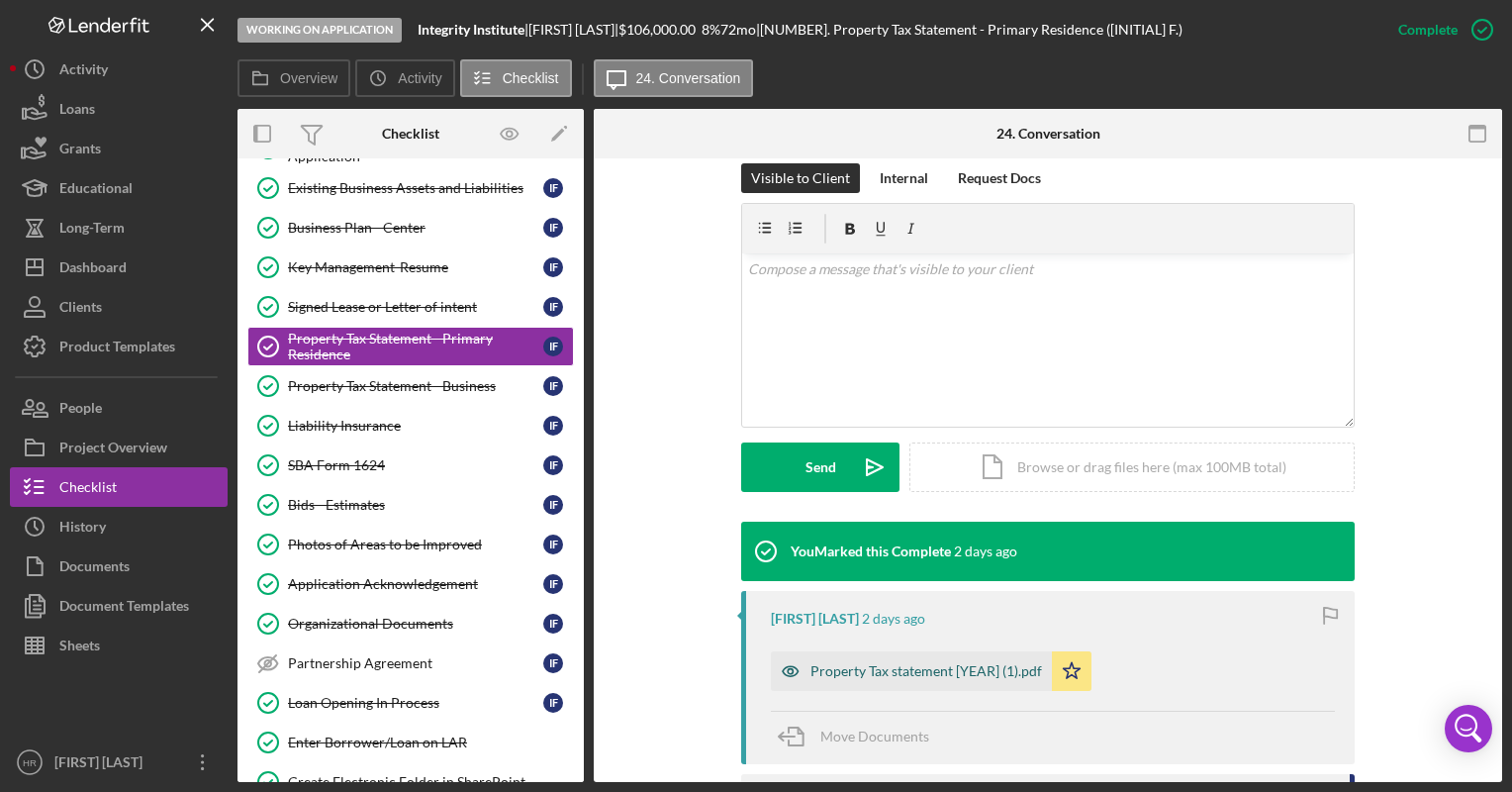 click on "Property Tax statement [DATE] ([NUMBER]).pdf" at bounding box center (926, 671) 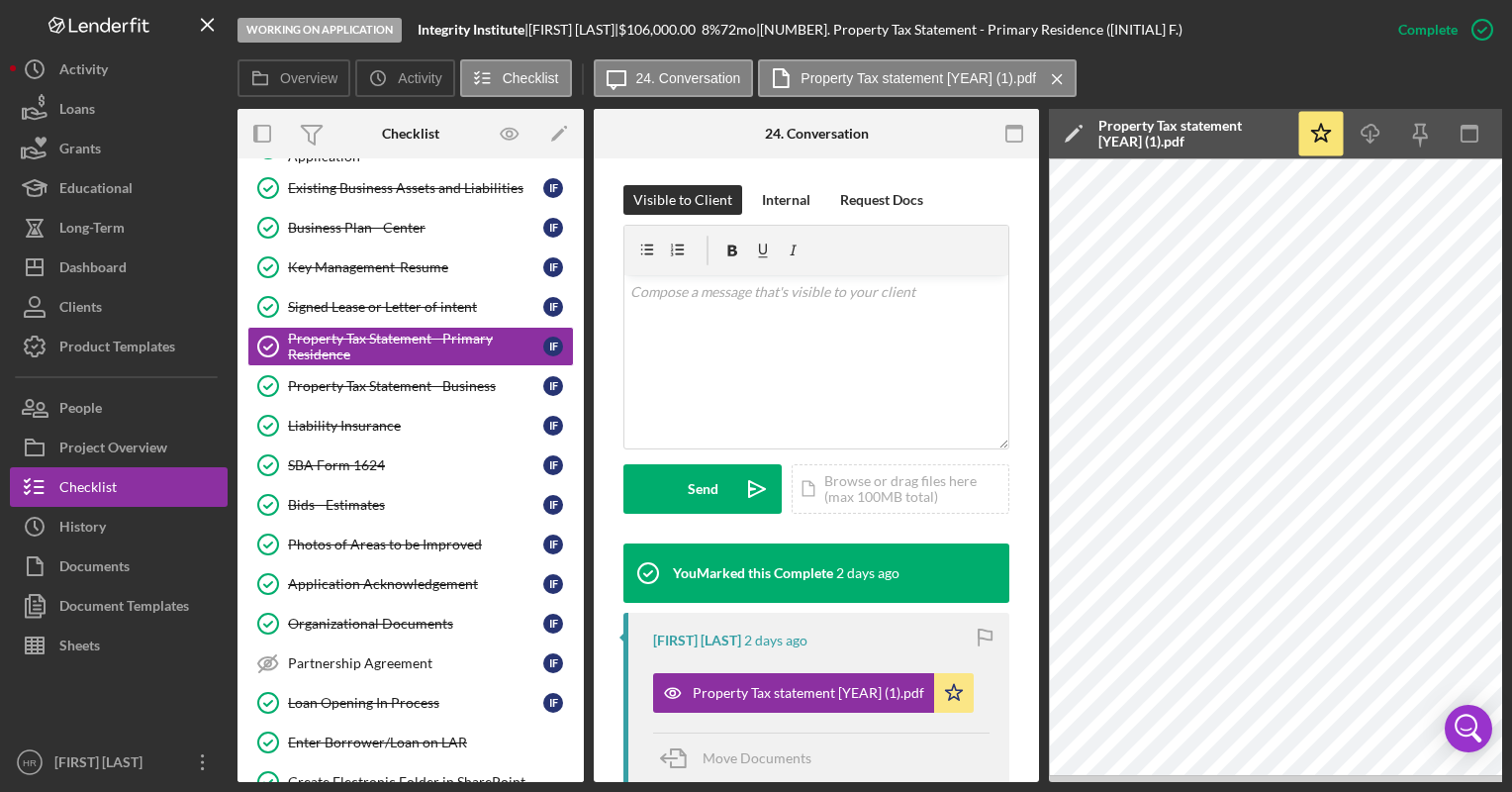 drag, startPoint x: 845, startPoint y: 781, endPoint x: 1022, endPoint y: 777, distance: 177.0452 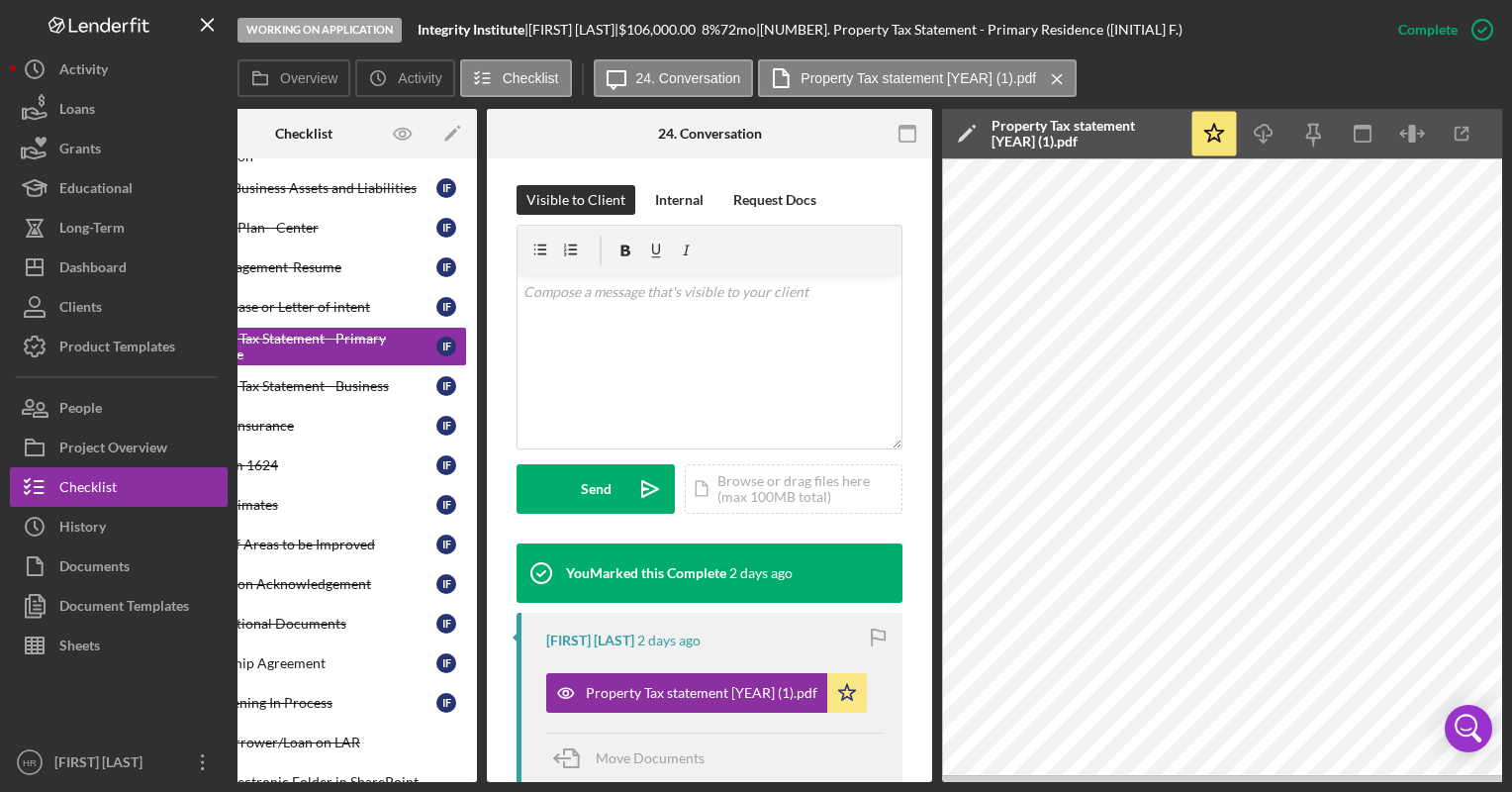 scroll, scrollTop: 0, scrollLeft: 140, axis: horizontal 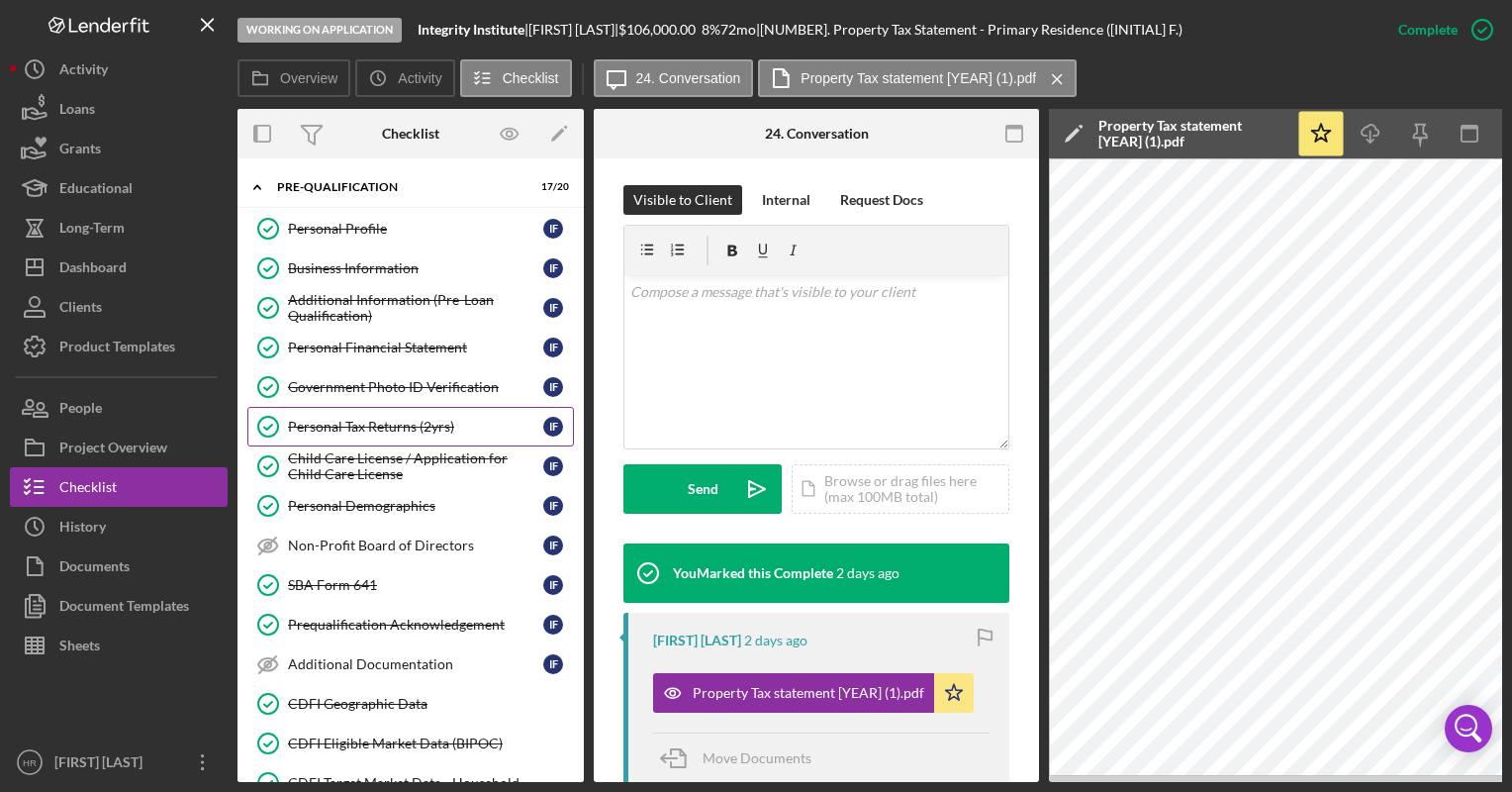 click on "Personal Tax Returns (2yrs)" at bounding box center [416, 427] 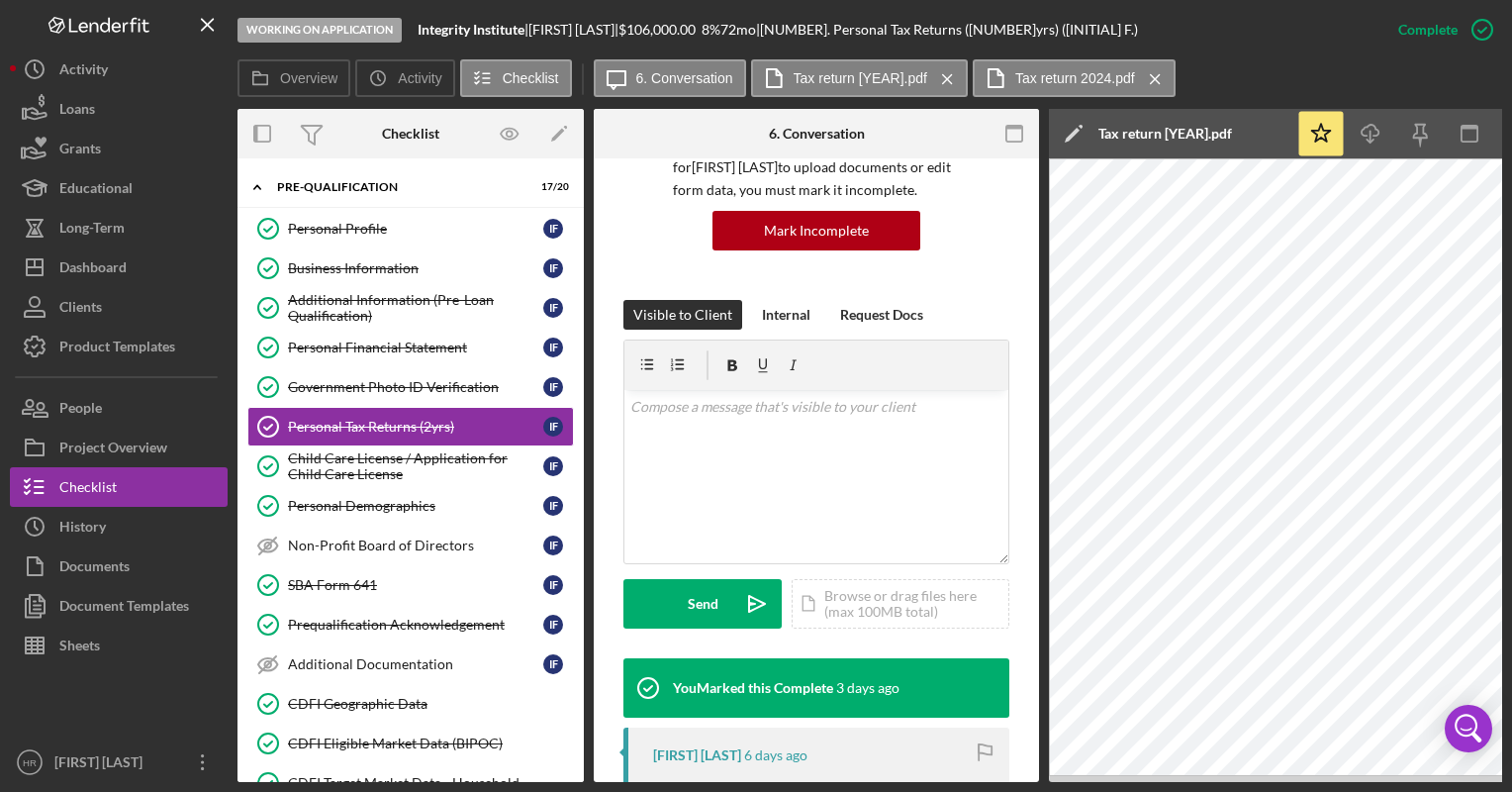 scroll, scrollTop: 396, scrollLeft: 0, axis: vertical 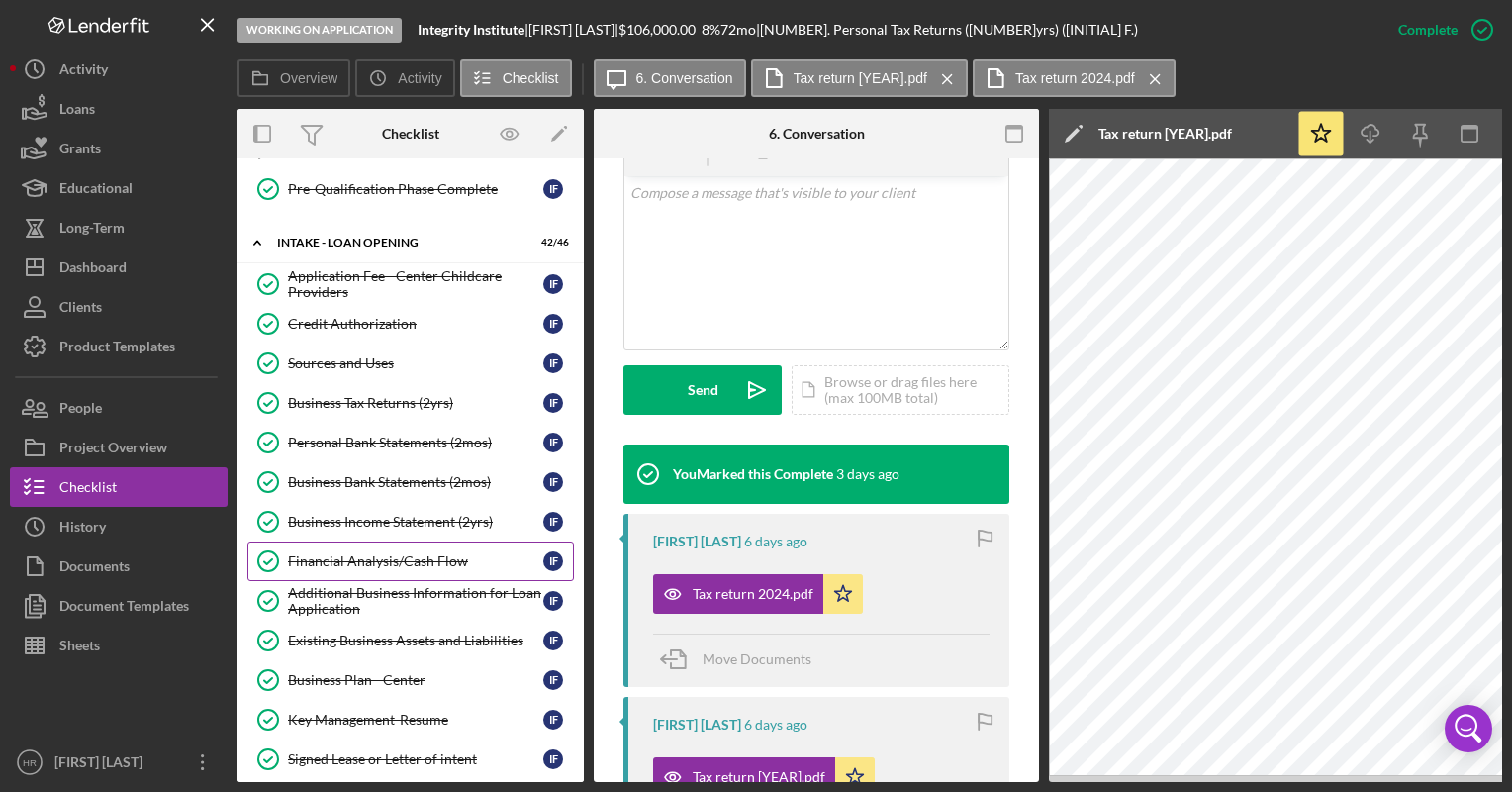 click on "Financial Analysis/Cash Flow Financial Analysis/Cash Flow I F" at bounding box center [411, 561] 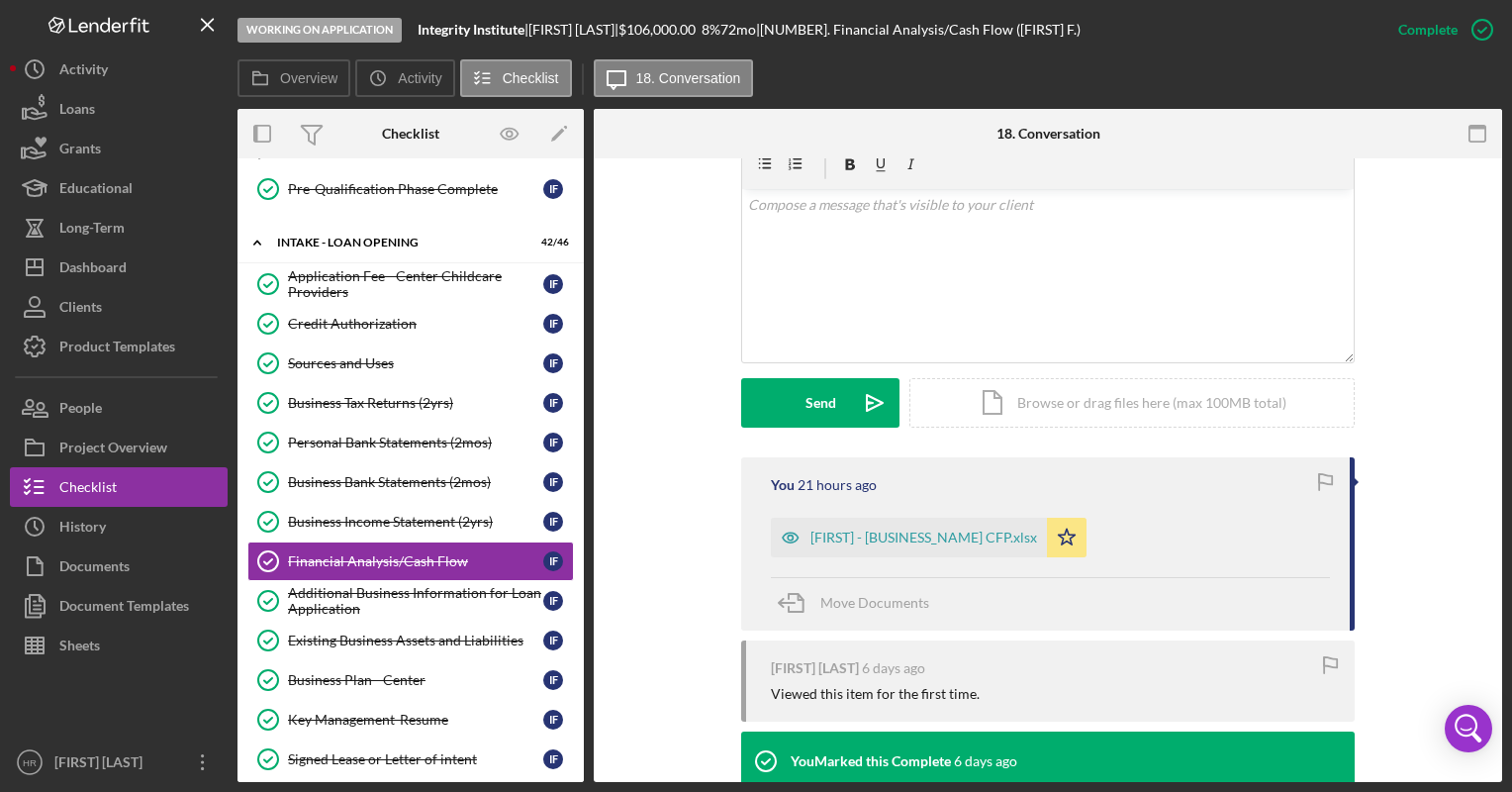 scroll, scrollTop: 495, scrollLeft: 0, axis: vertical 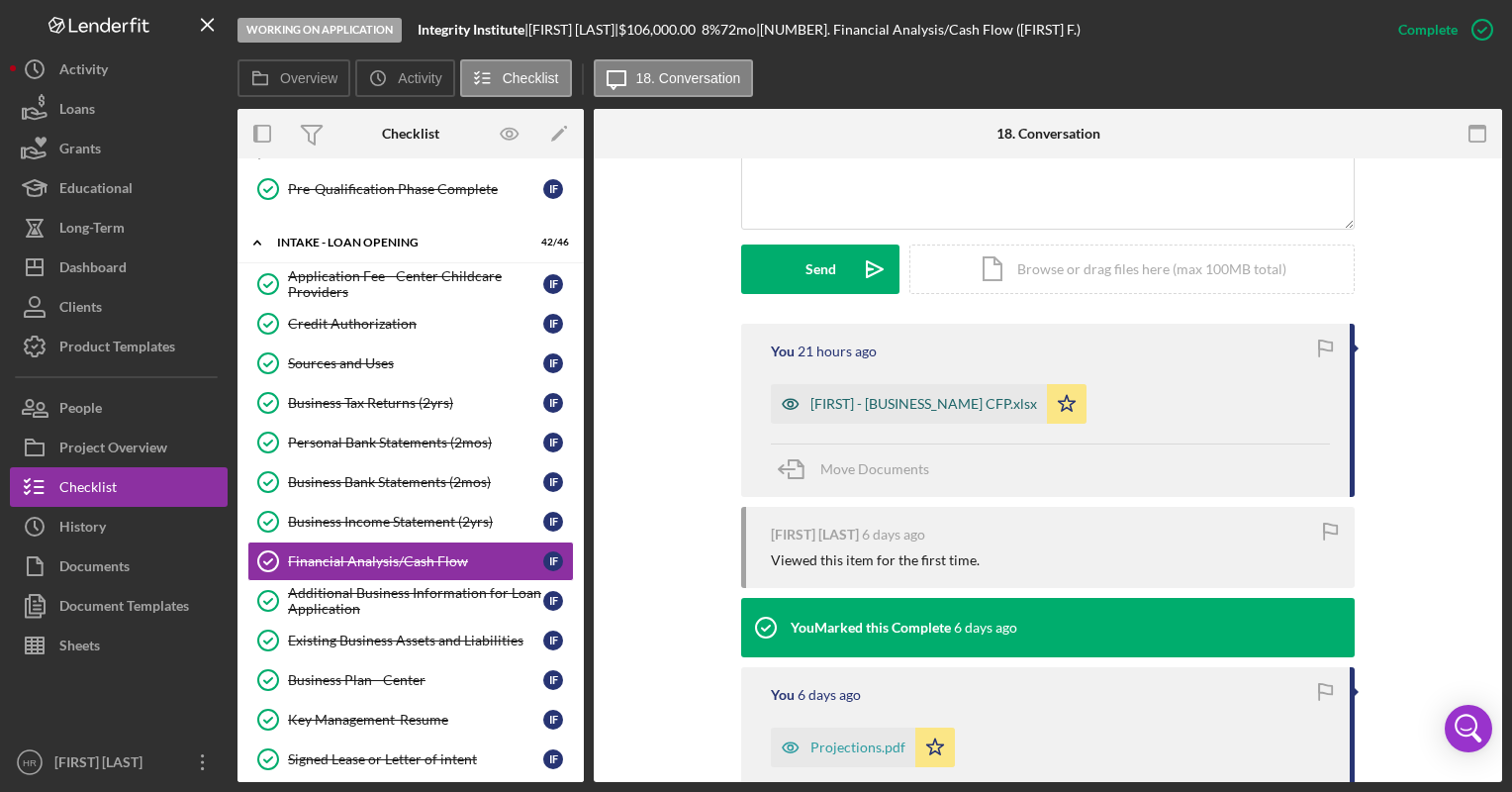 click on "[NAME] [FIRST] CFP.xlsx" at bounding box center [923, 404] 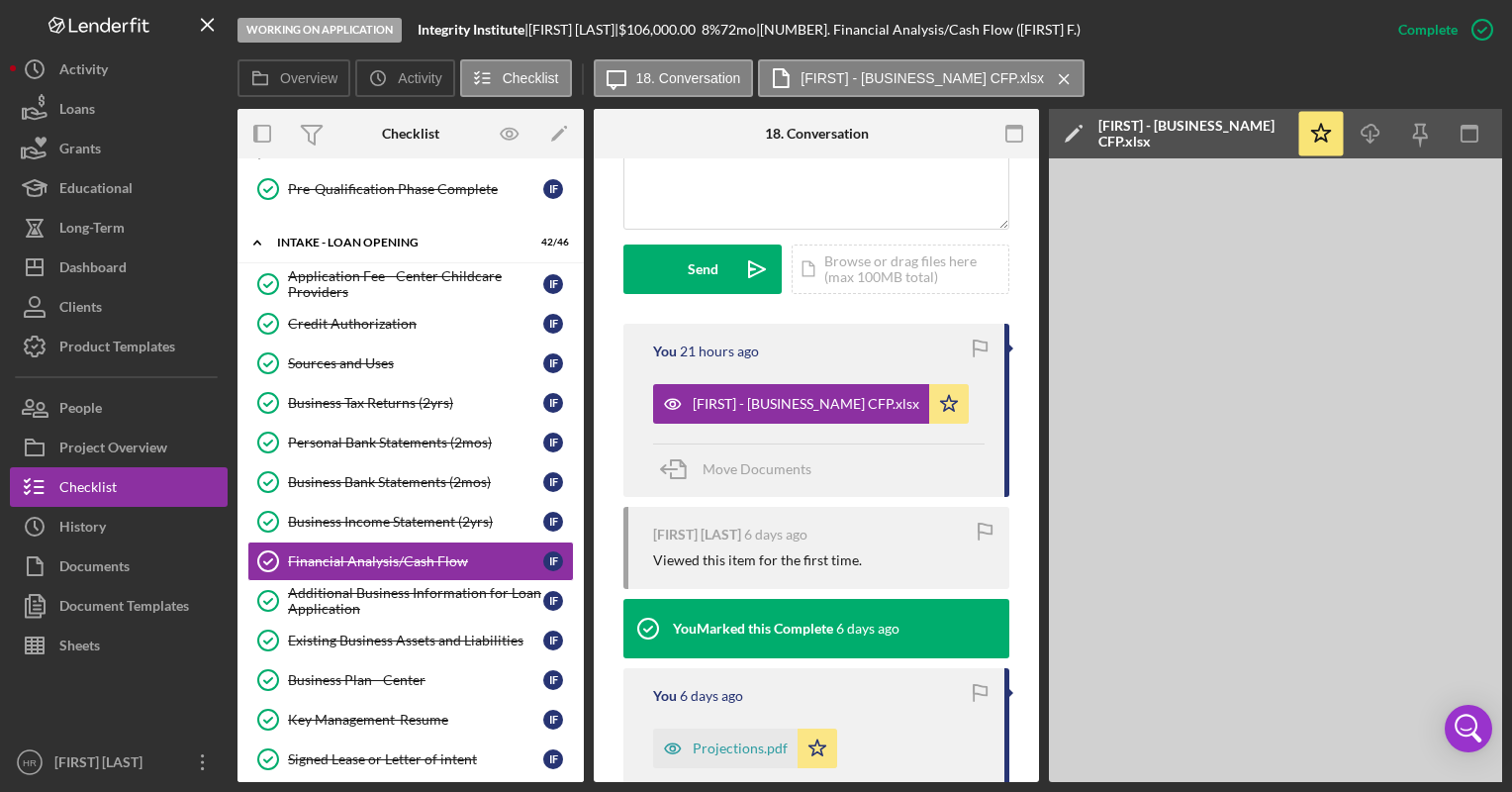 scroll, scrollTop: 0, scrollLeft: 140, axis: horizontal 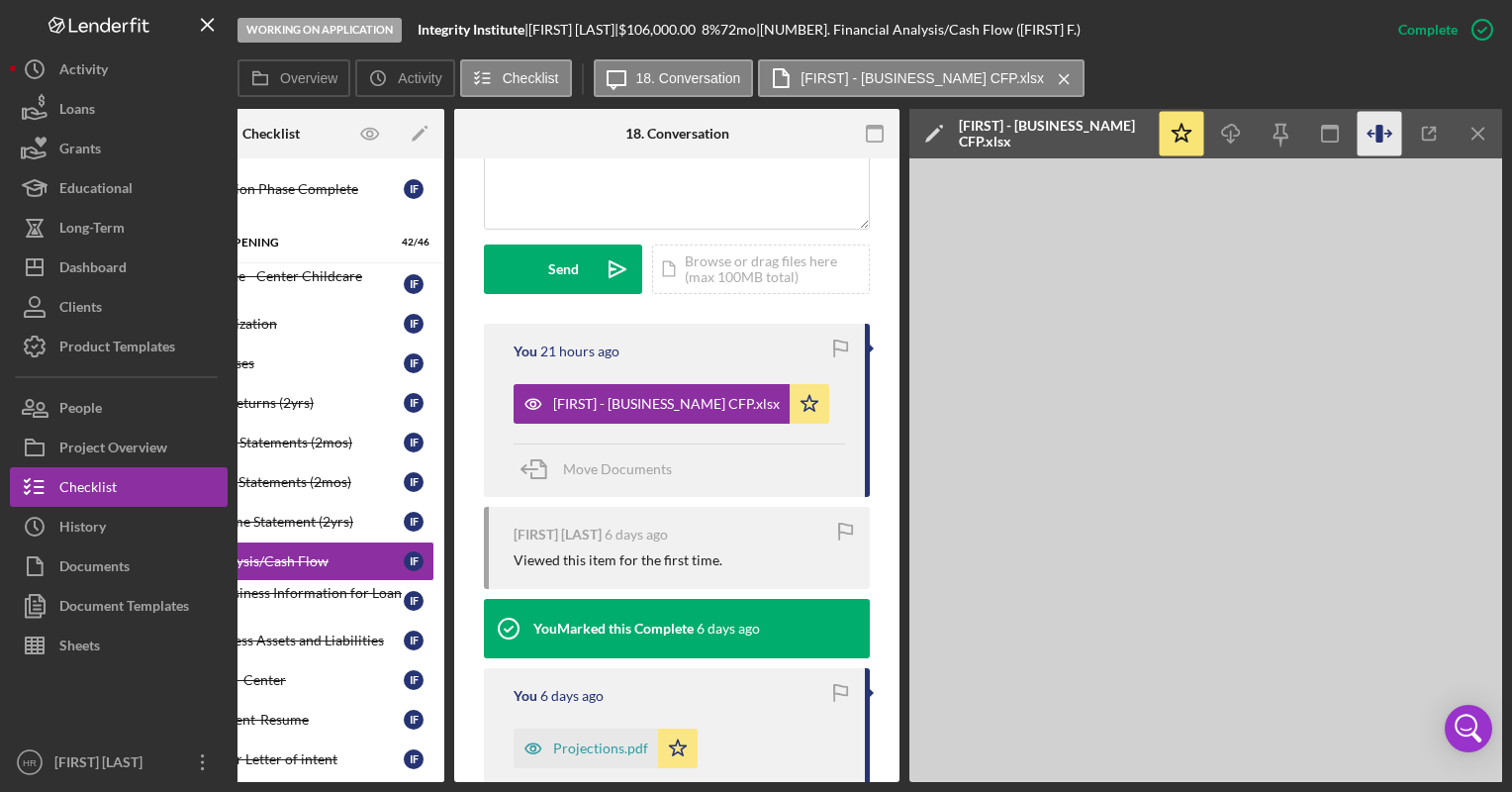click 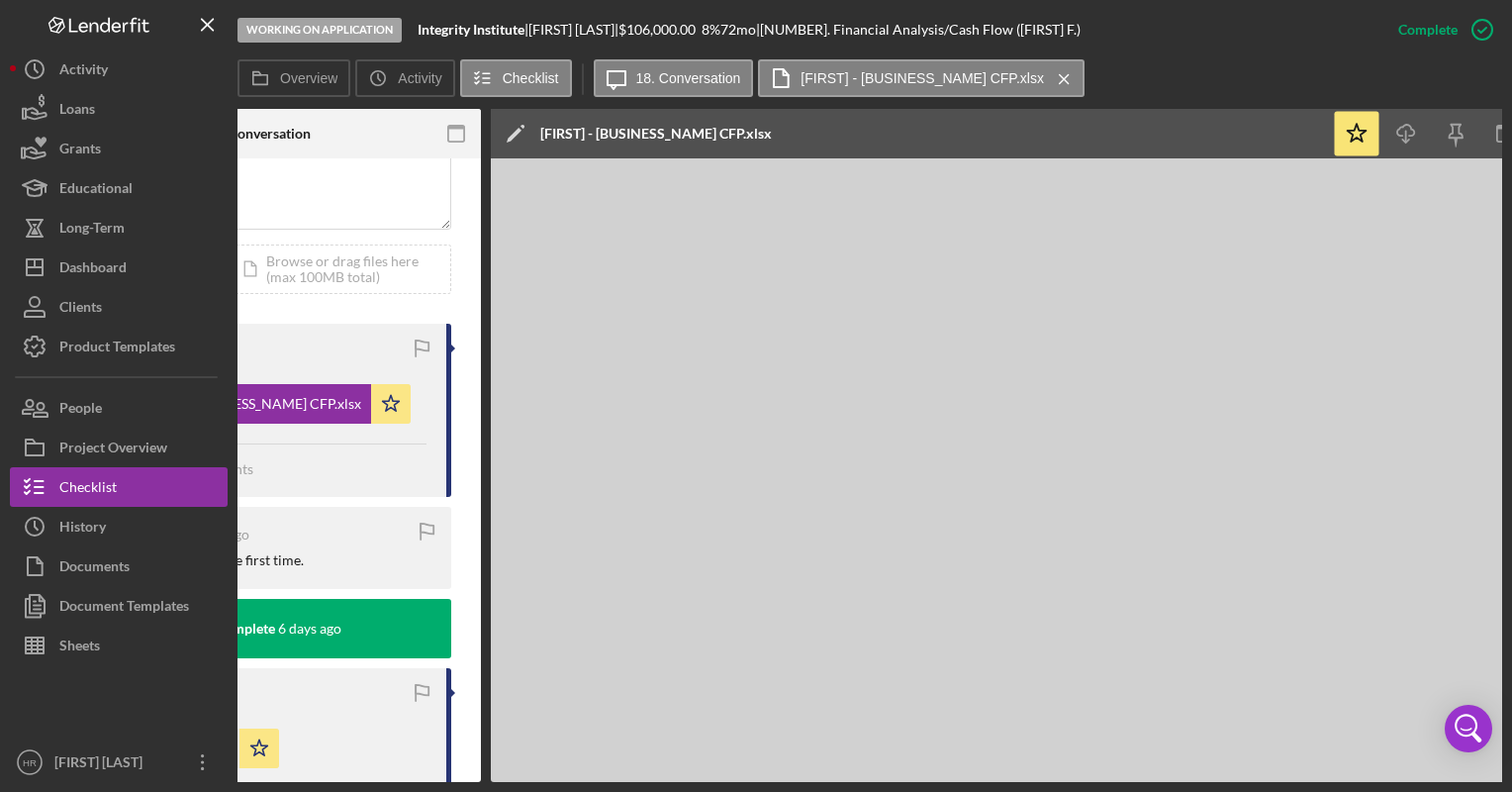 scroll, scrollTop: 0, scrollLeft: 576, axis: horizontal 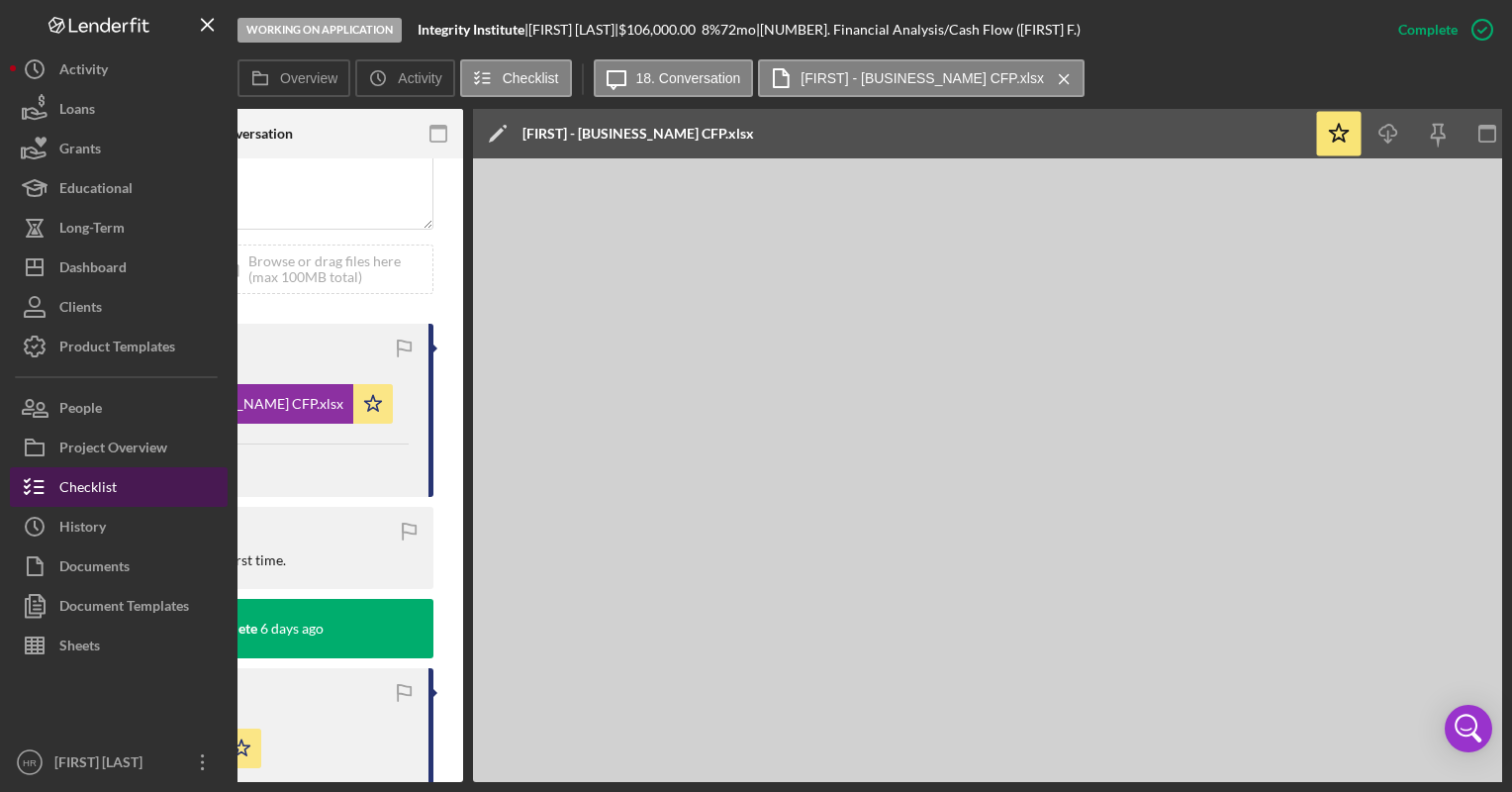 click on "Checklist" at bounding box center (88, 489) 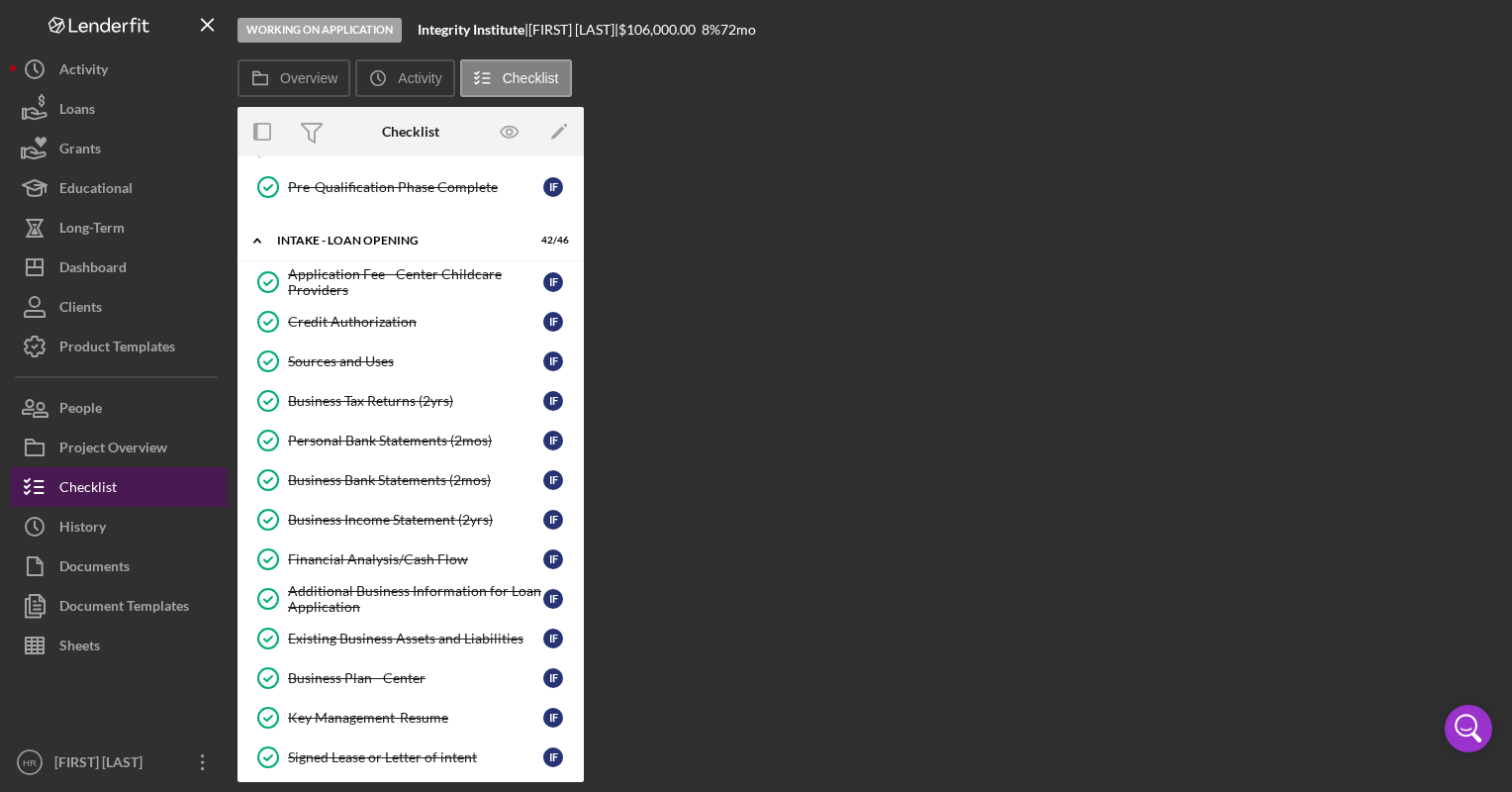 scroll, scrollTop: 0, scrollLeft: 0, axis: both 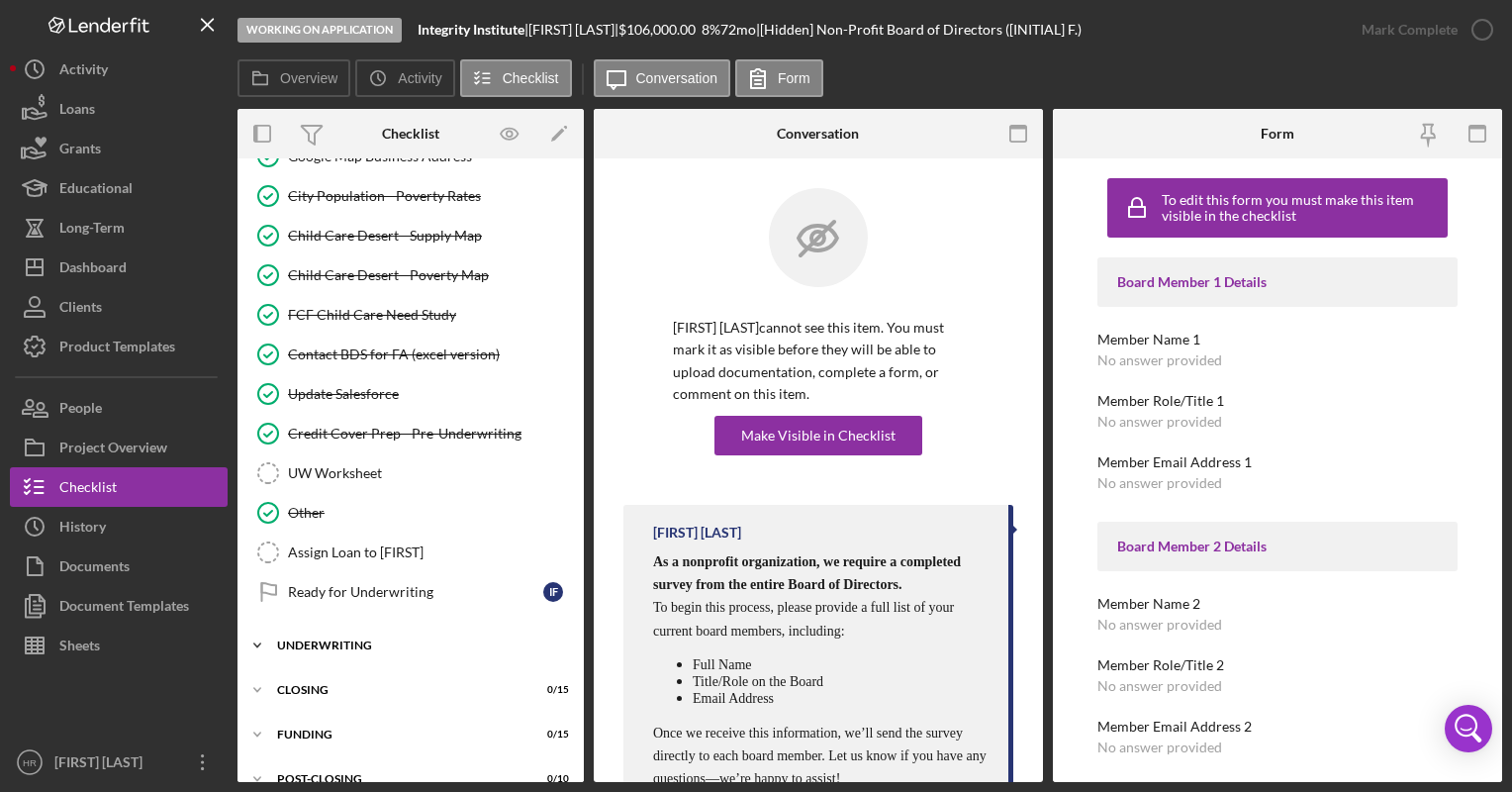click on "UNDERWRITING" at bounding box center [418, 645] 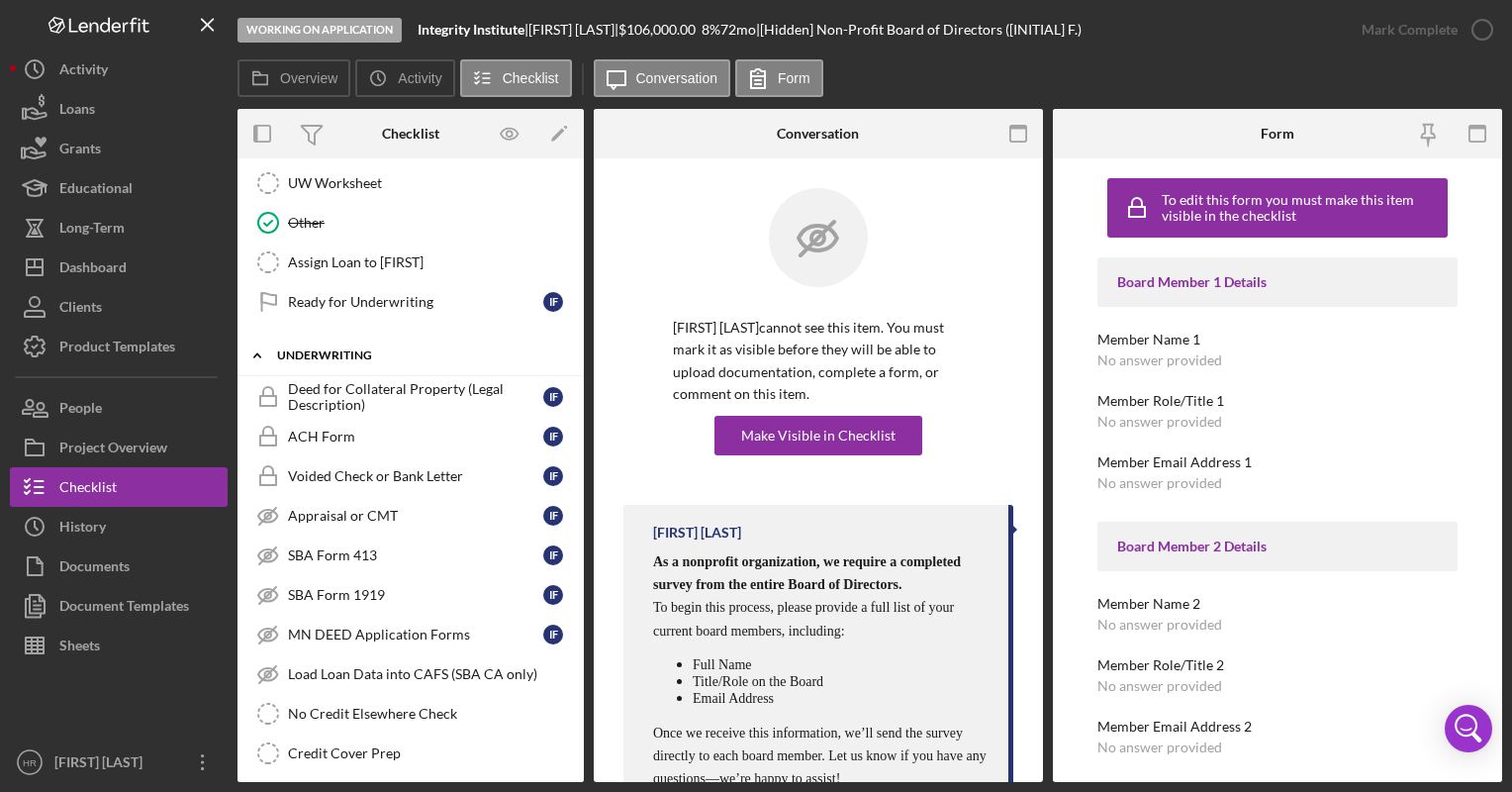 scroll, scrollTop: 2860, scrollLeft: 0, axis: vertical 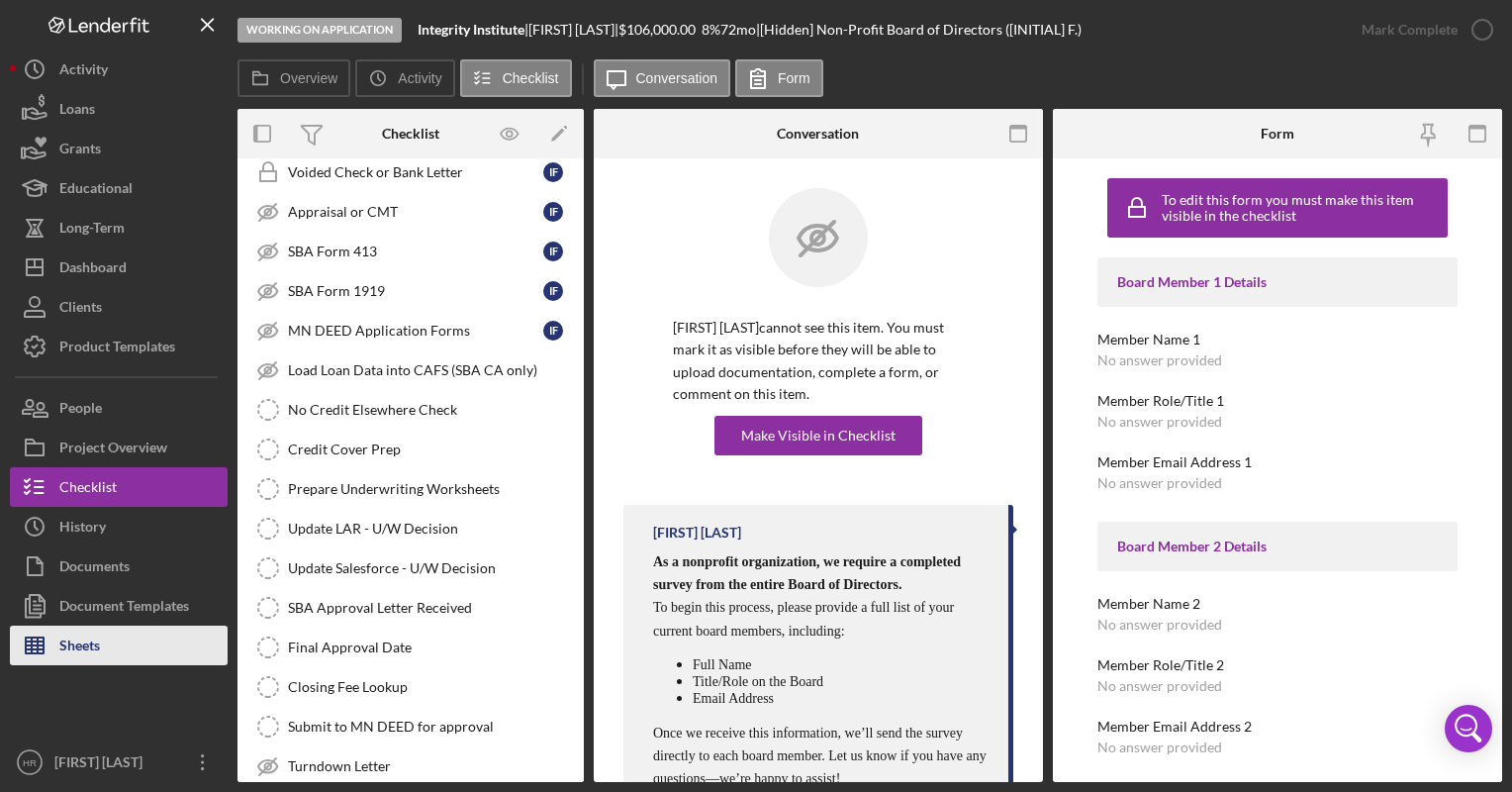 click 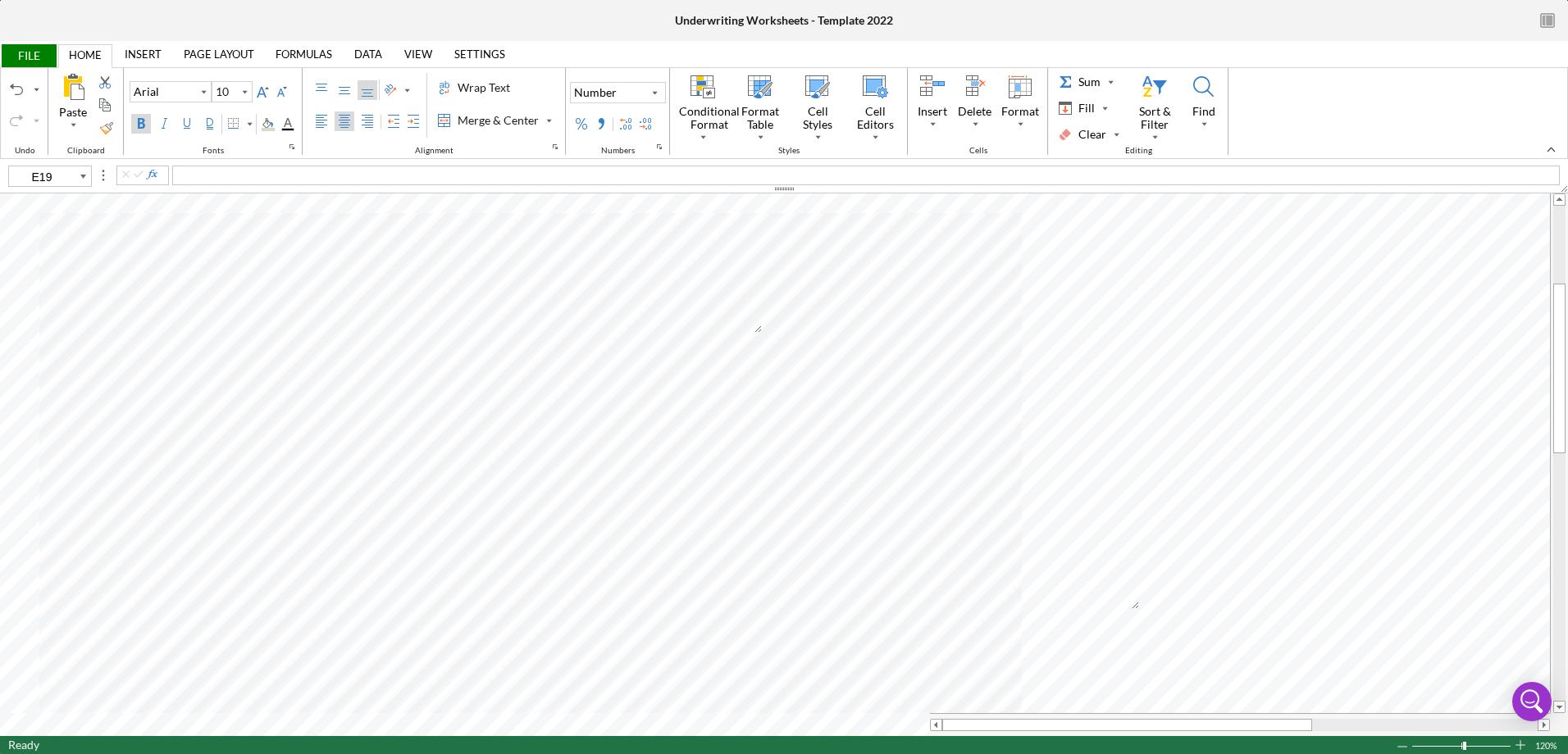 scroll, scrollTop: 0, scrollLeft: 0, axis: both 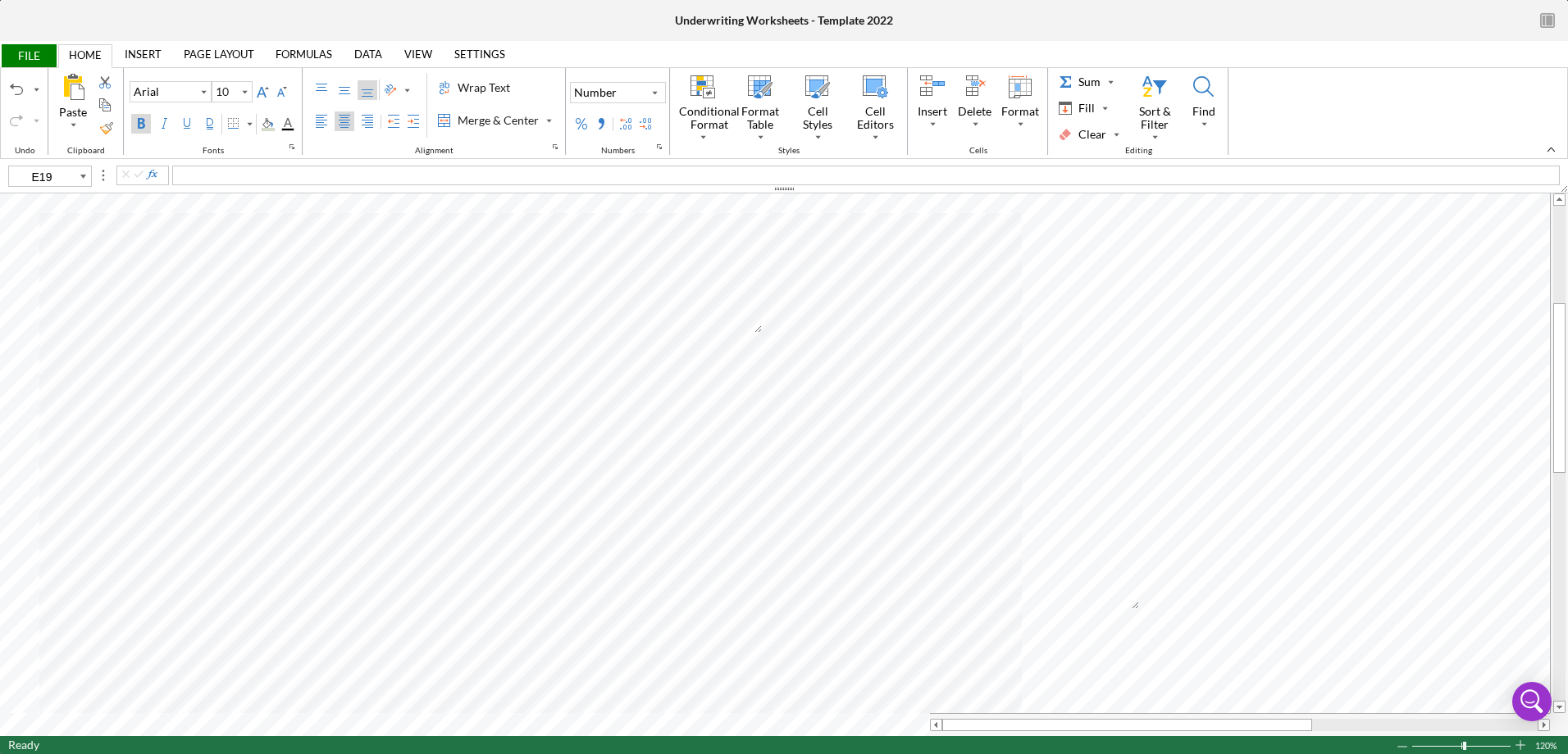 type on "D35" 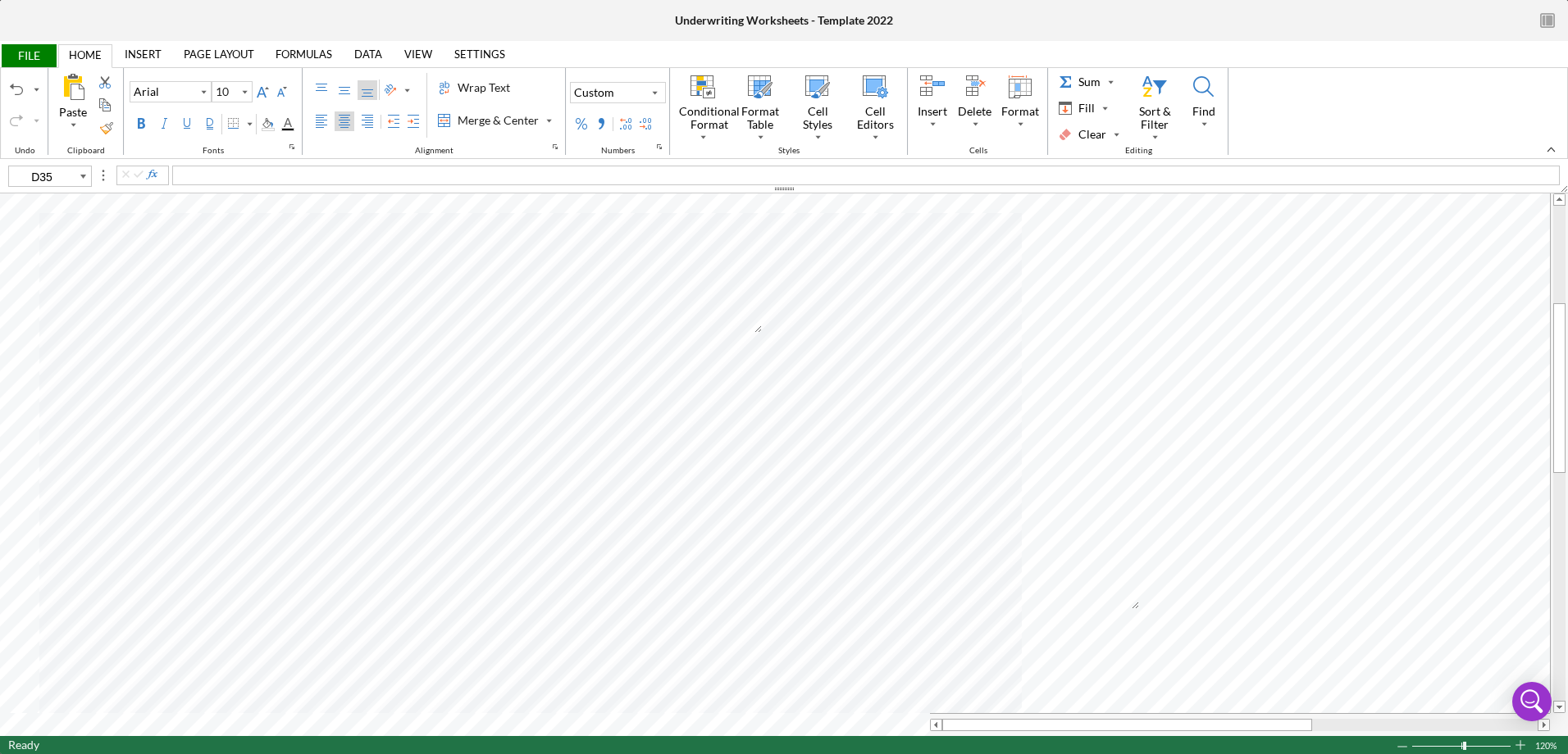 type 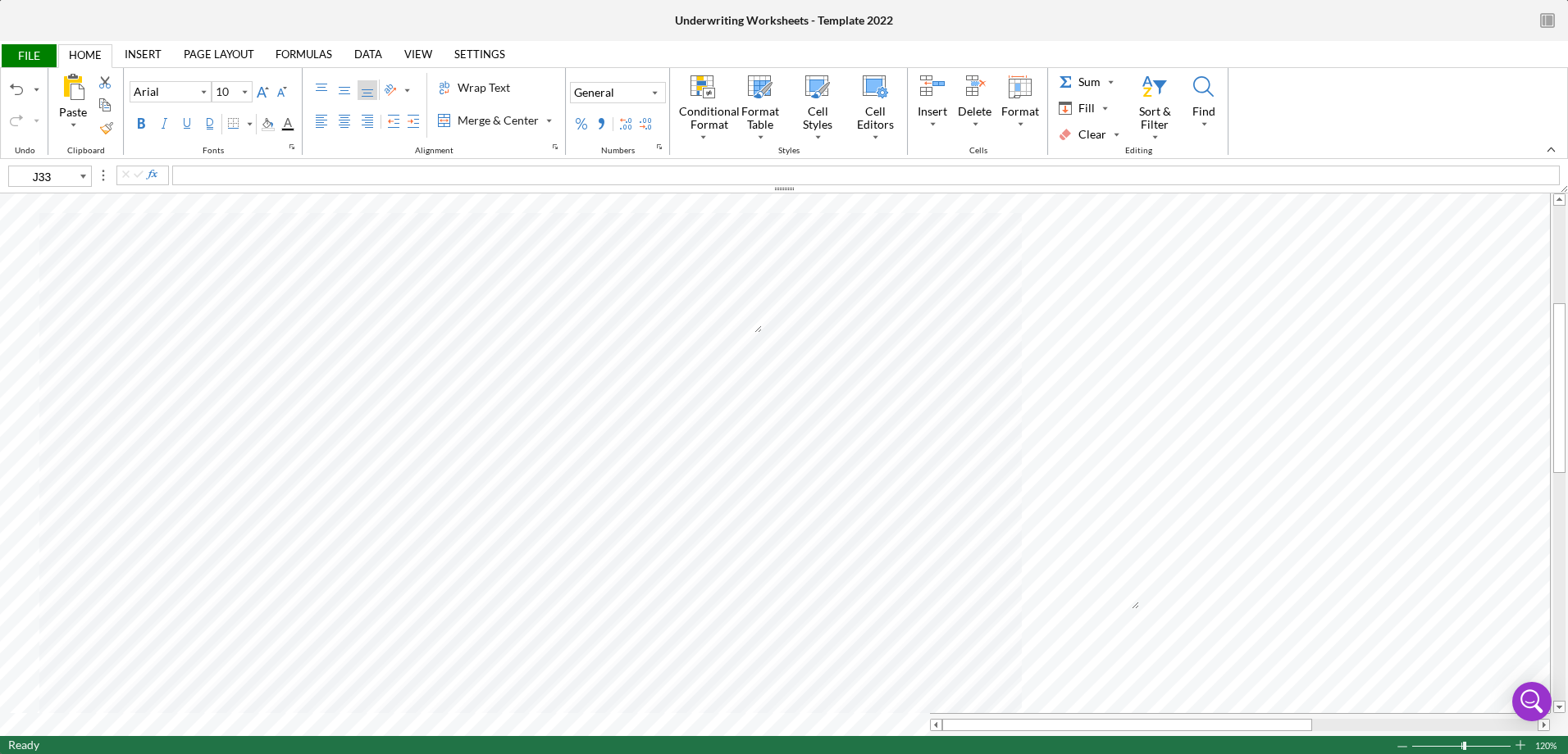 type on "D33" 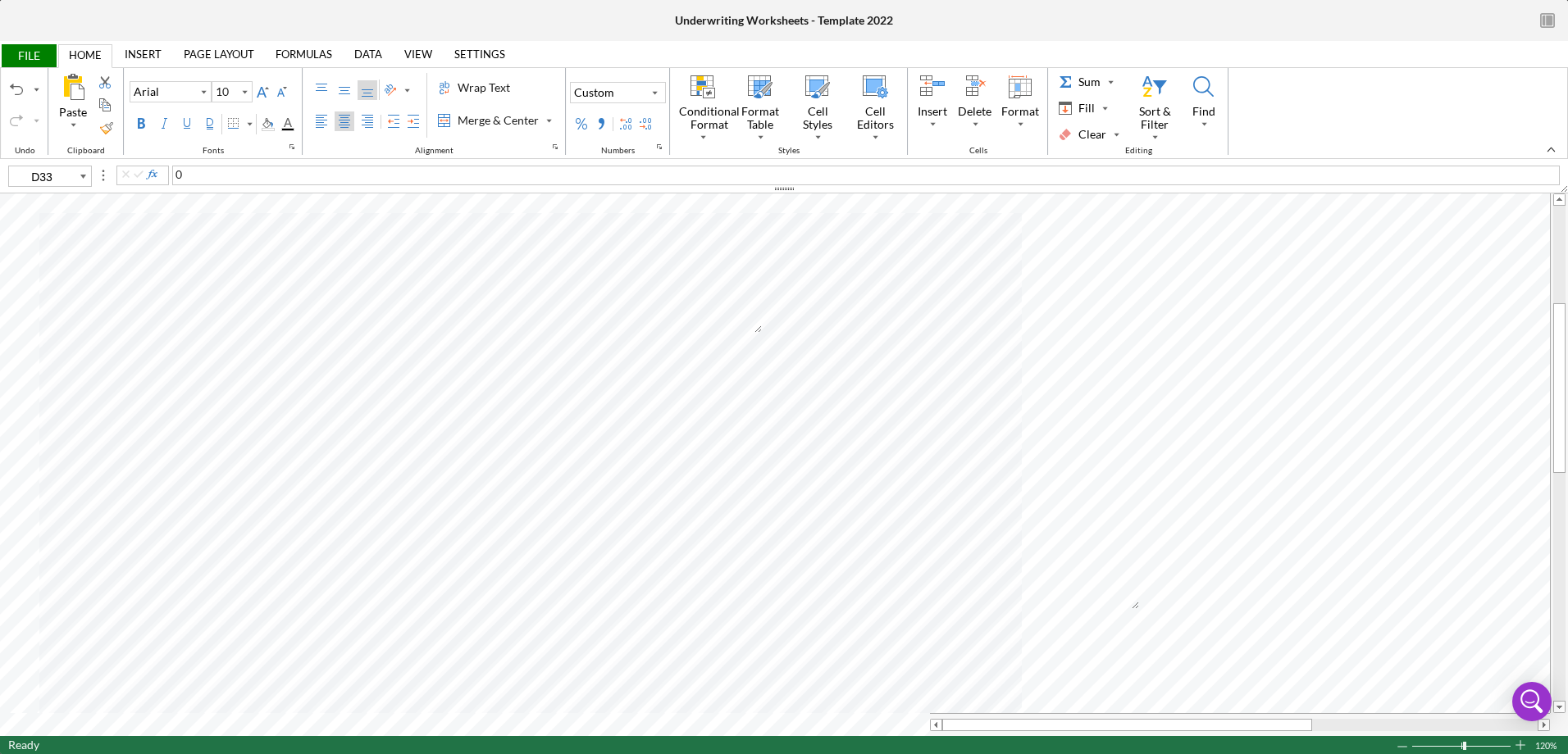 type 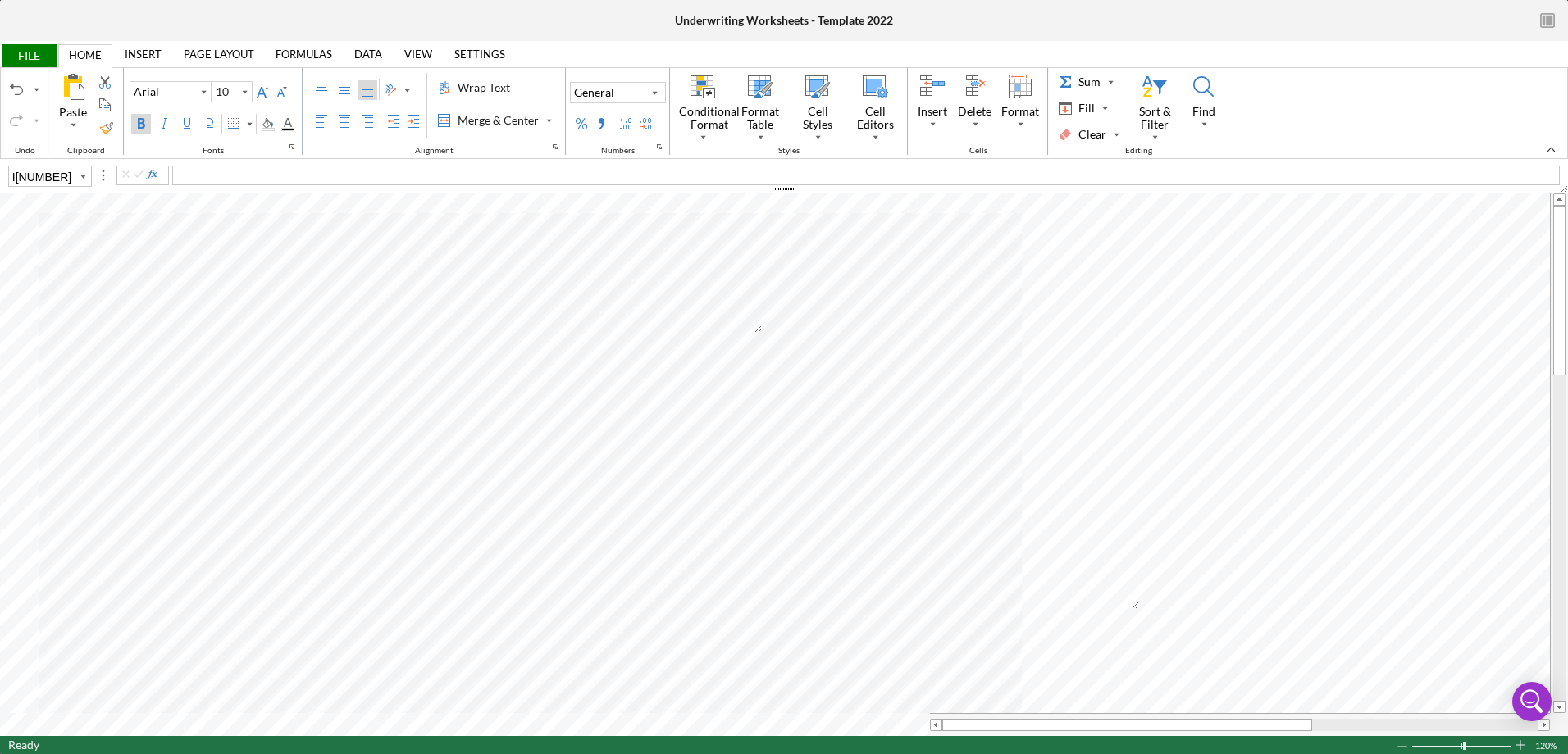 type on "L3" 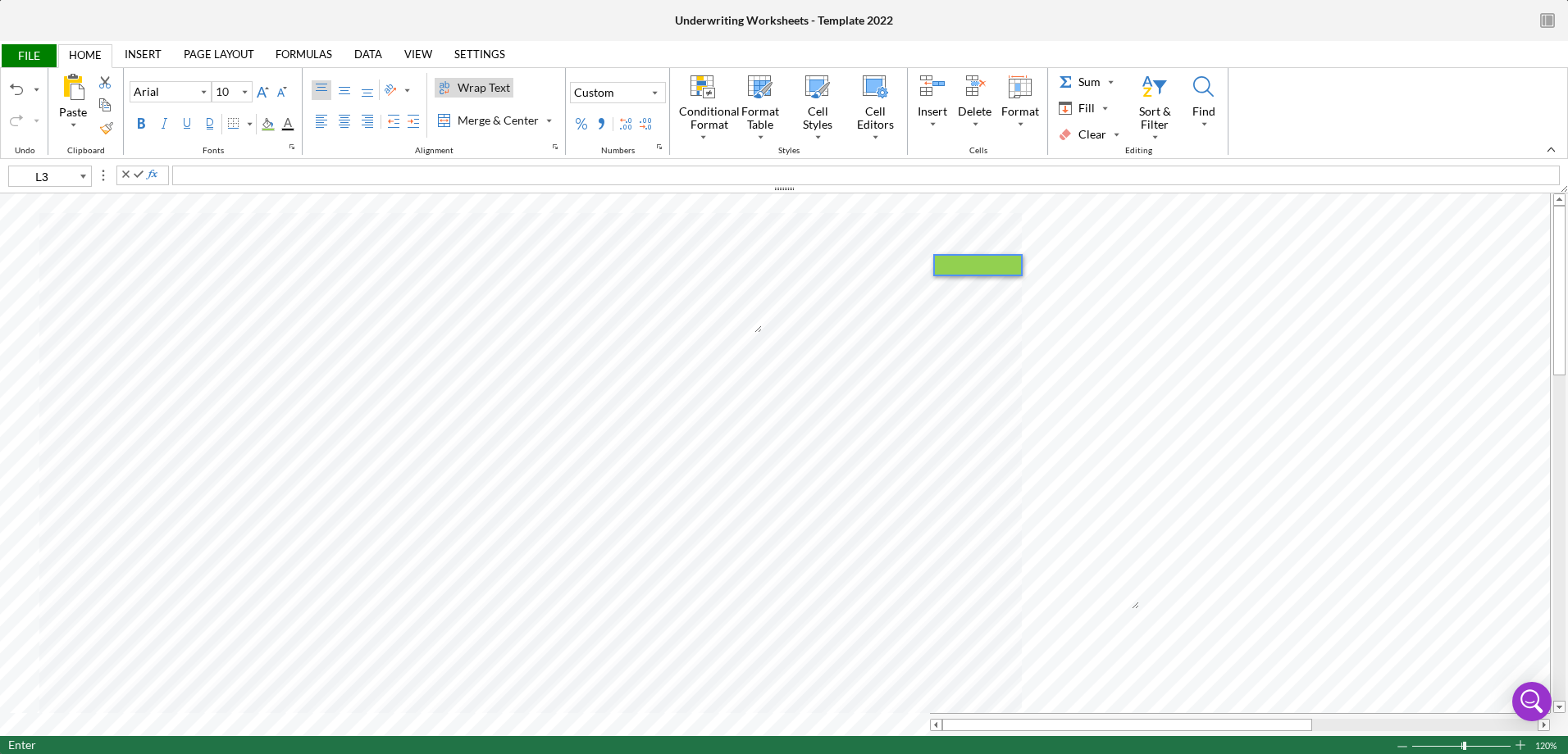 type 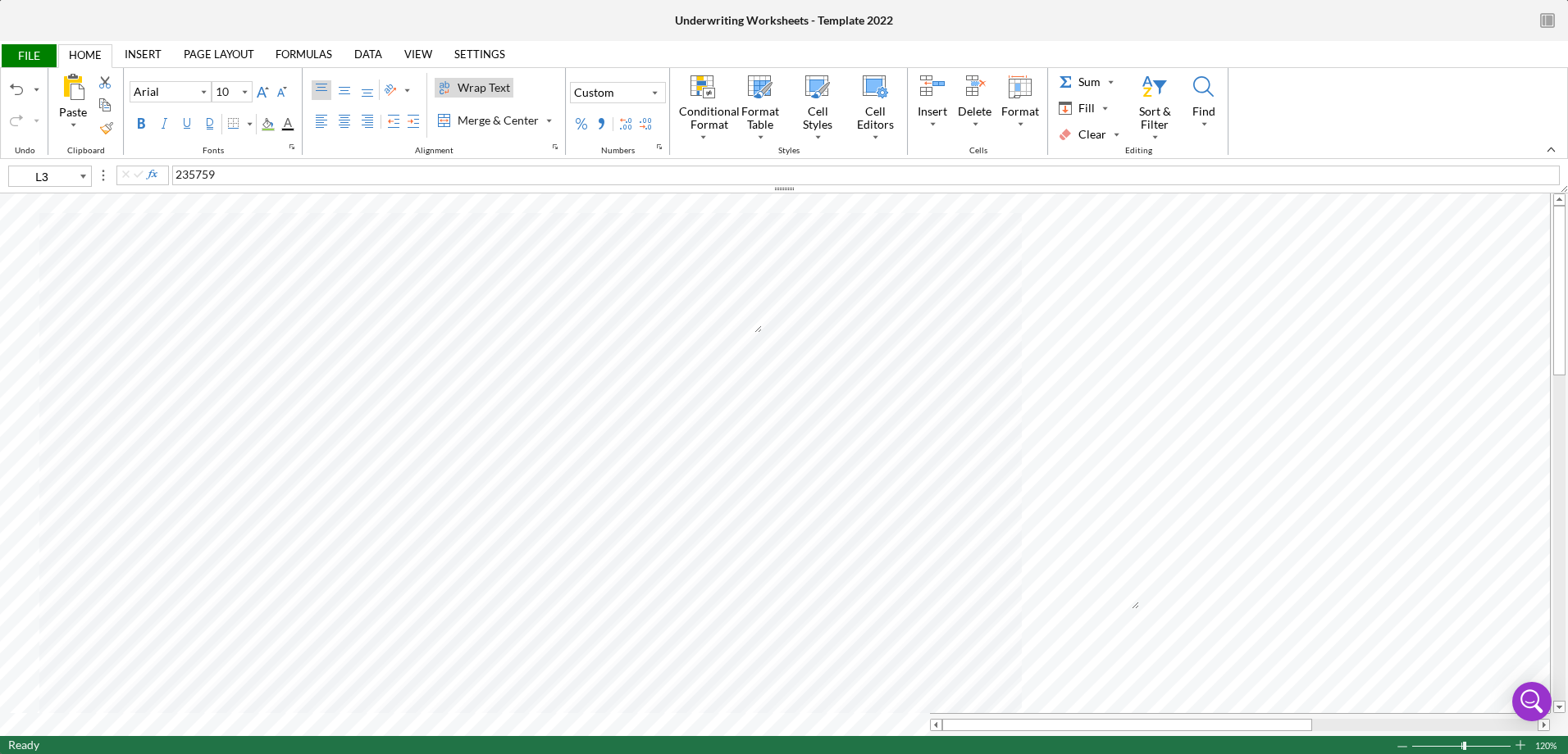 type on "L5" 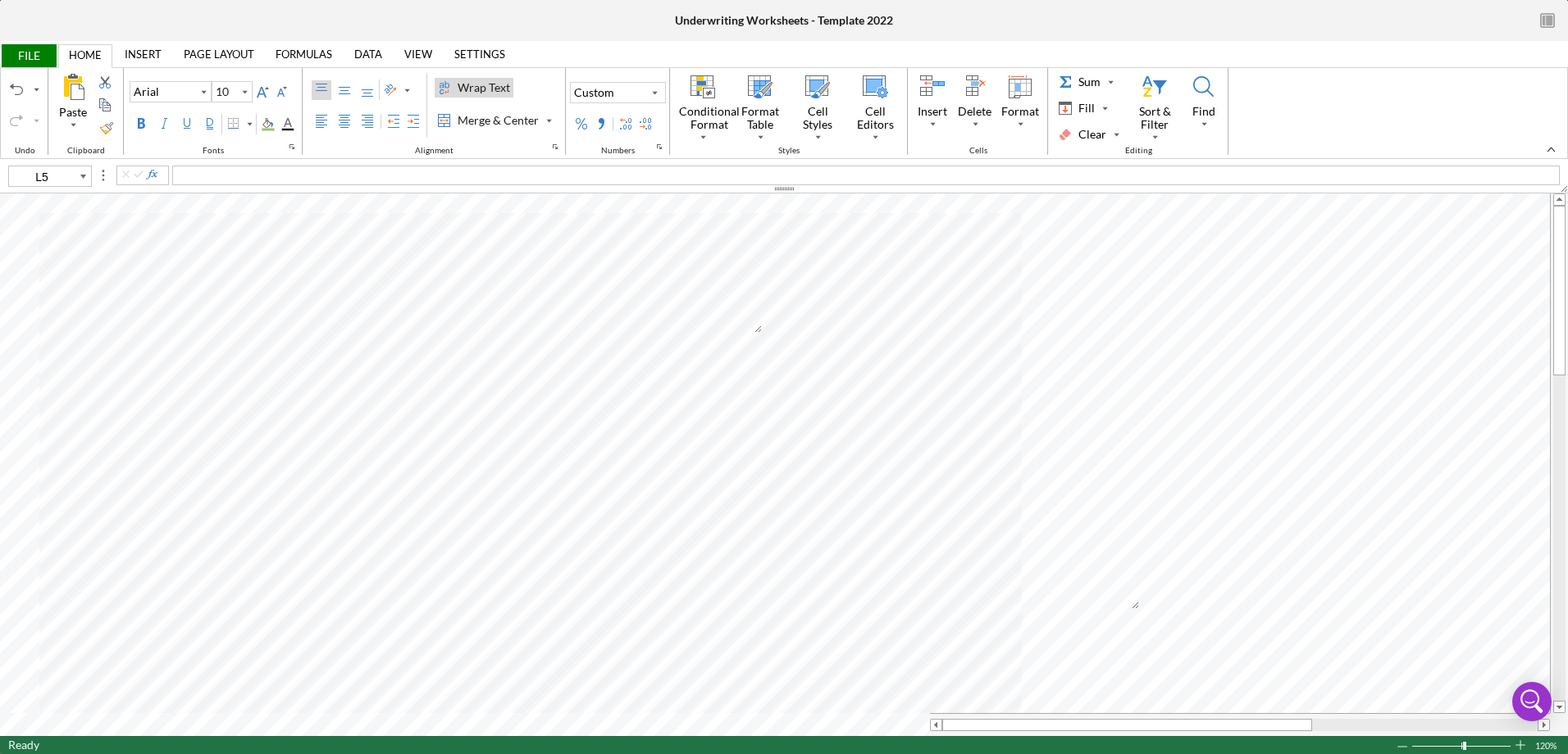 type 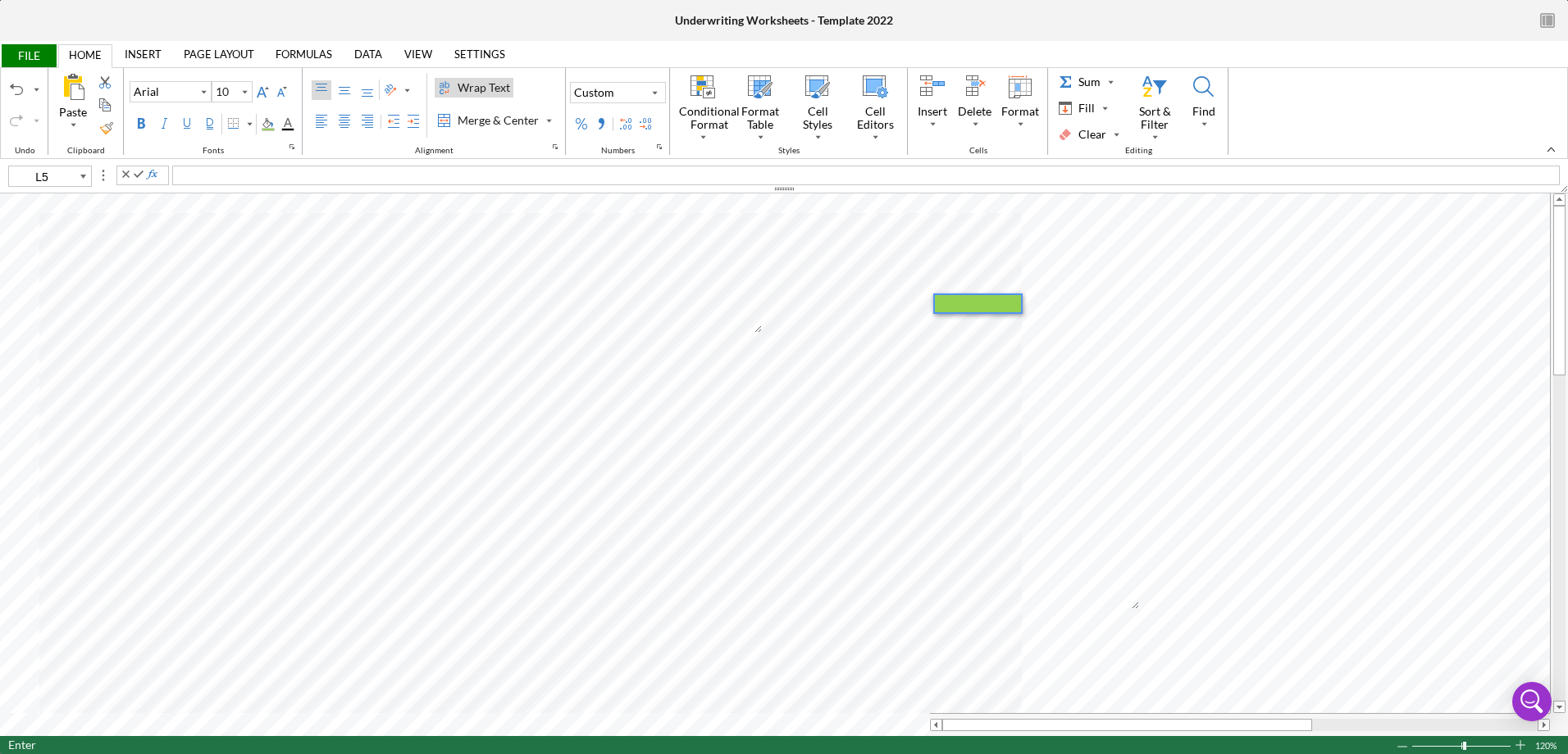 click at bounding box center (978, 303) 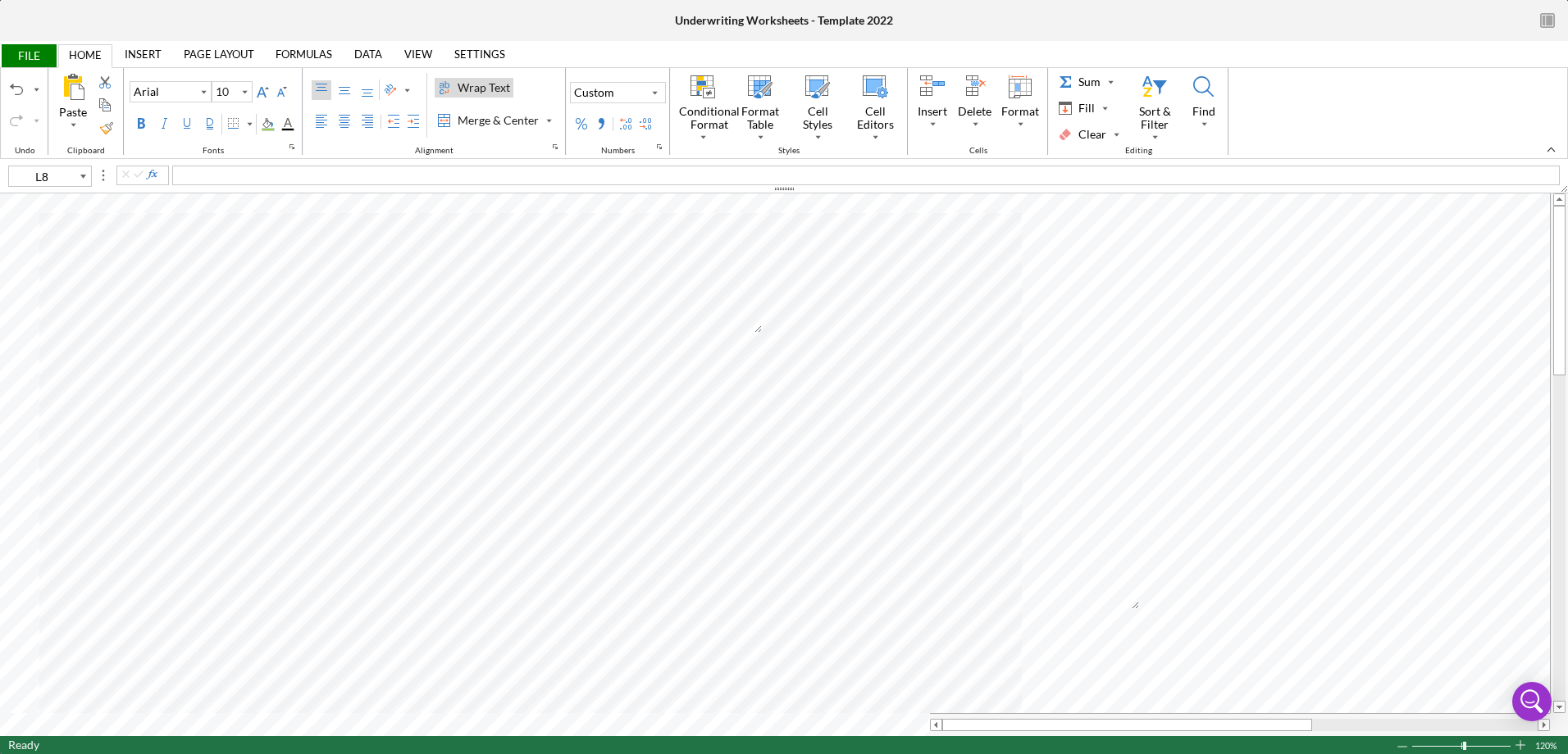 type 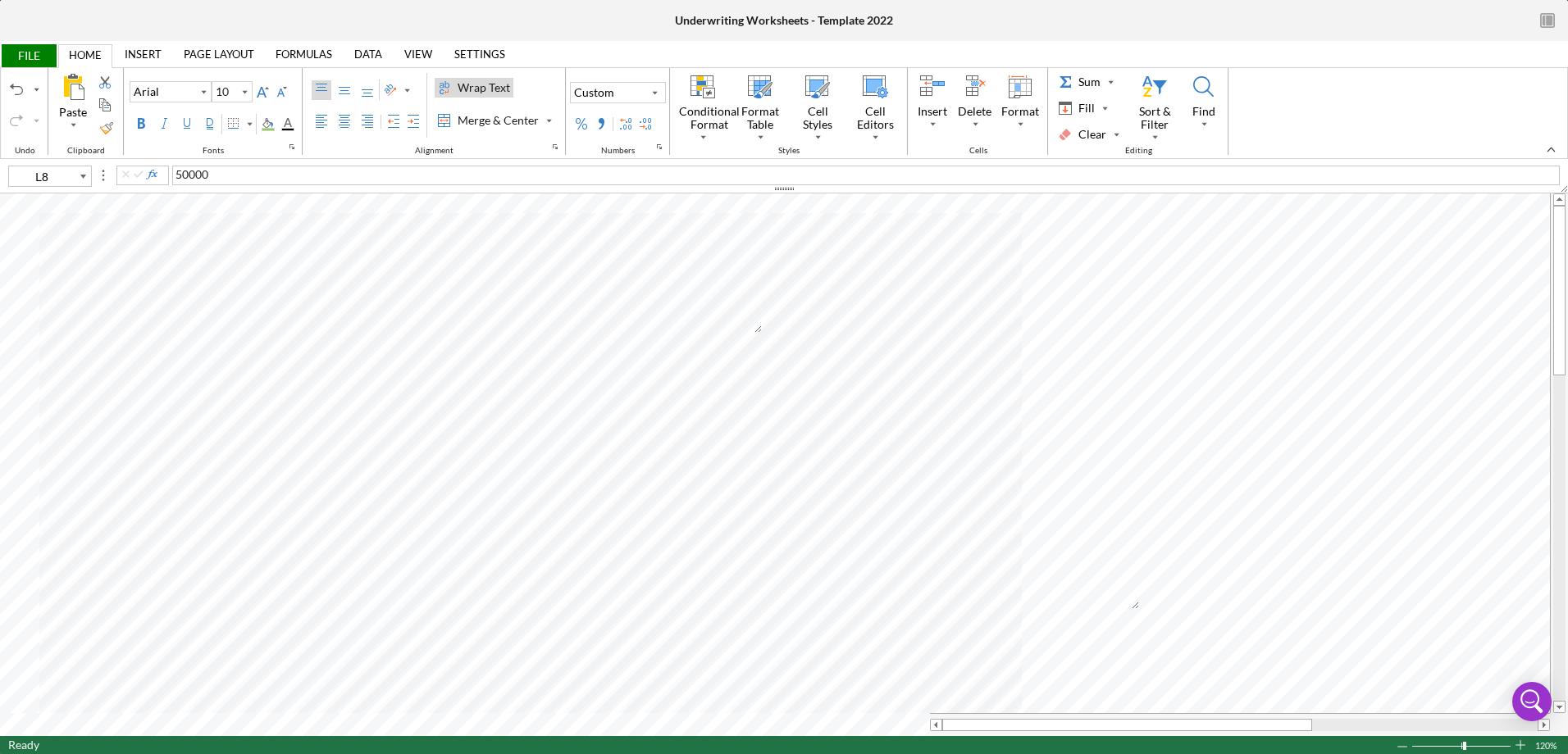 type on "L[NUMBER]" 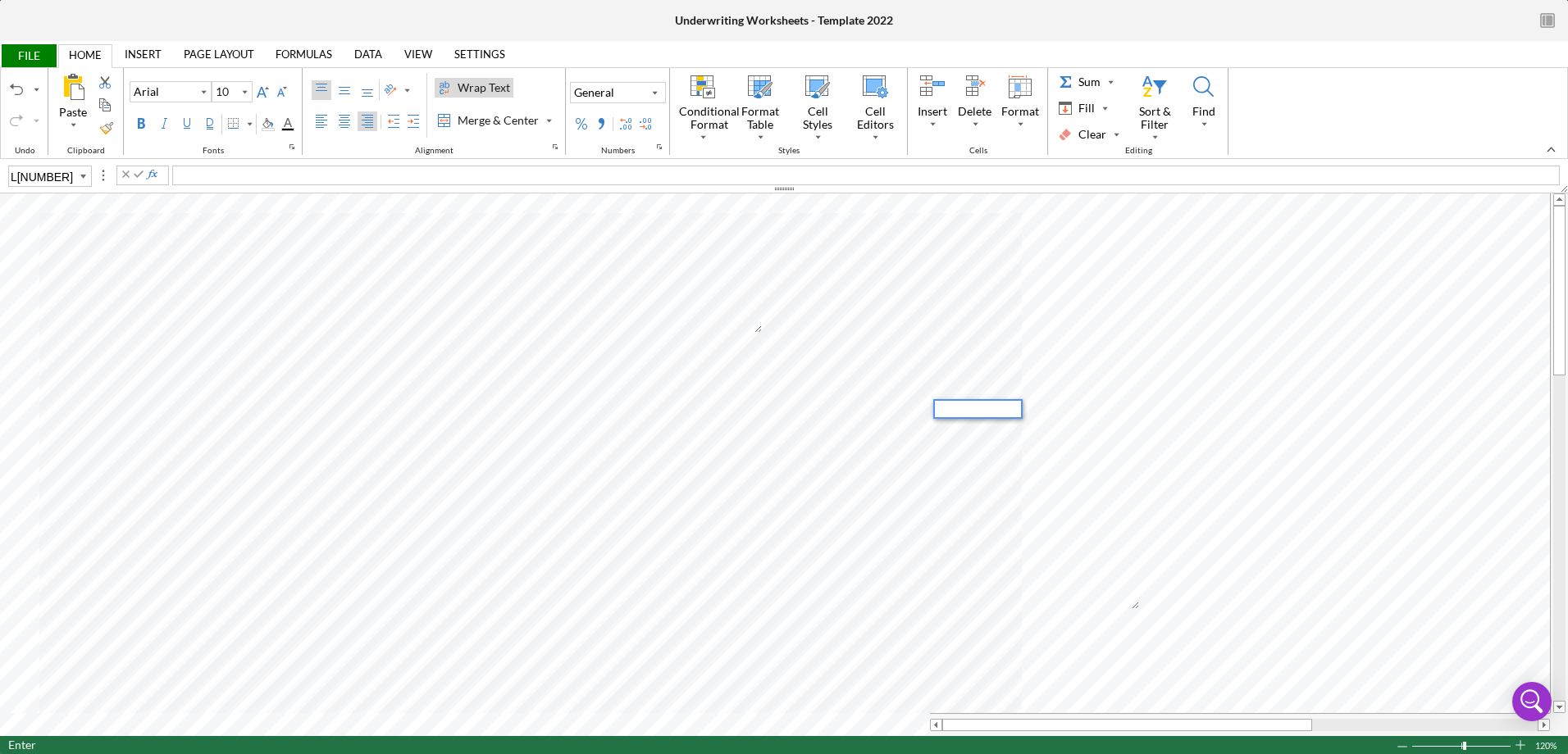 type 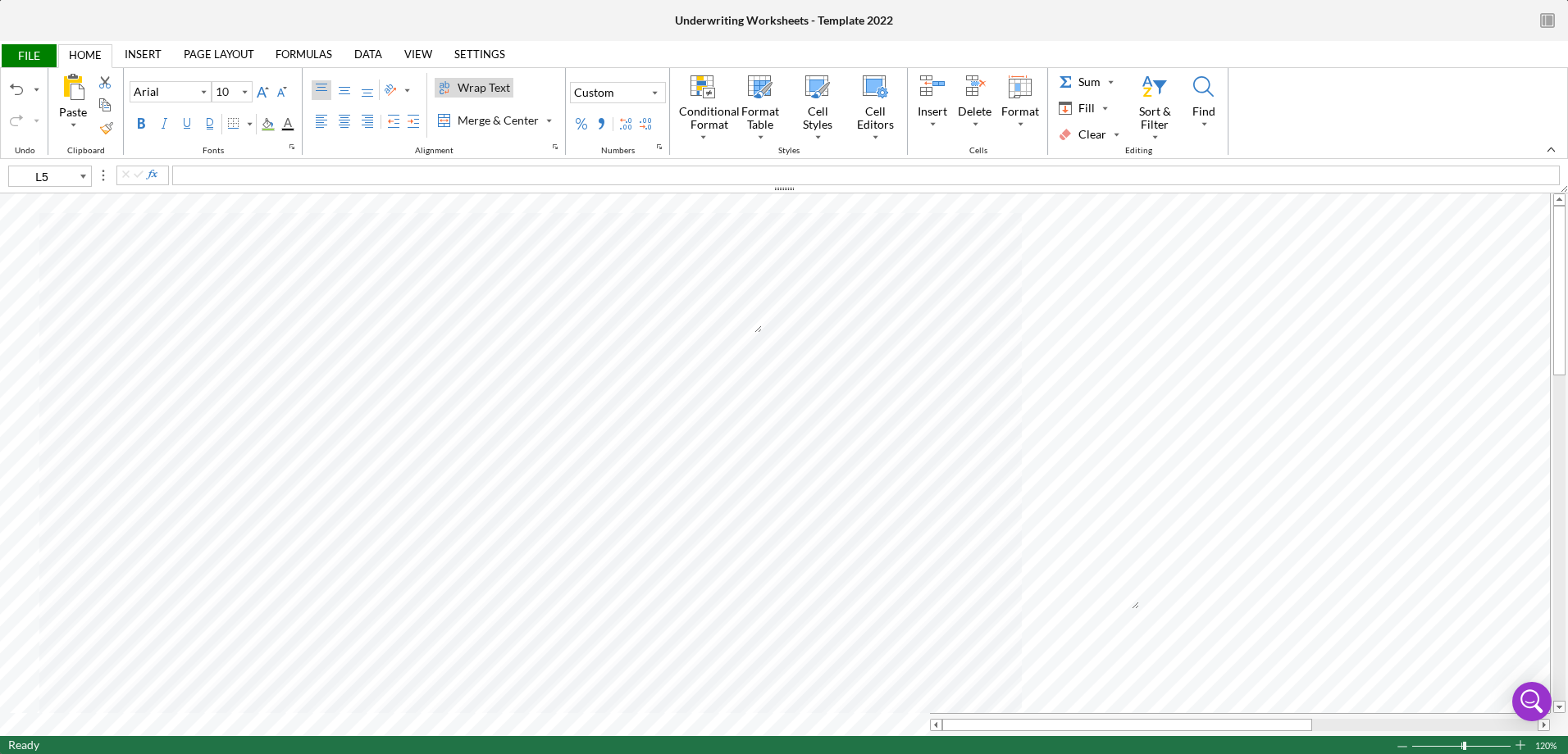 type on "L10" 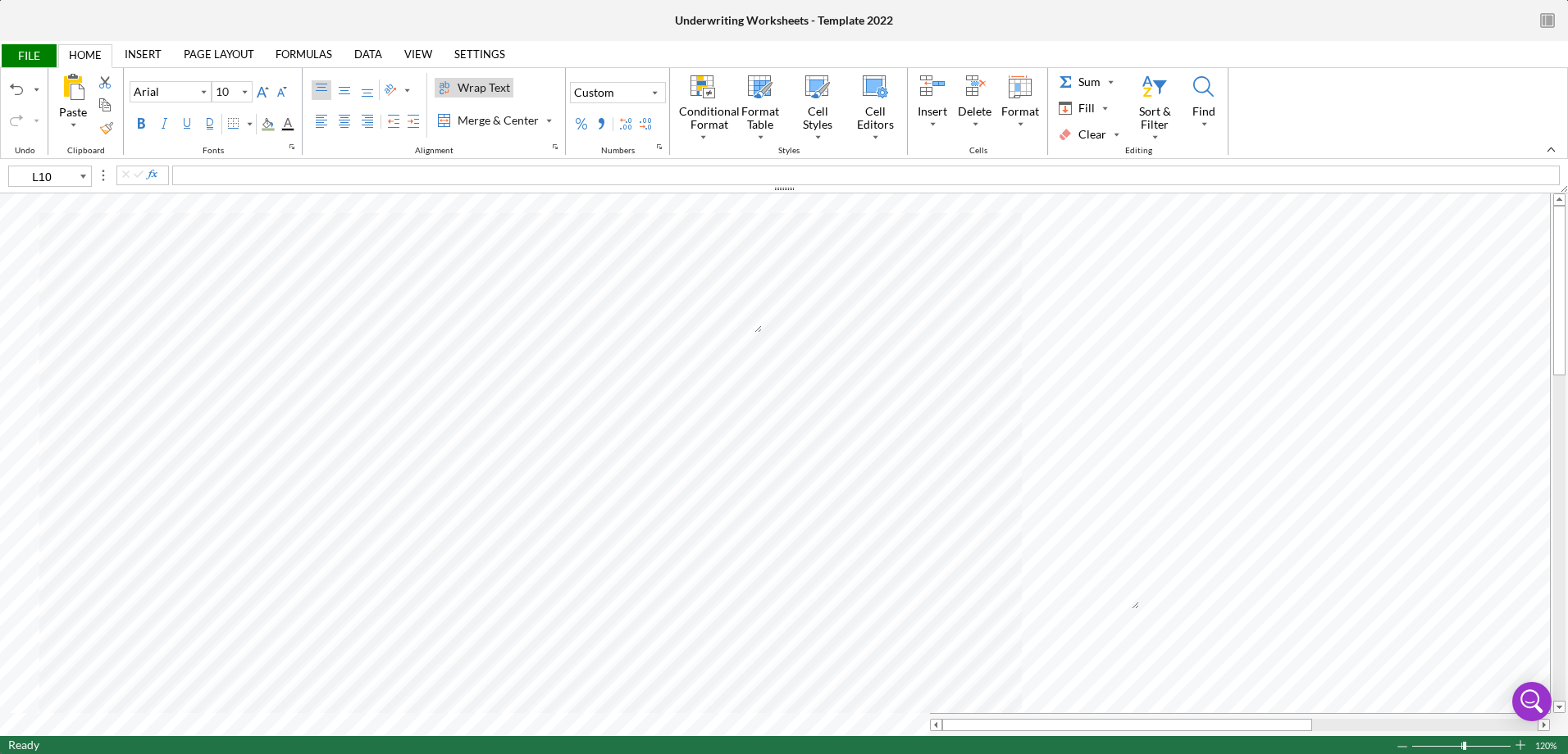 type 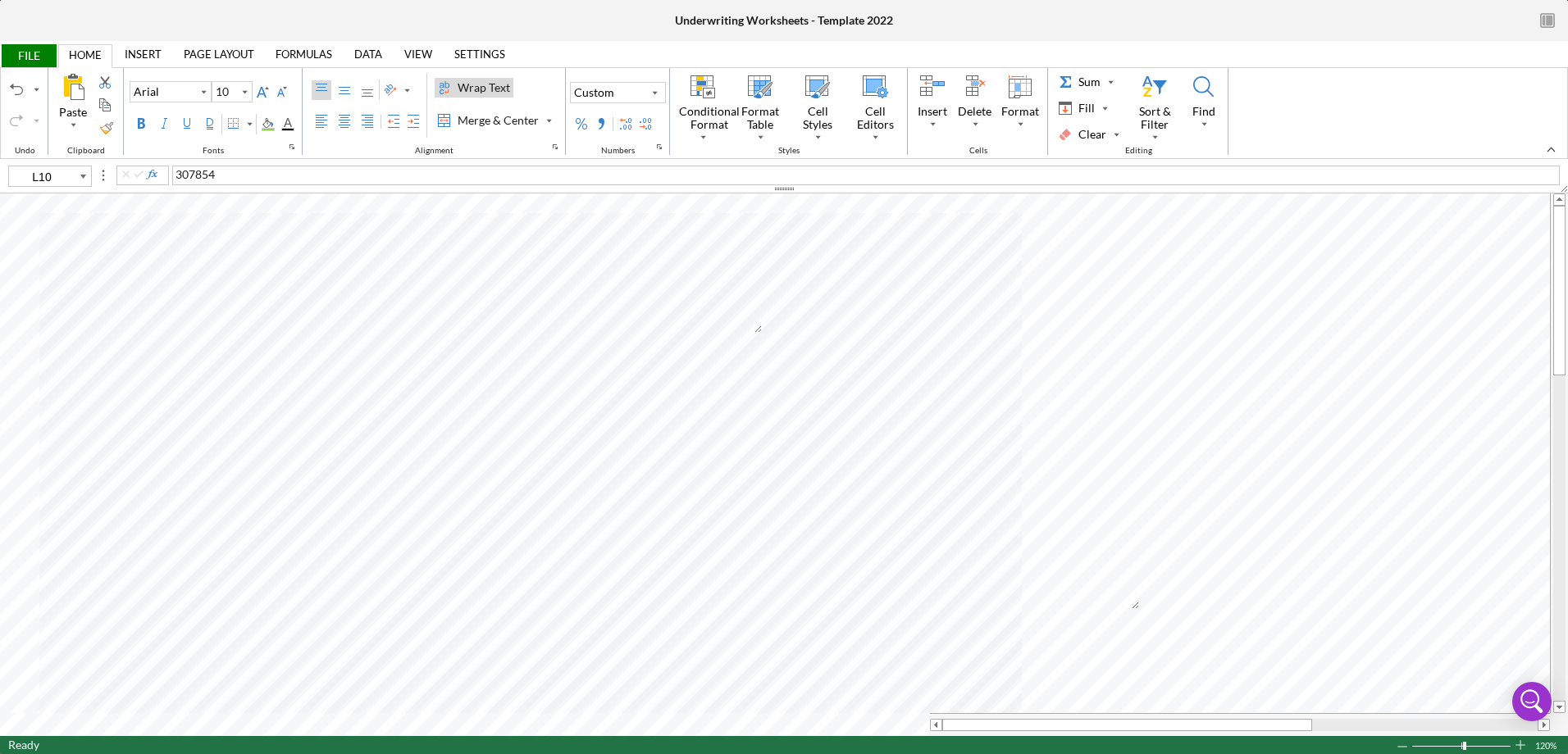 type on "L[NUMBER]" 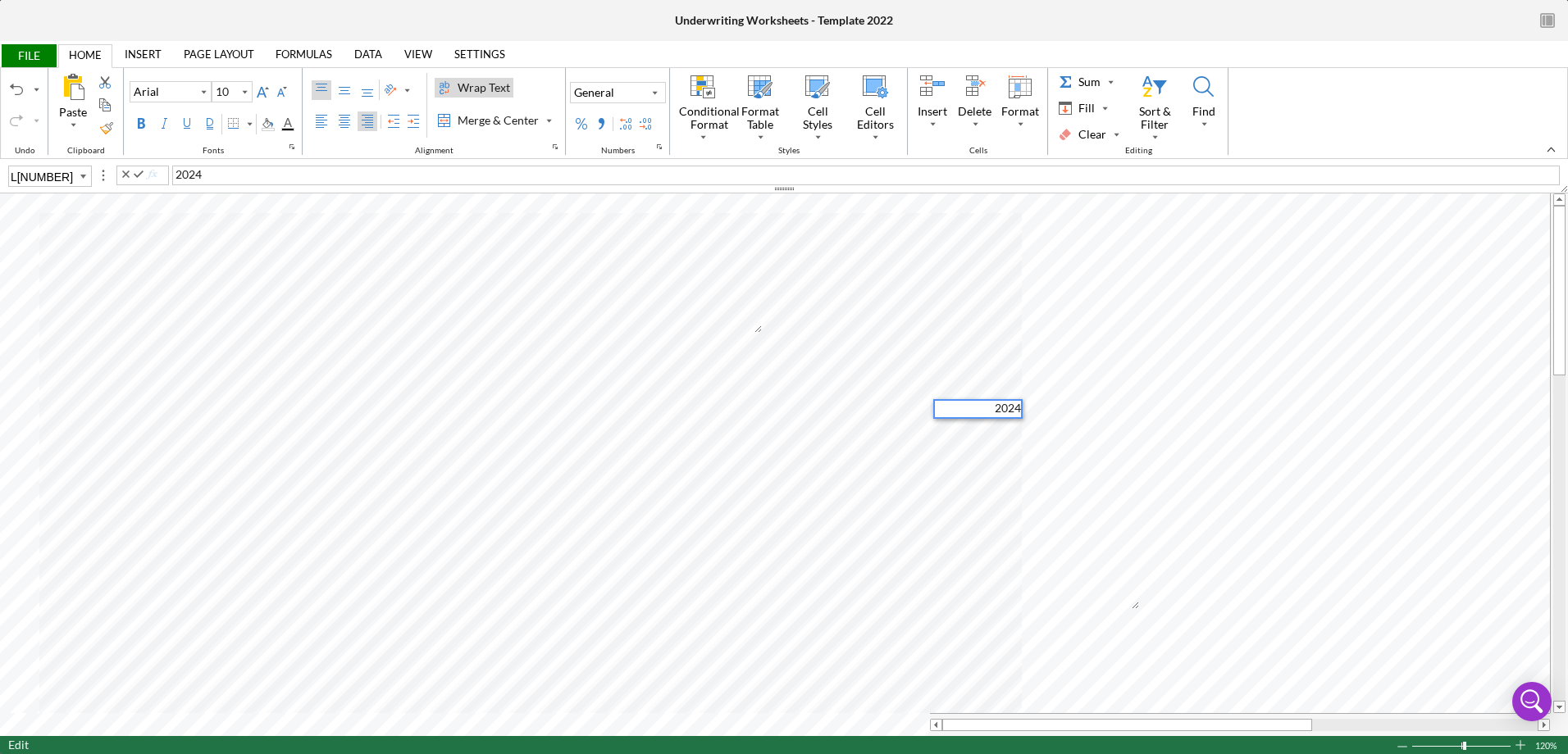 type 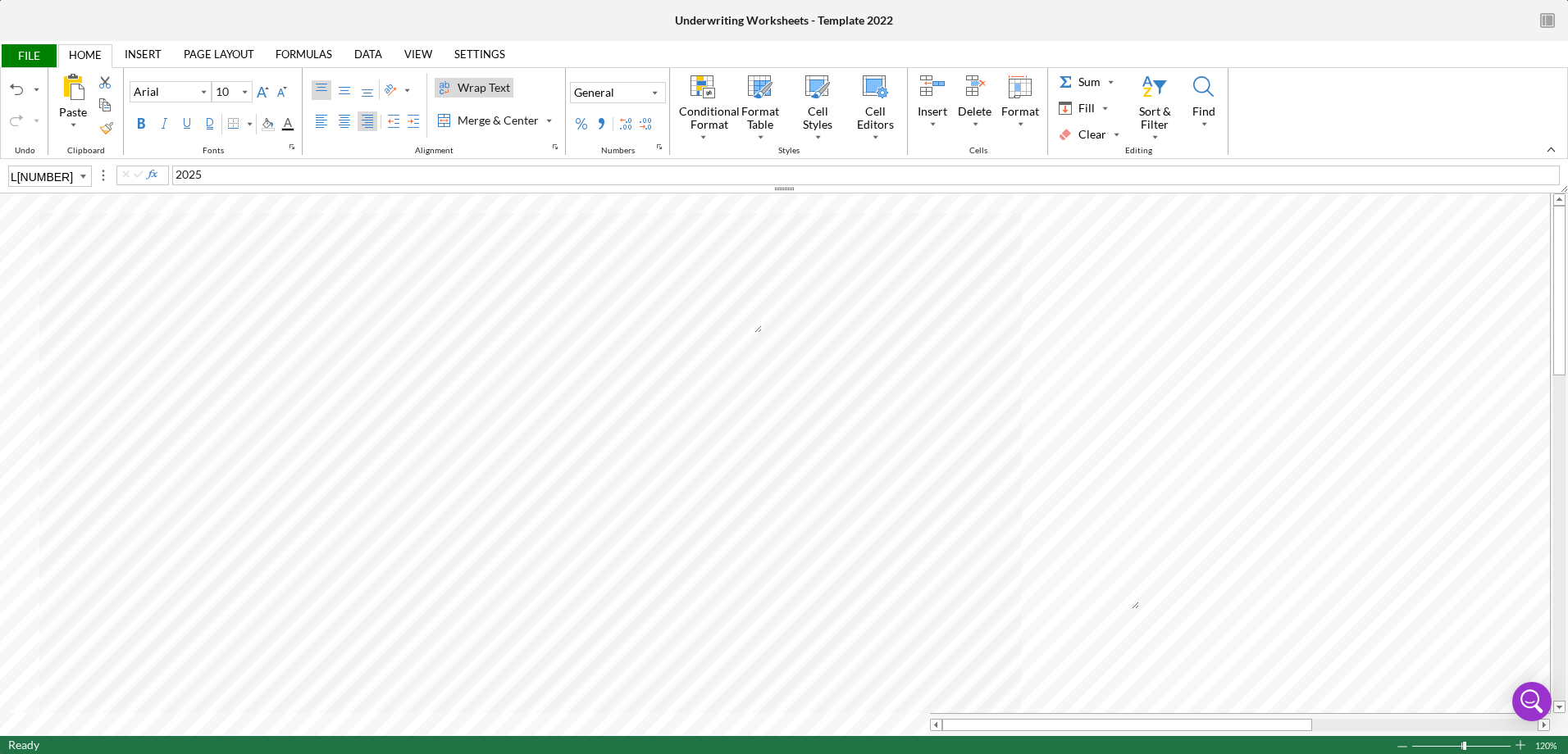 type on "L10" 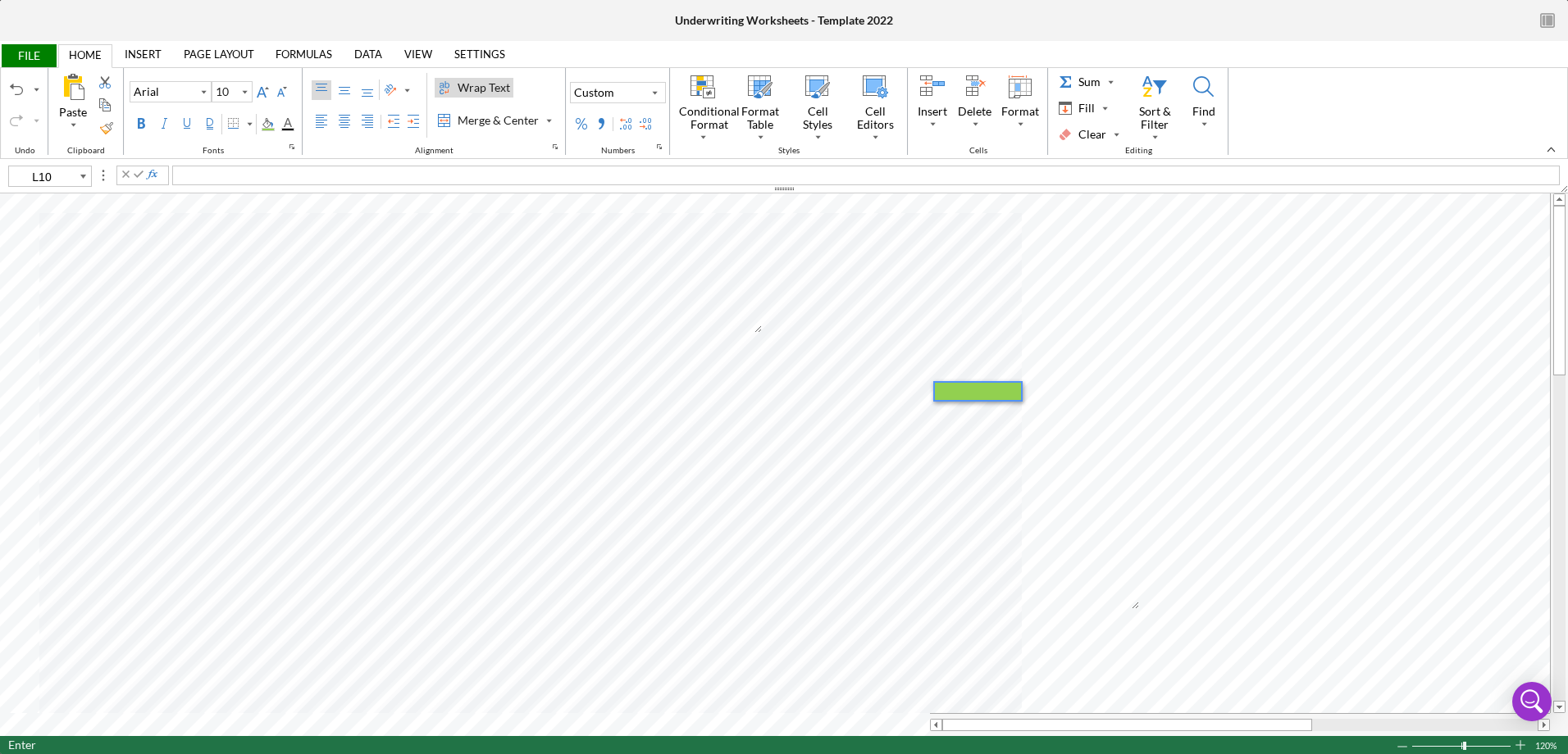 type 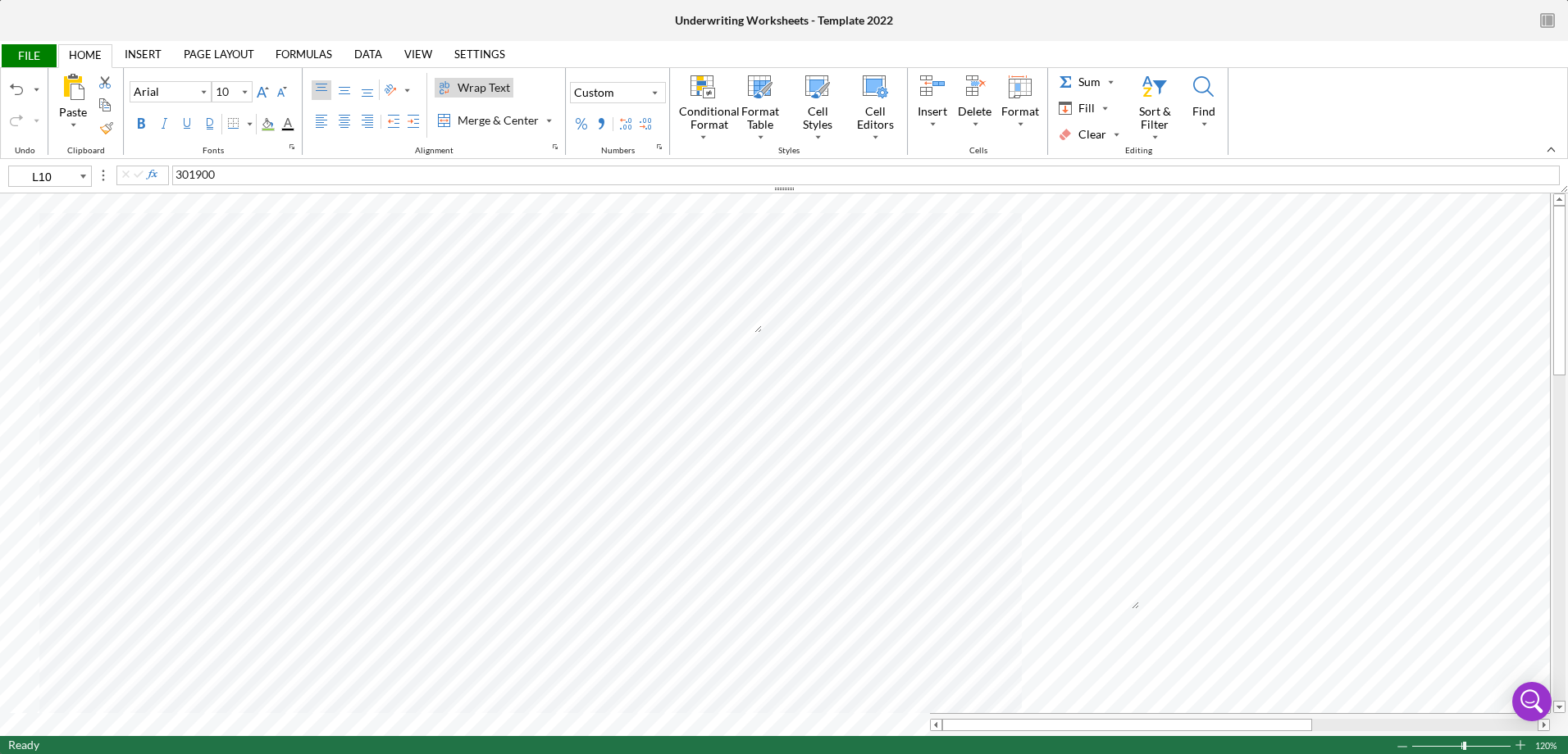 type on "F6" 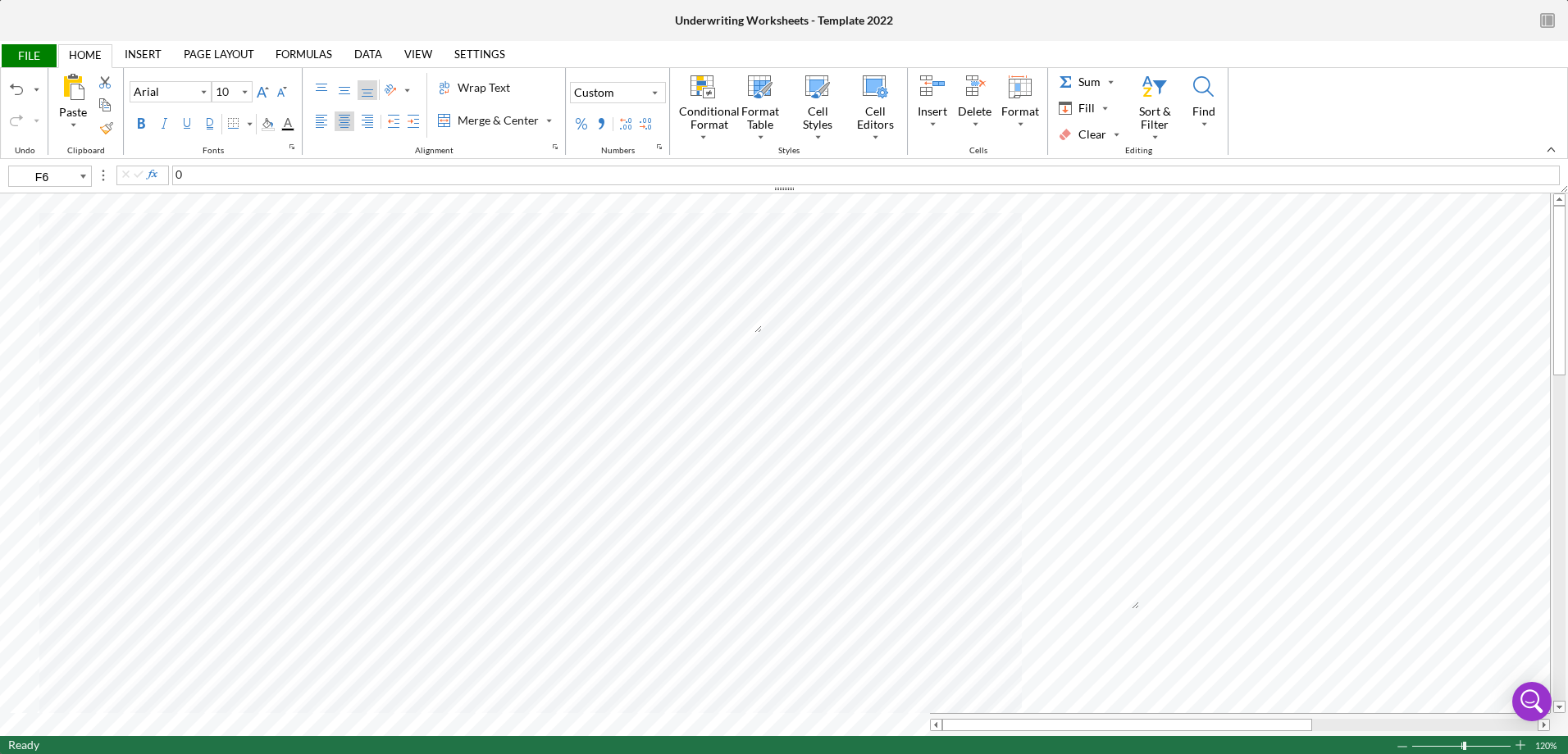 type 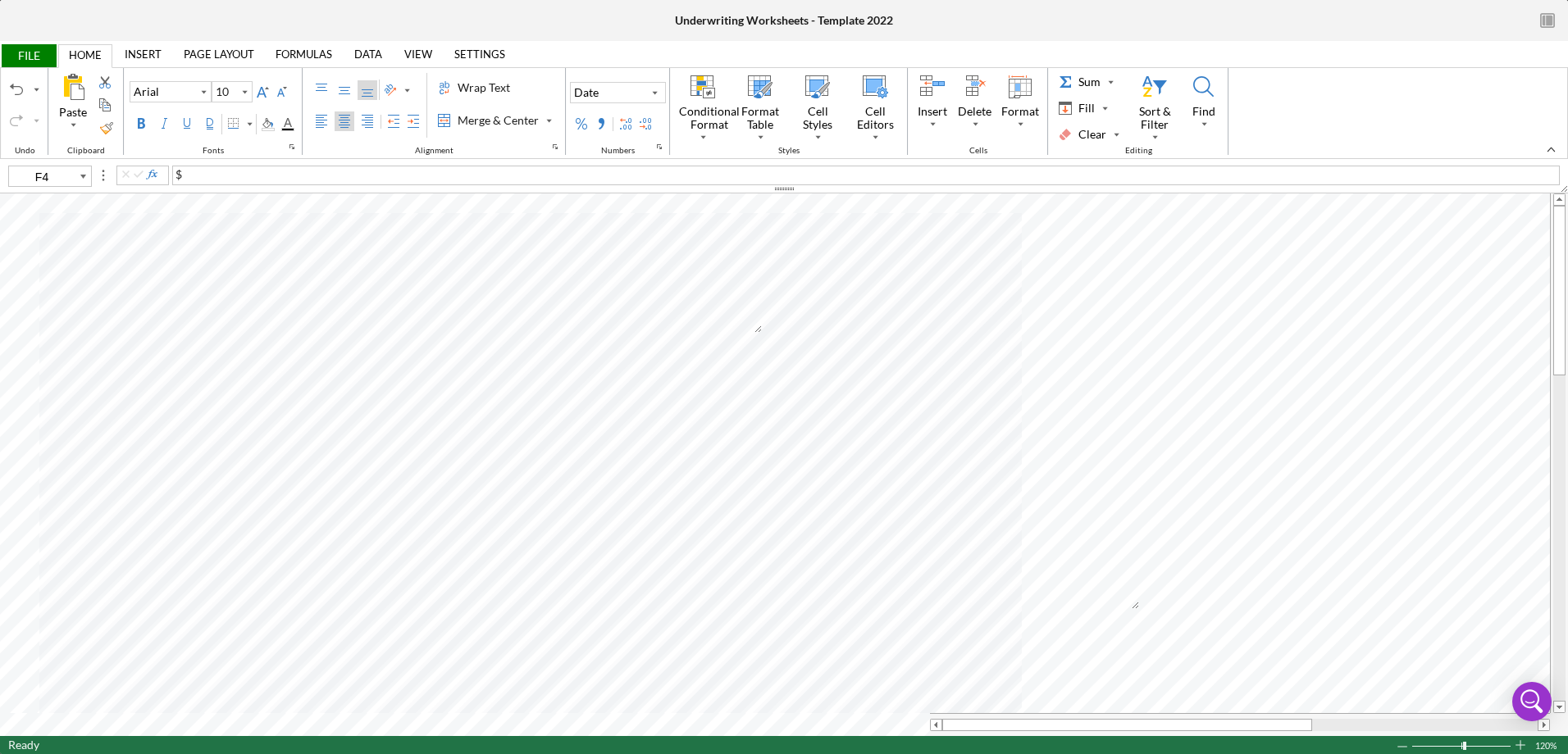 type on "F6" 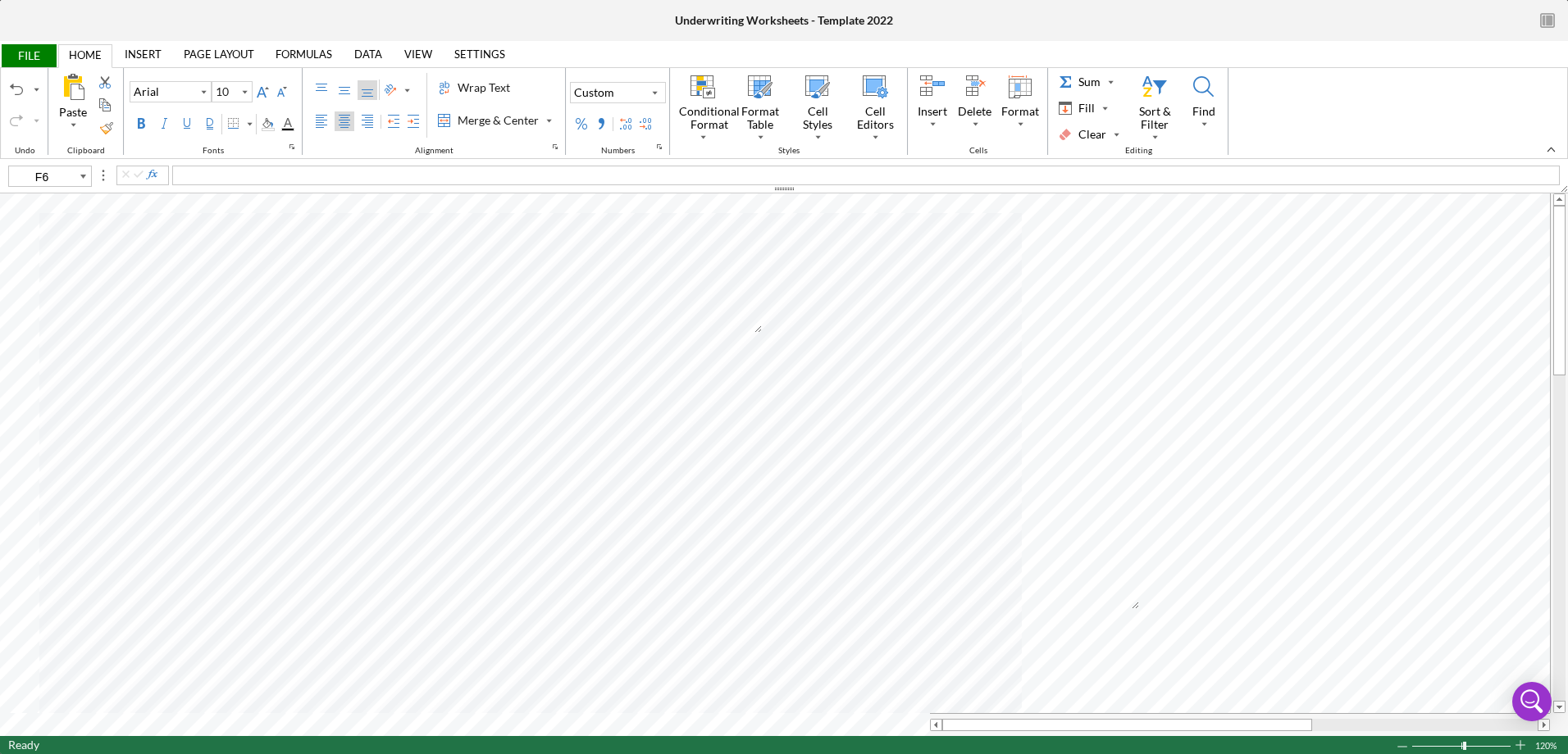 type 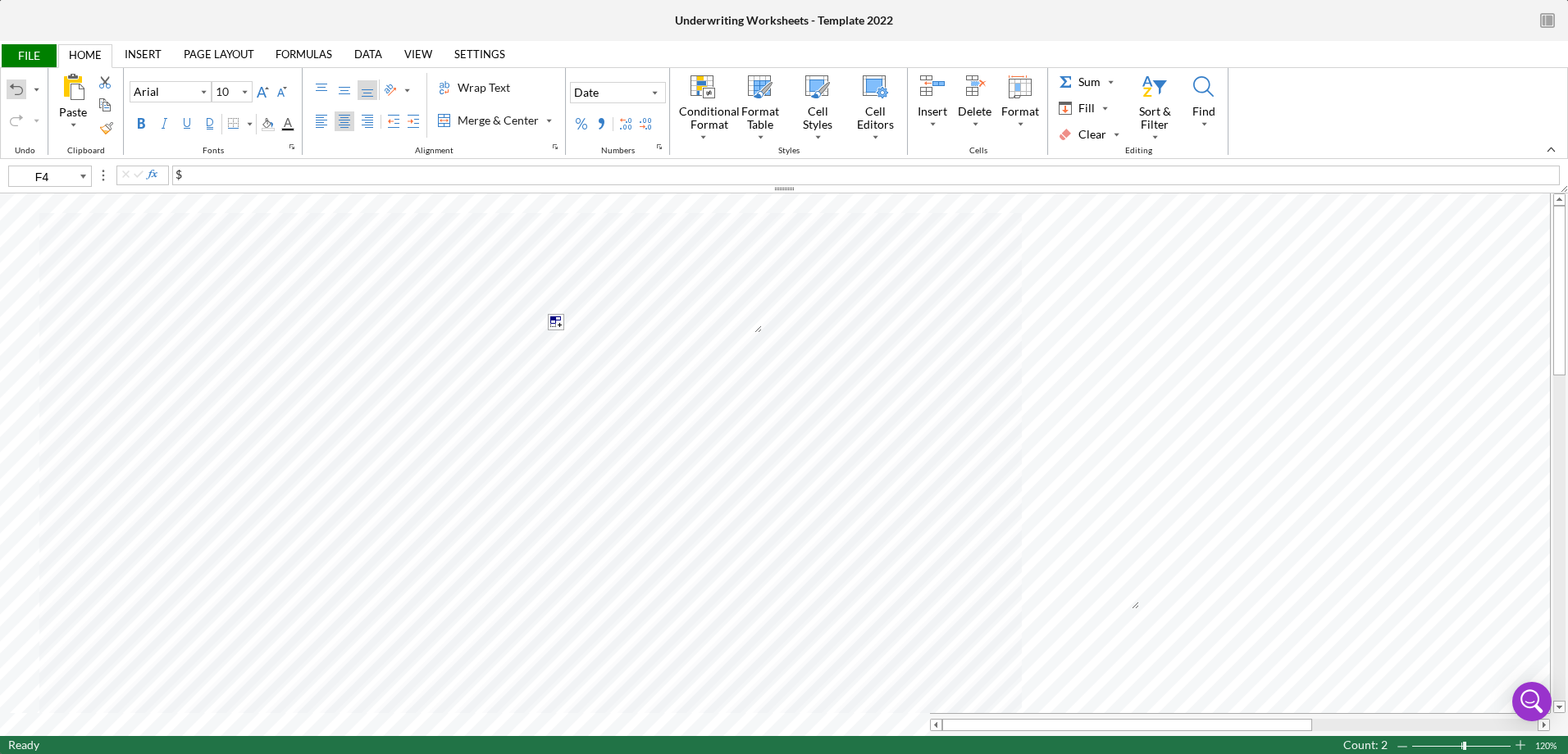 click at bounding box center [16, 89] 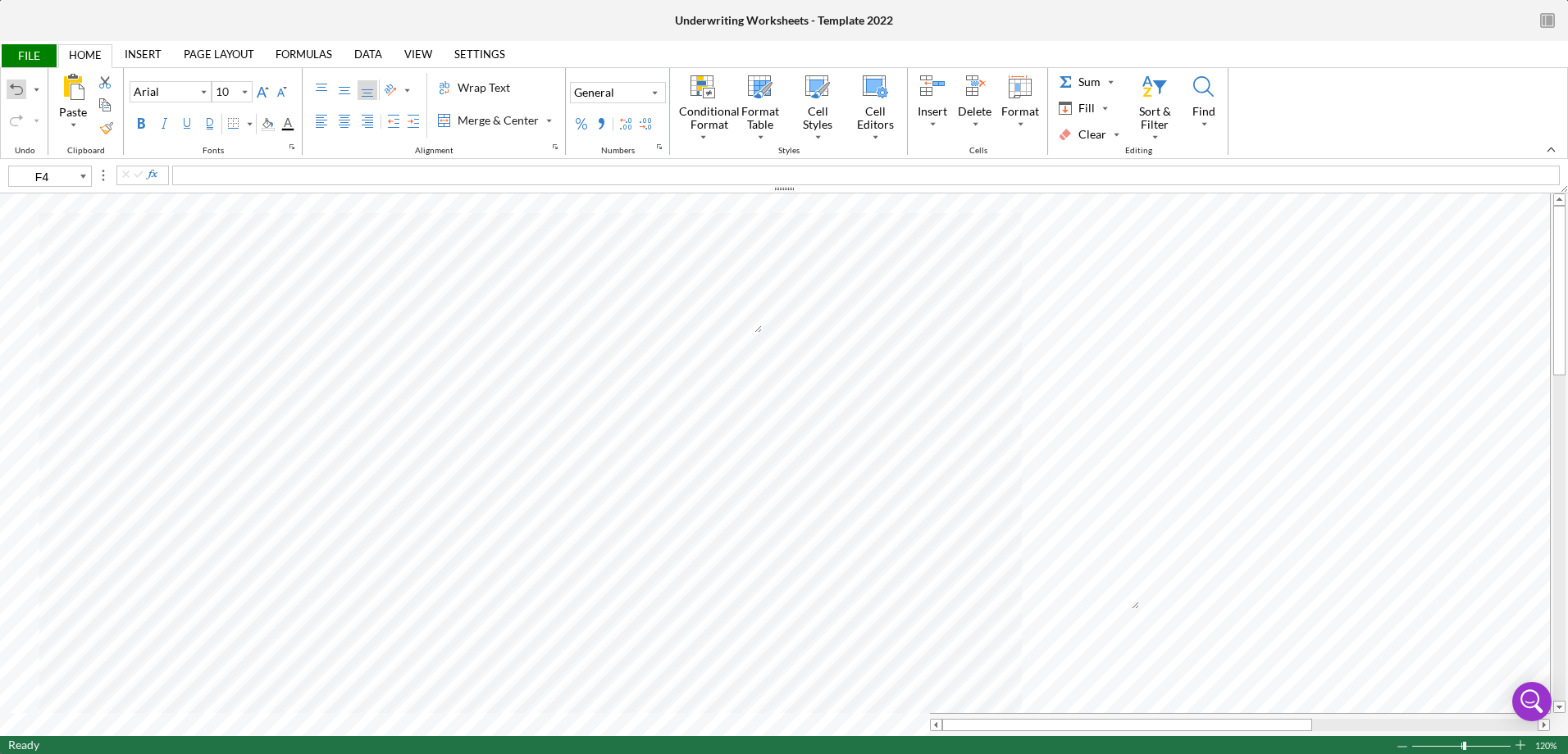 click at bounding box center [16, 89] 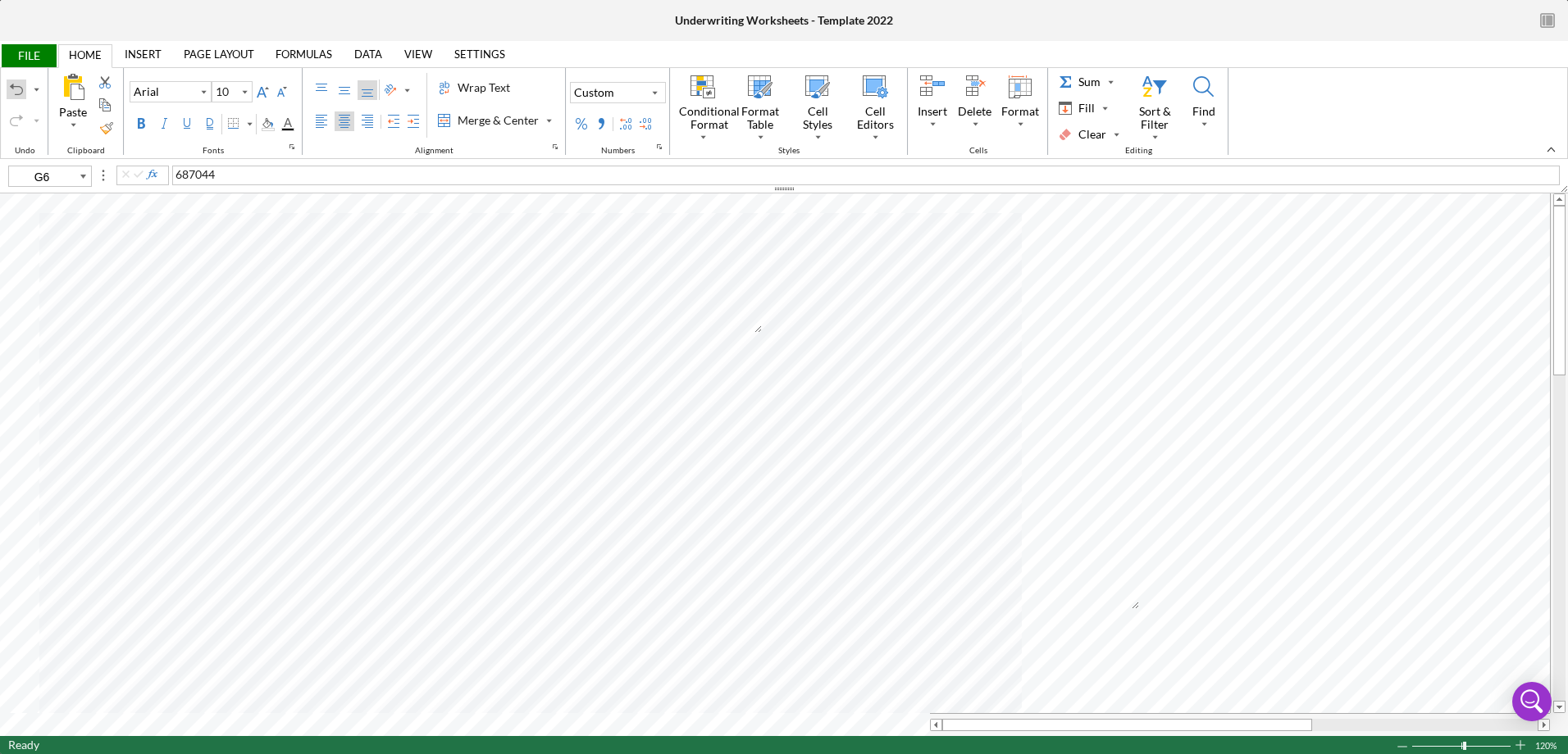 click at bounding box center (16, 89) 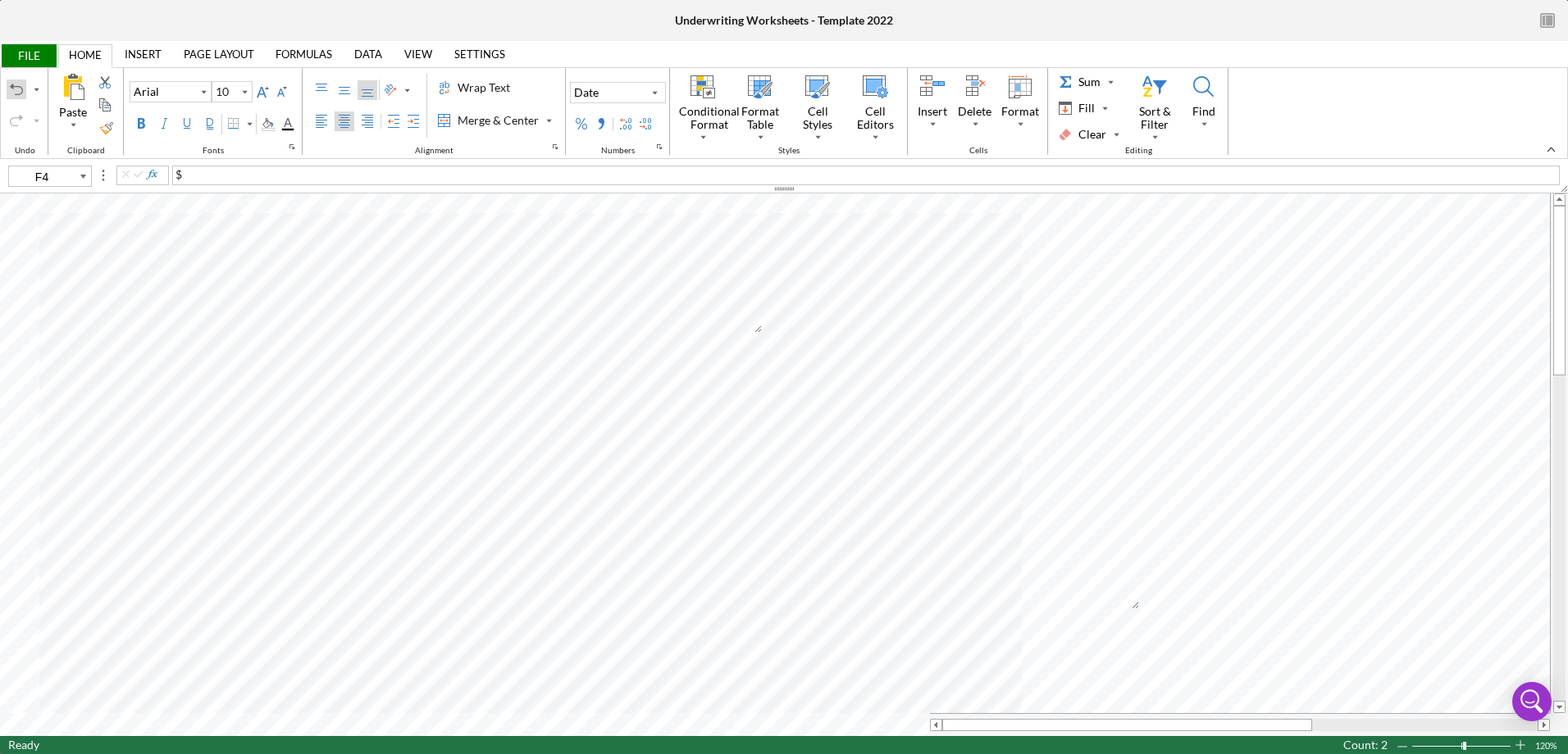 click at bounding box center [16, 89] 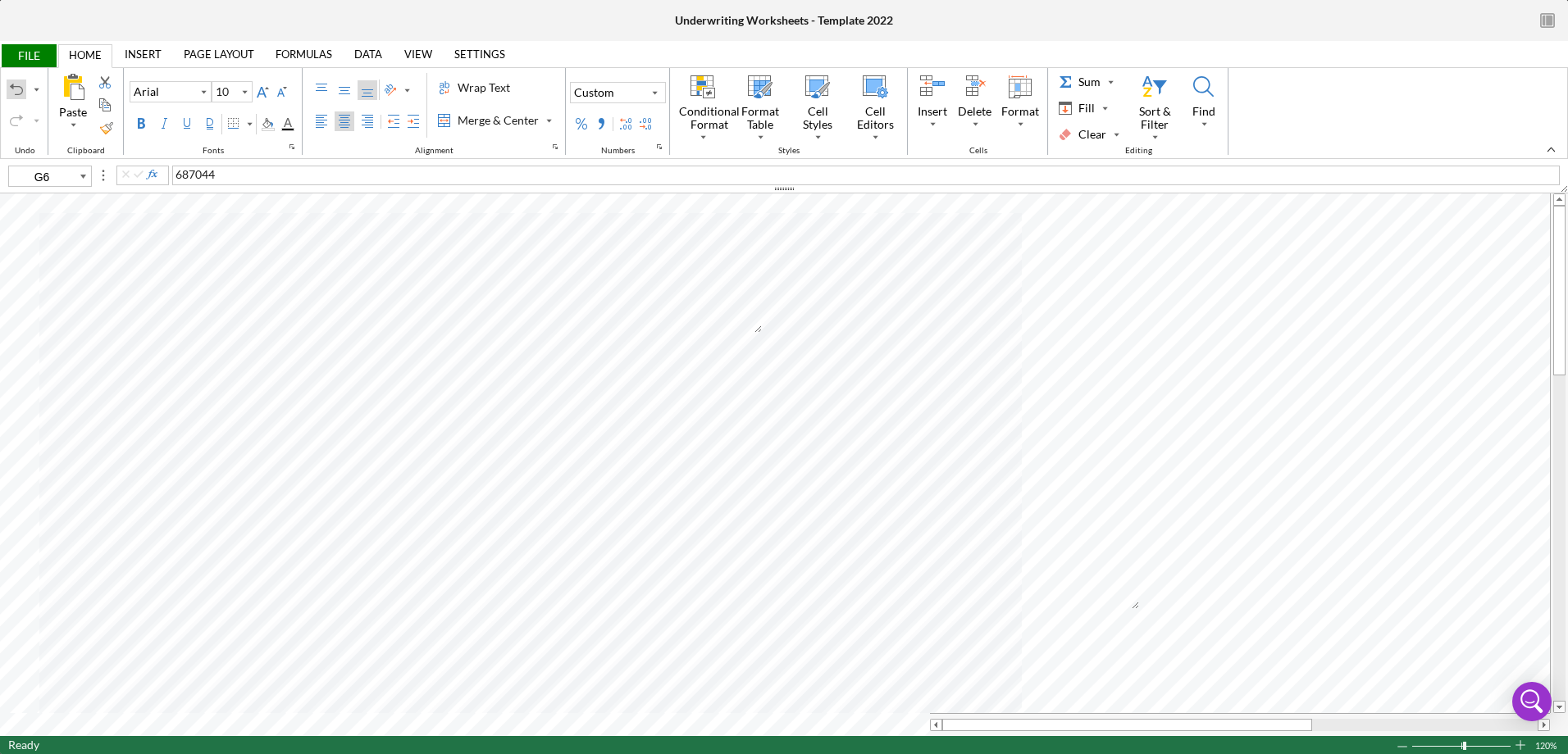 click at bounding box center (16, 89) 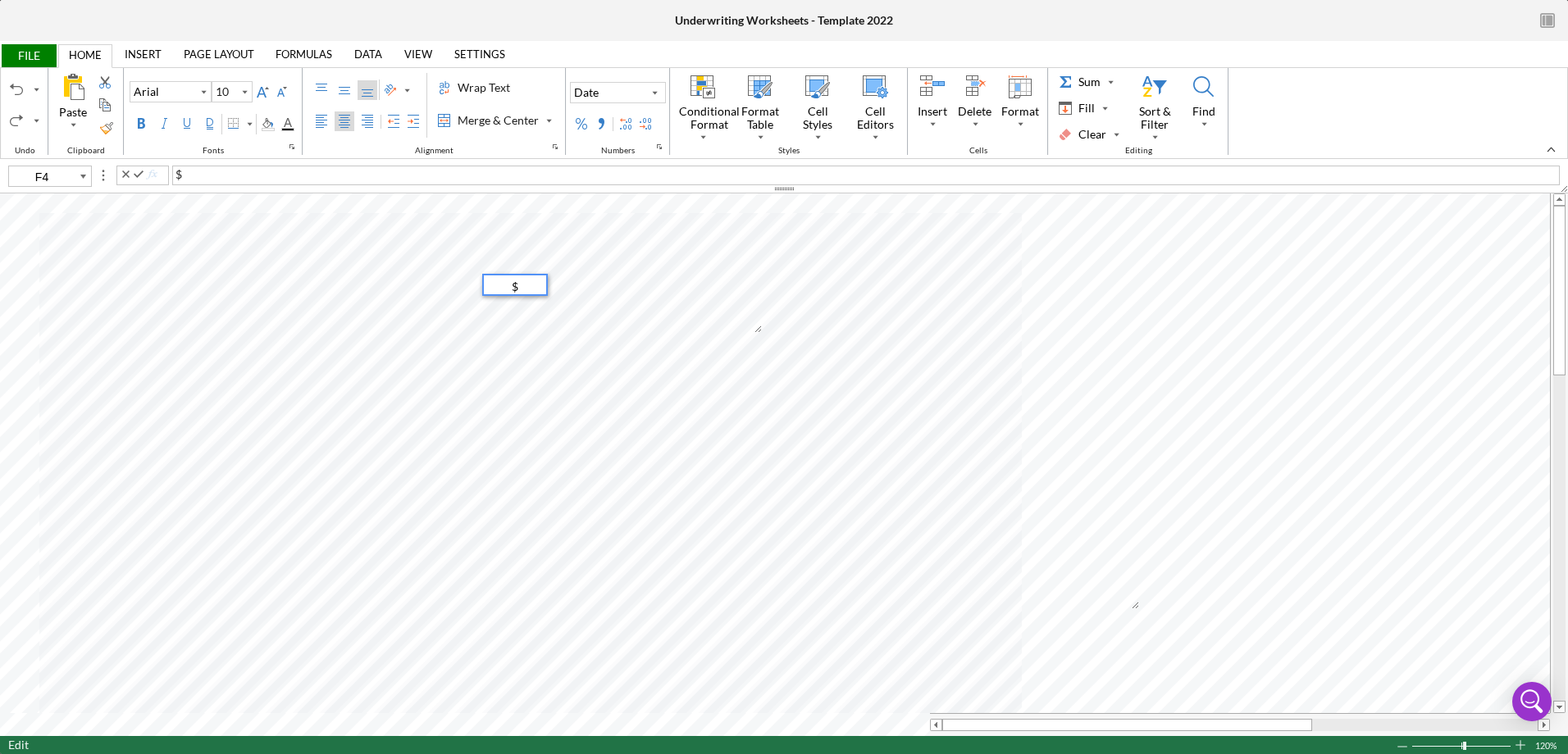 click on "$" at bounding box center [515, 284] 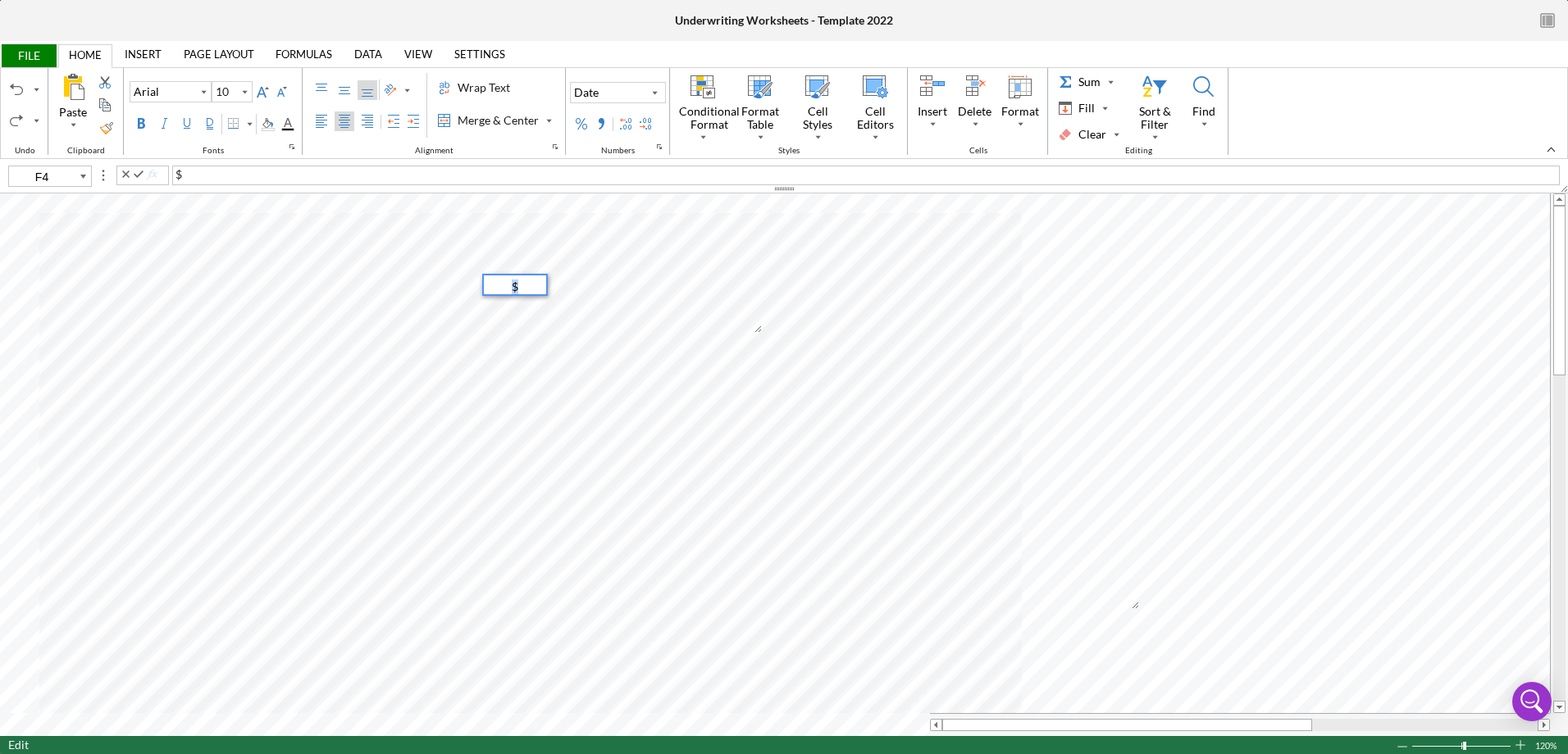 click on "$" at bounding box center [515, 284] 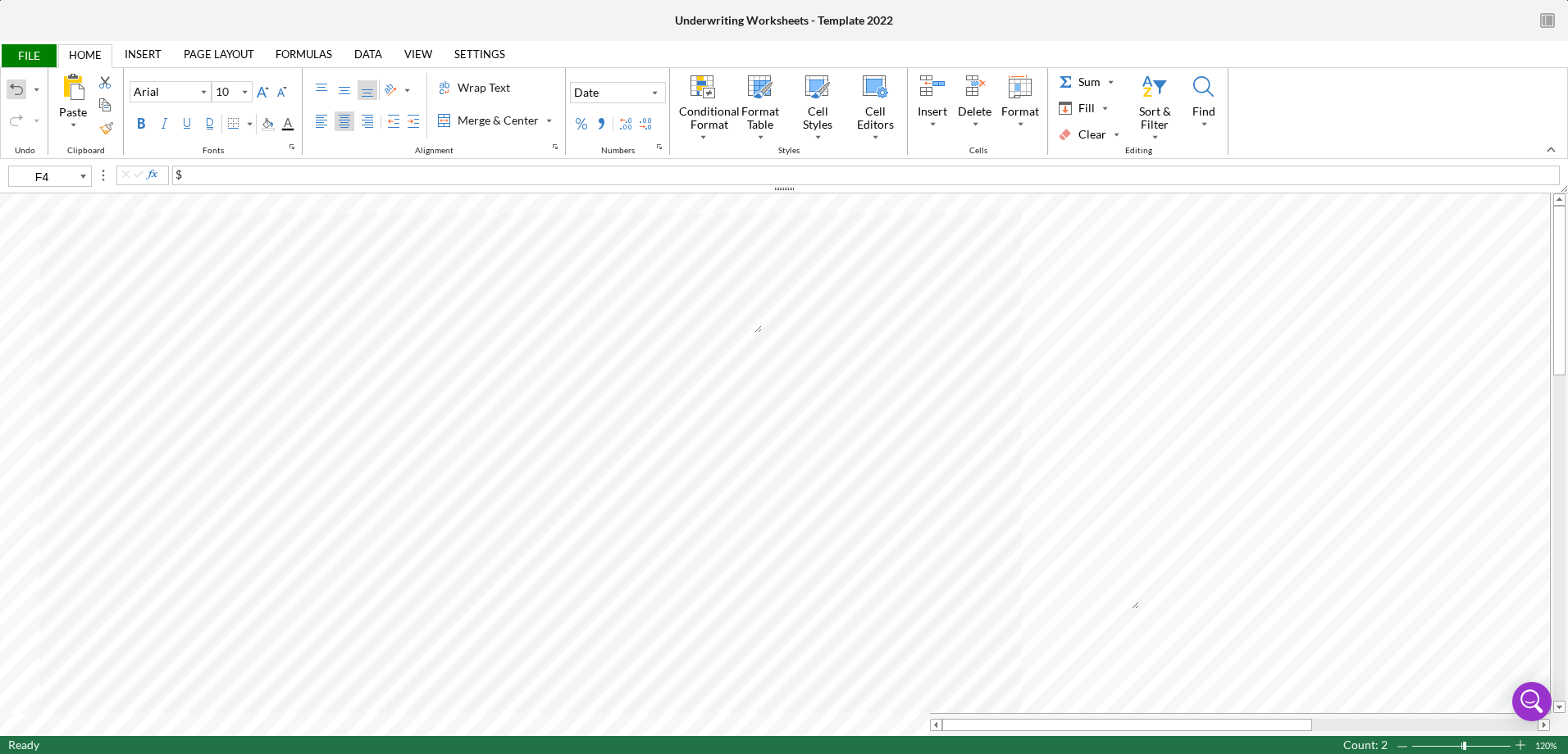 click at bounding box center [16, 89] 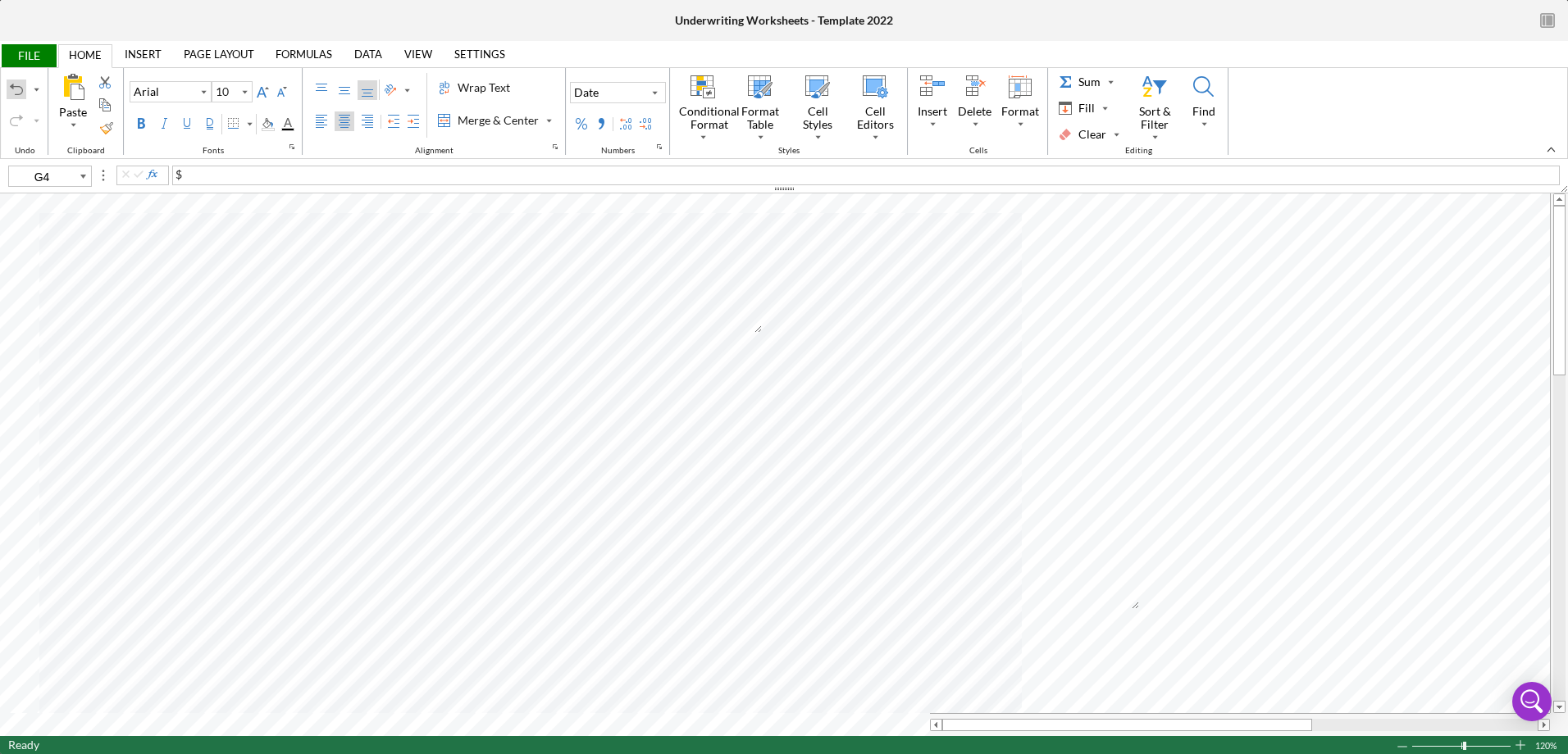 click at bounding box center [16, 89] 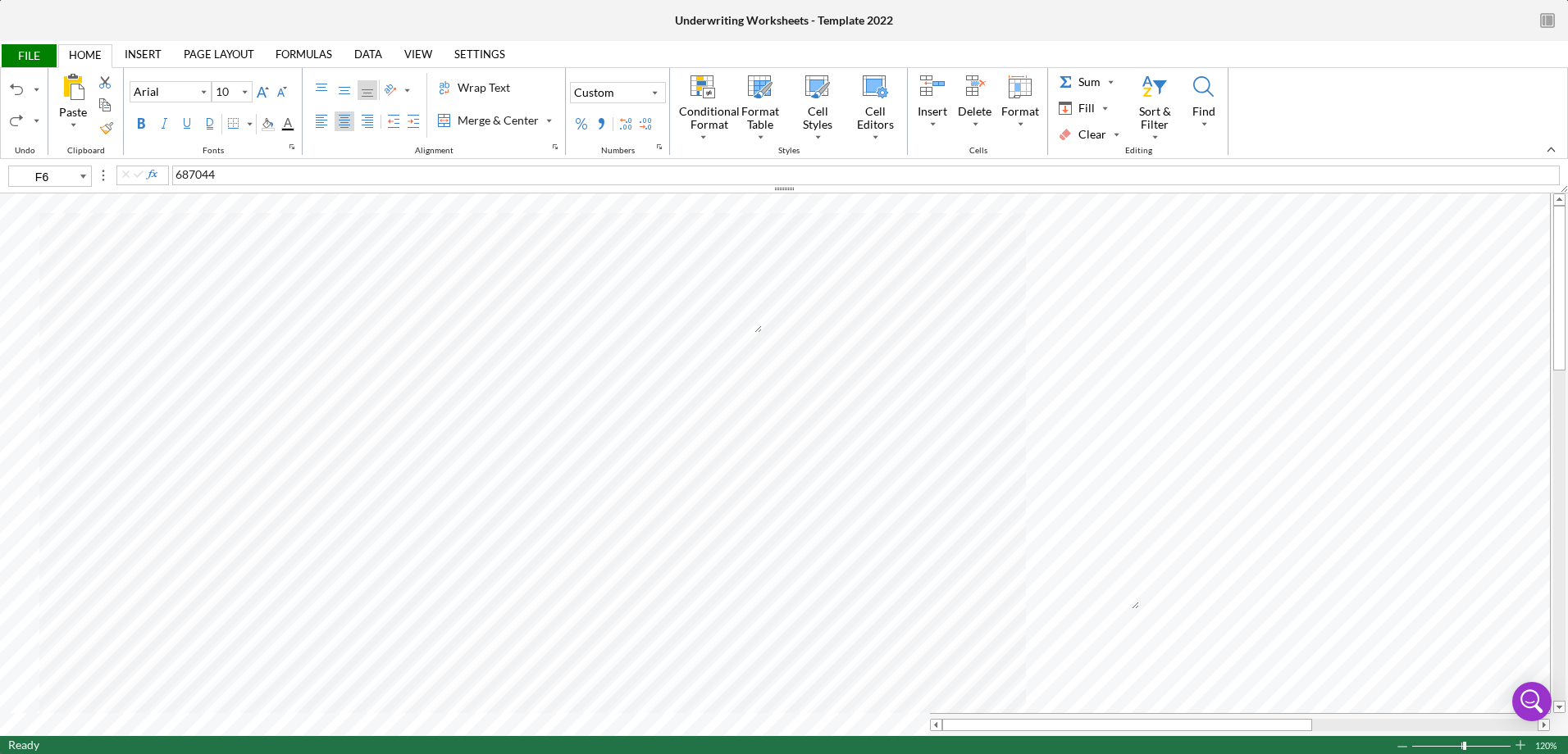 type on "F7" 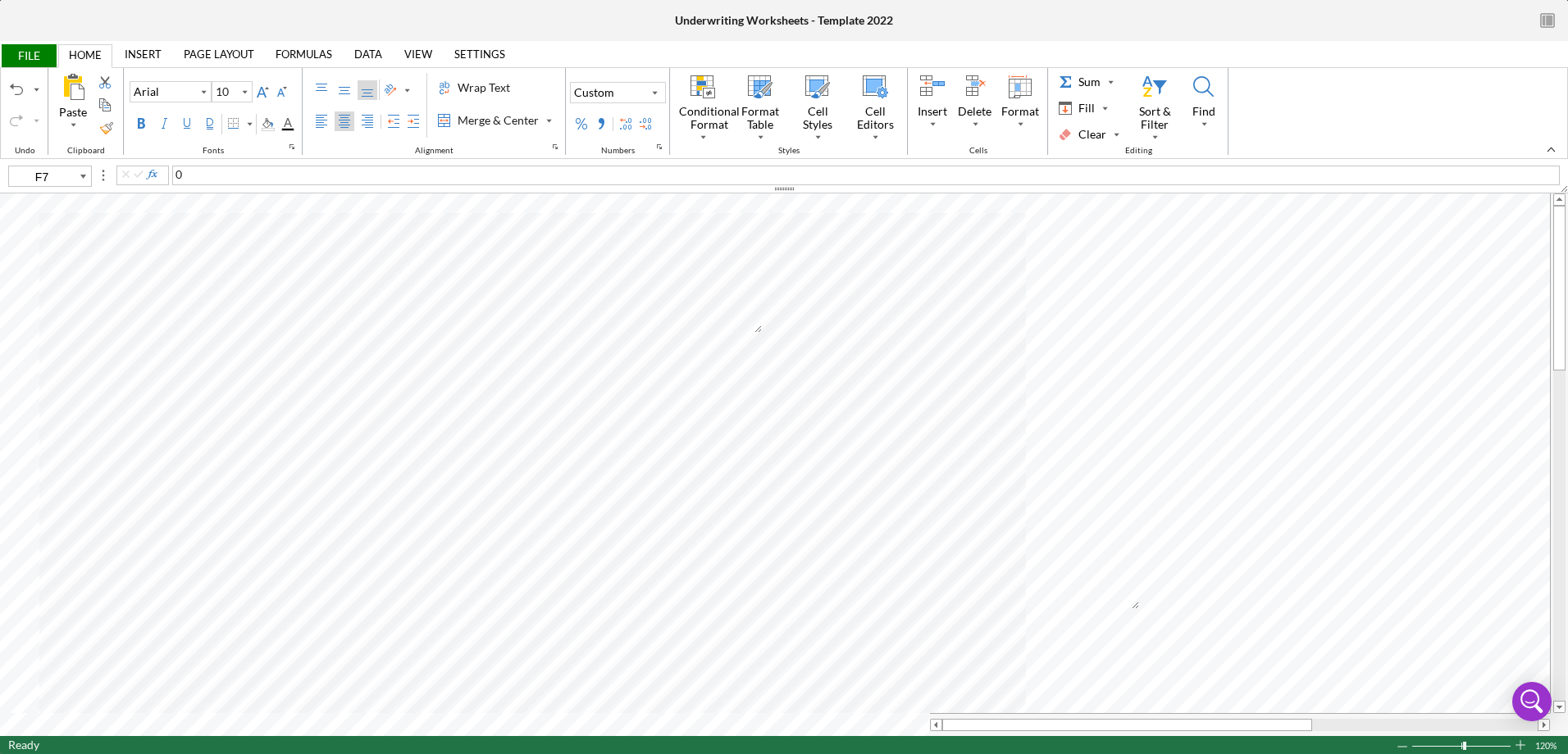 type 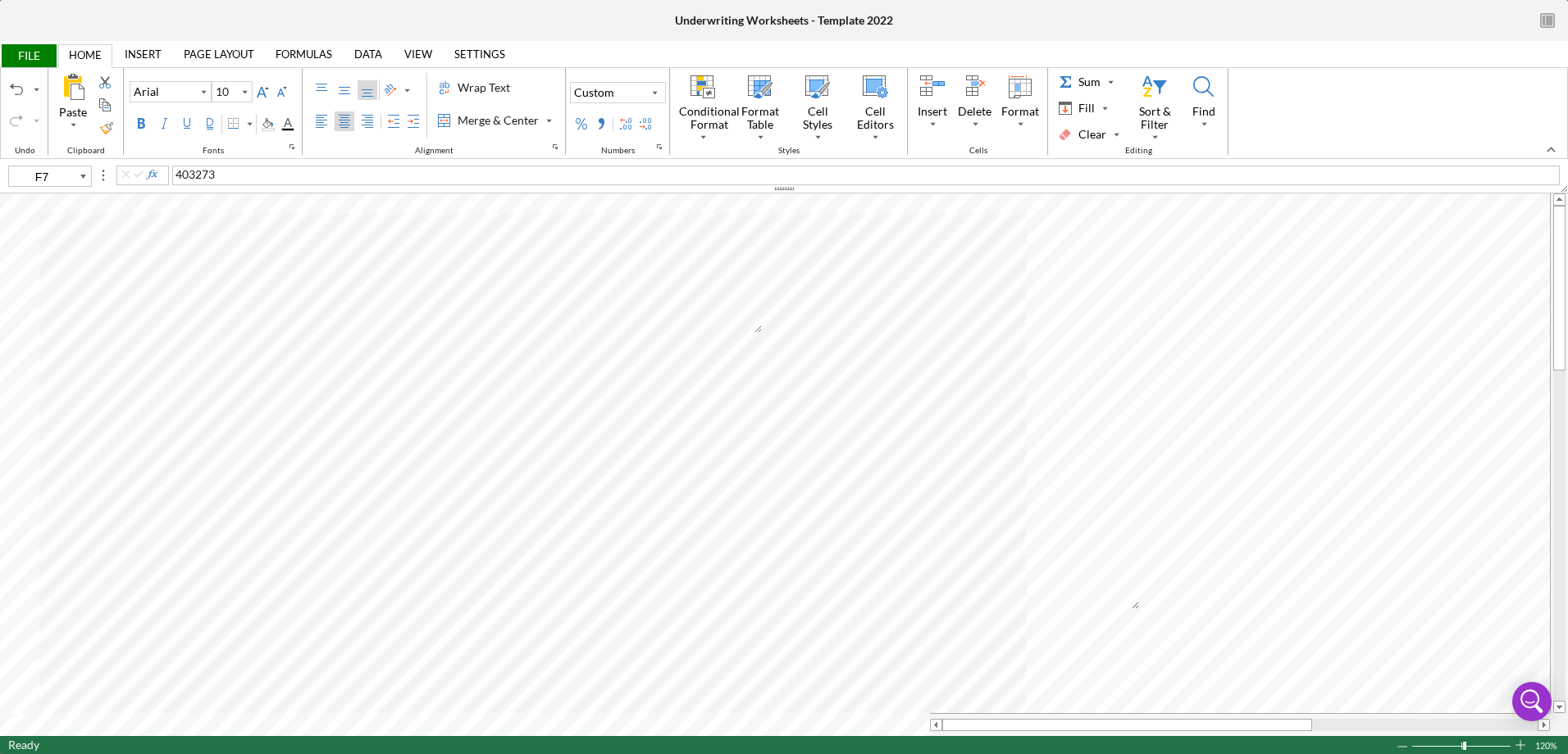 type on "H6" 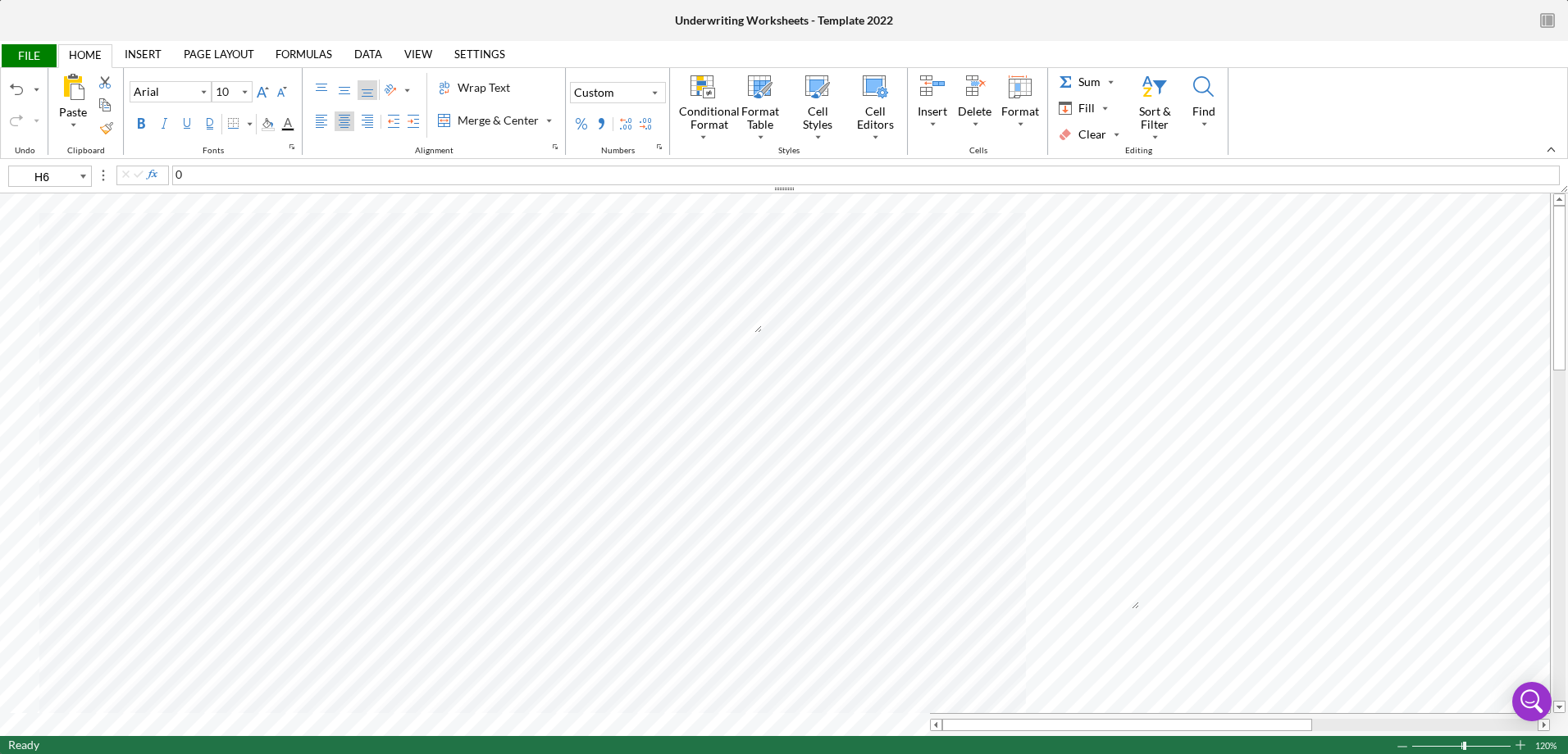 type 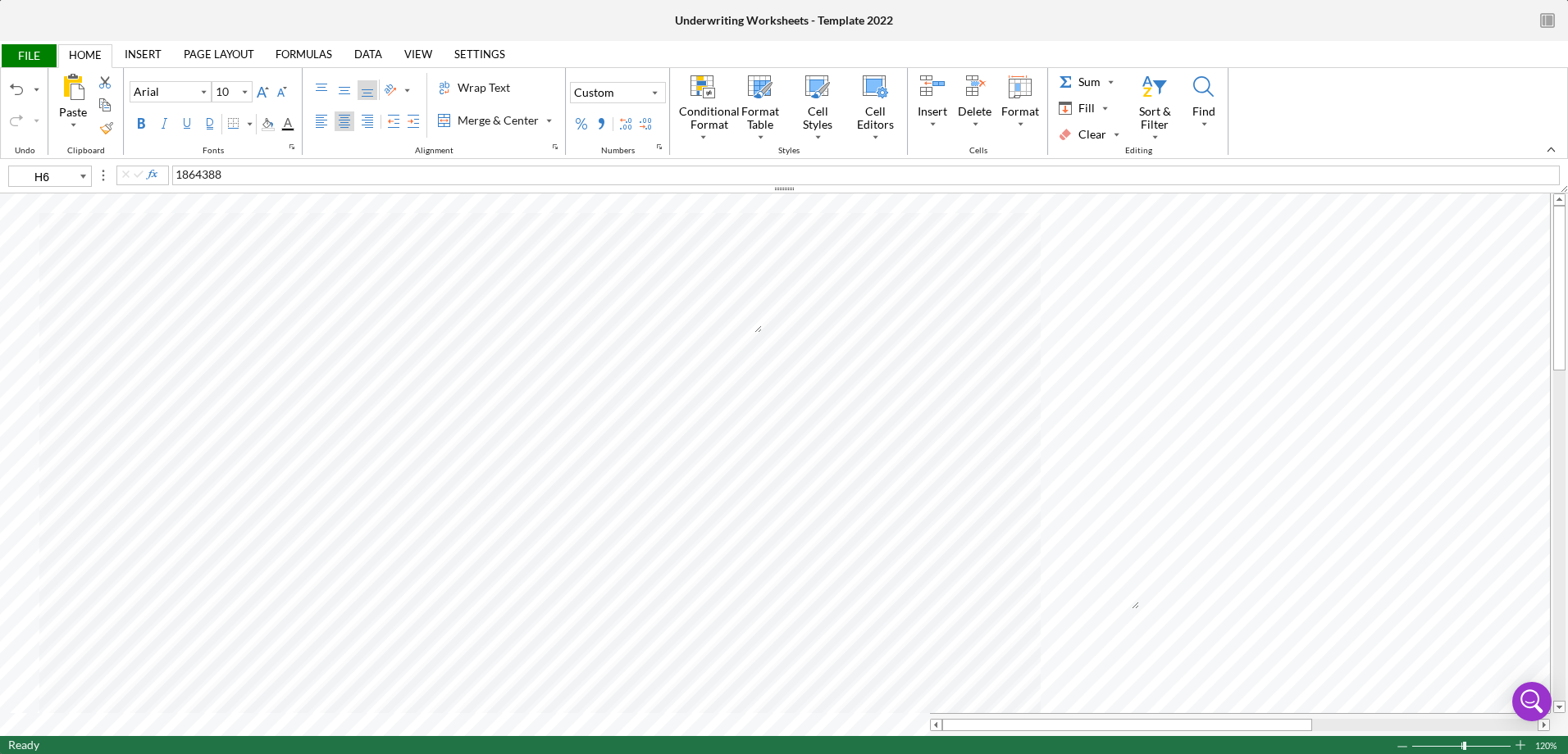 type on "H7" 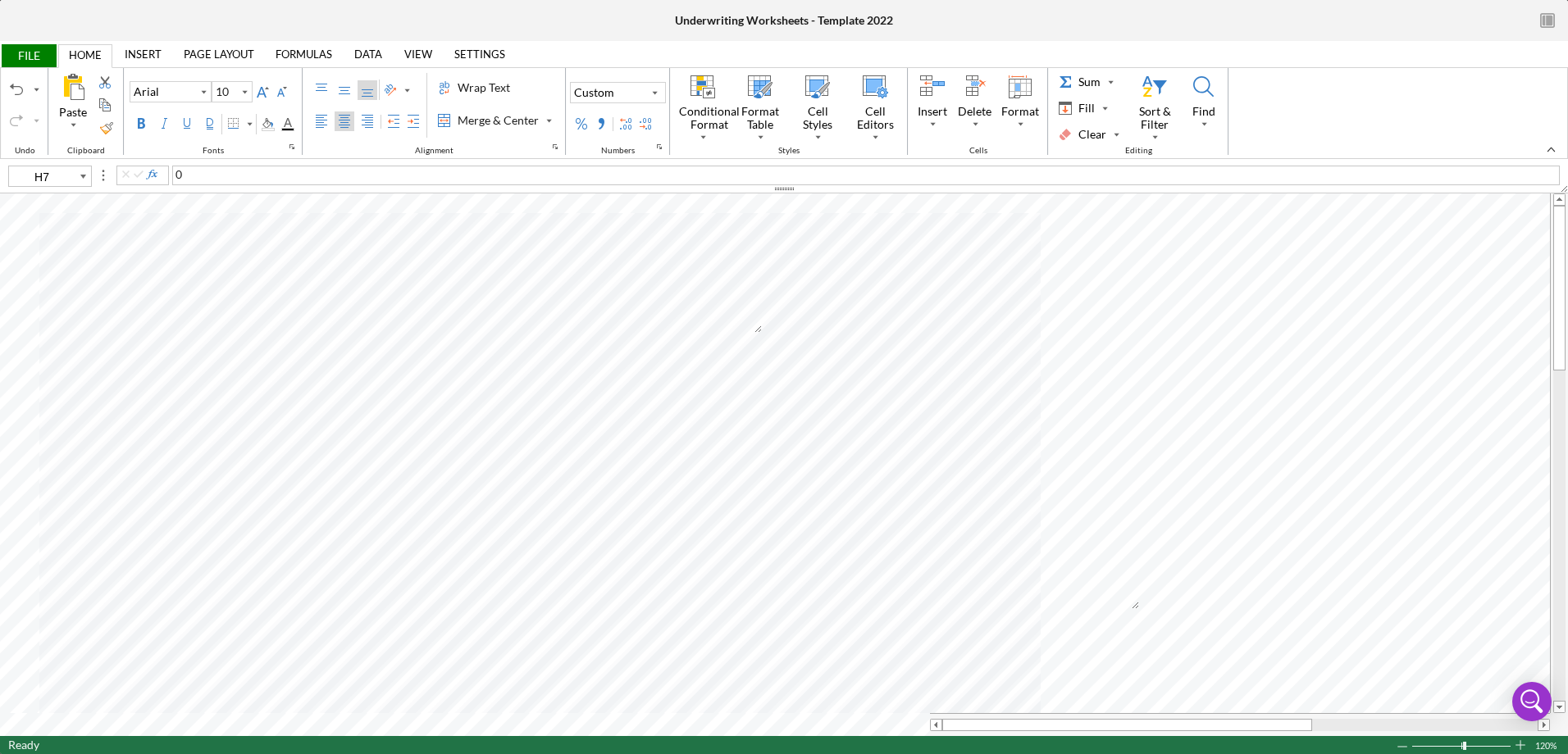 type 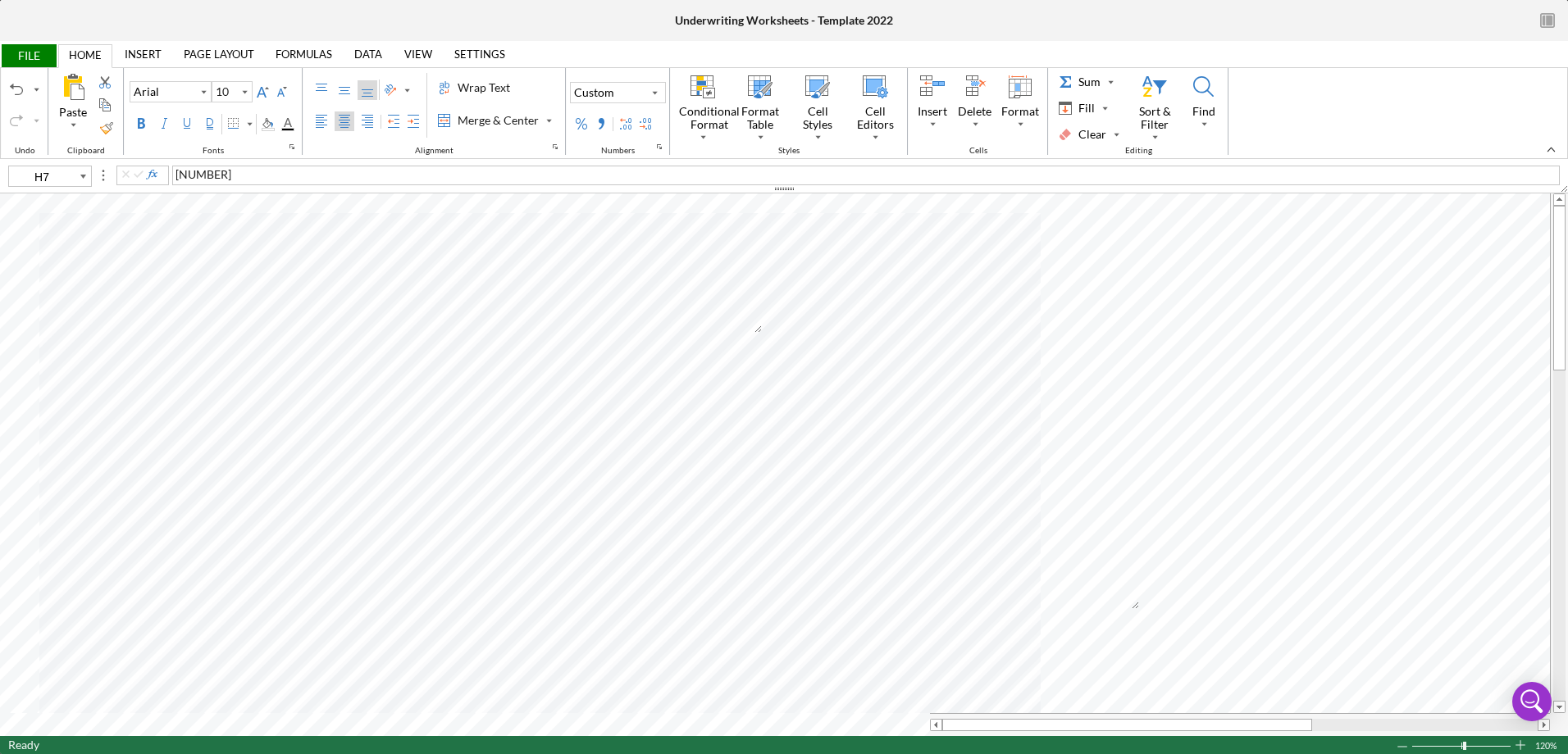 type on "H11" 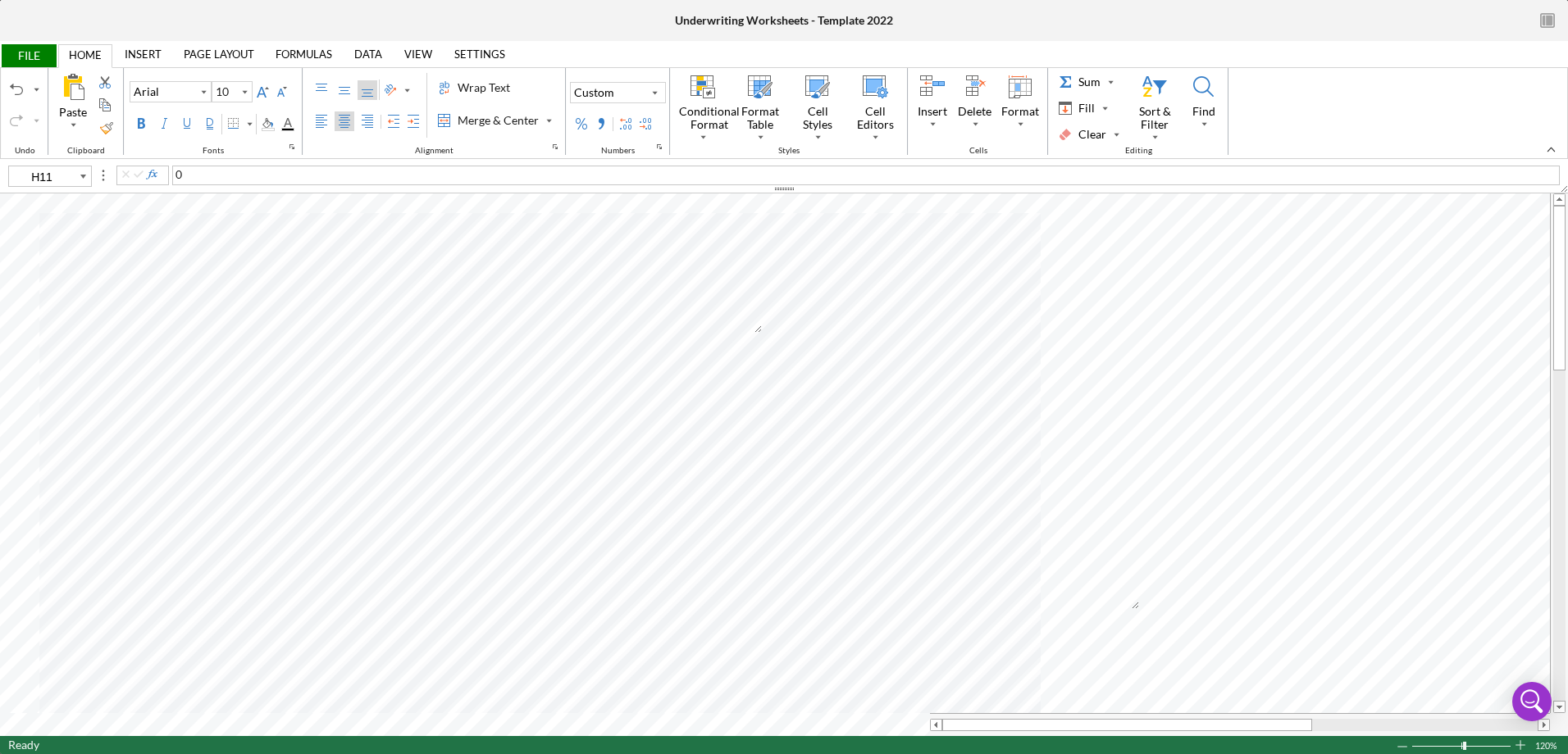 click on "FILE" at bounding box center (28, 56) 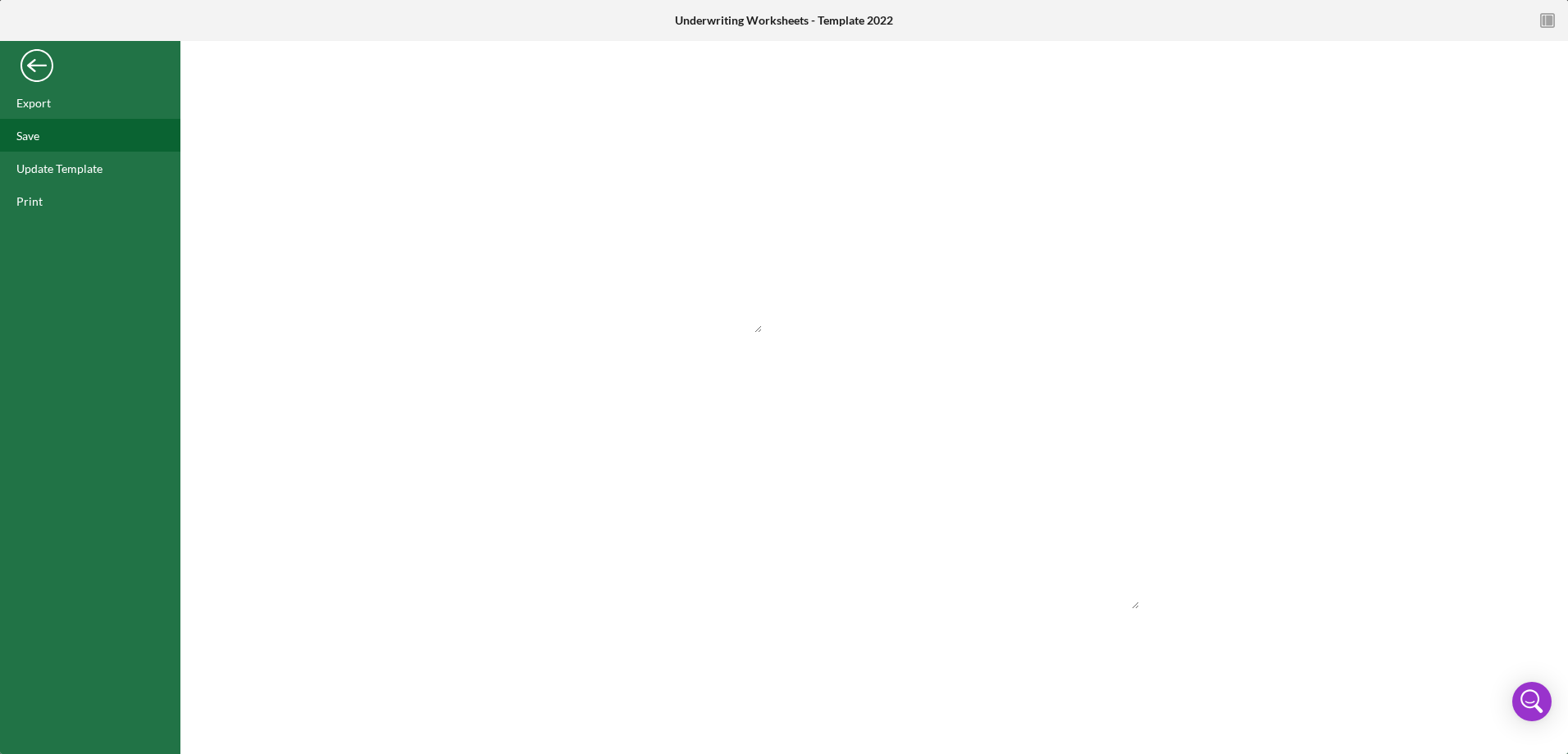 click on "Save" at bounding box center [28, 135] 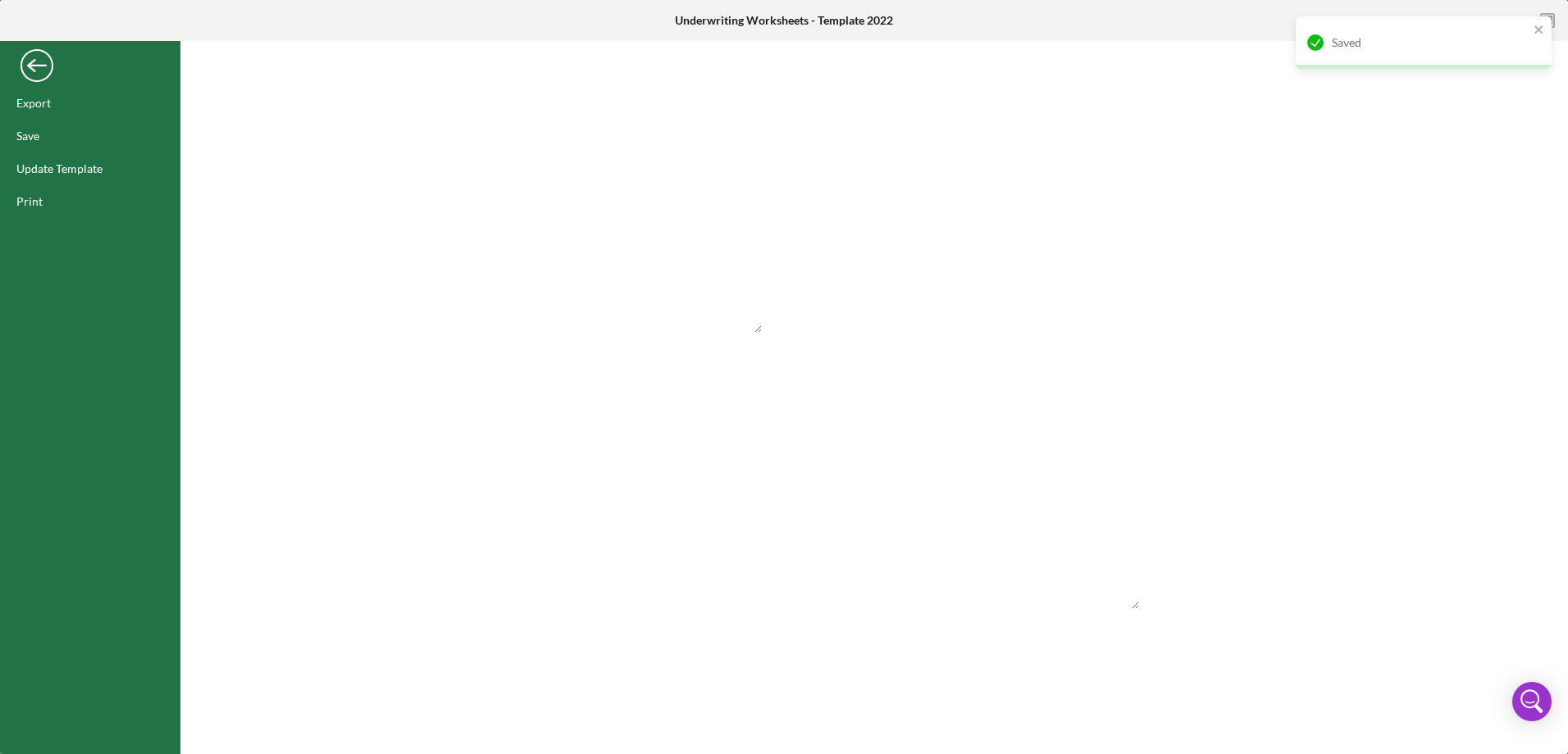 click at bounding box center [37, 61] 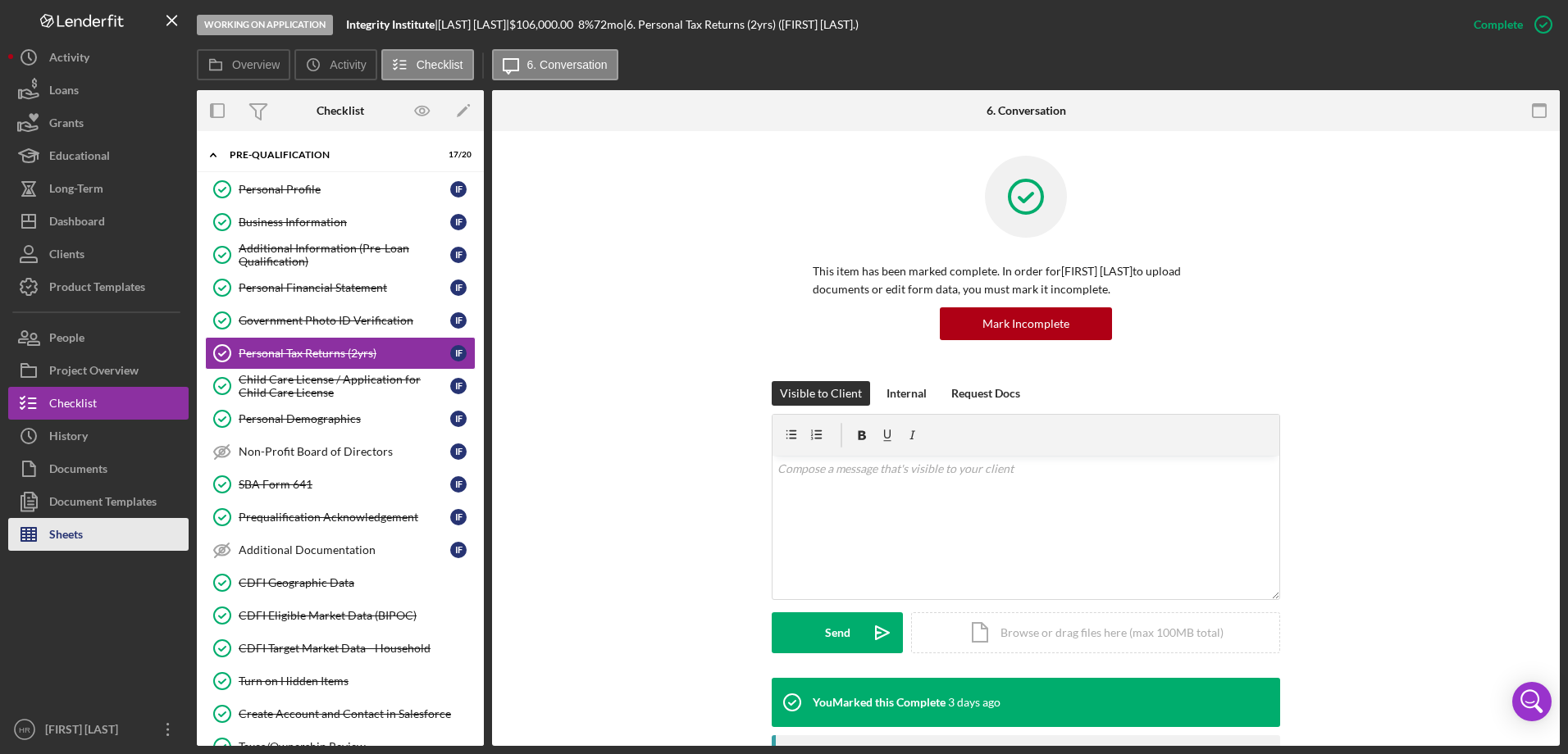 click on "Sheets" at bounding box center (66, 536) 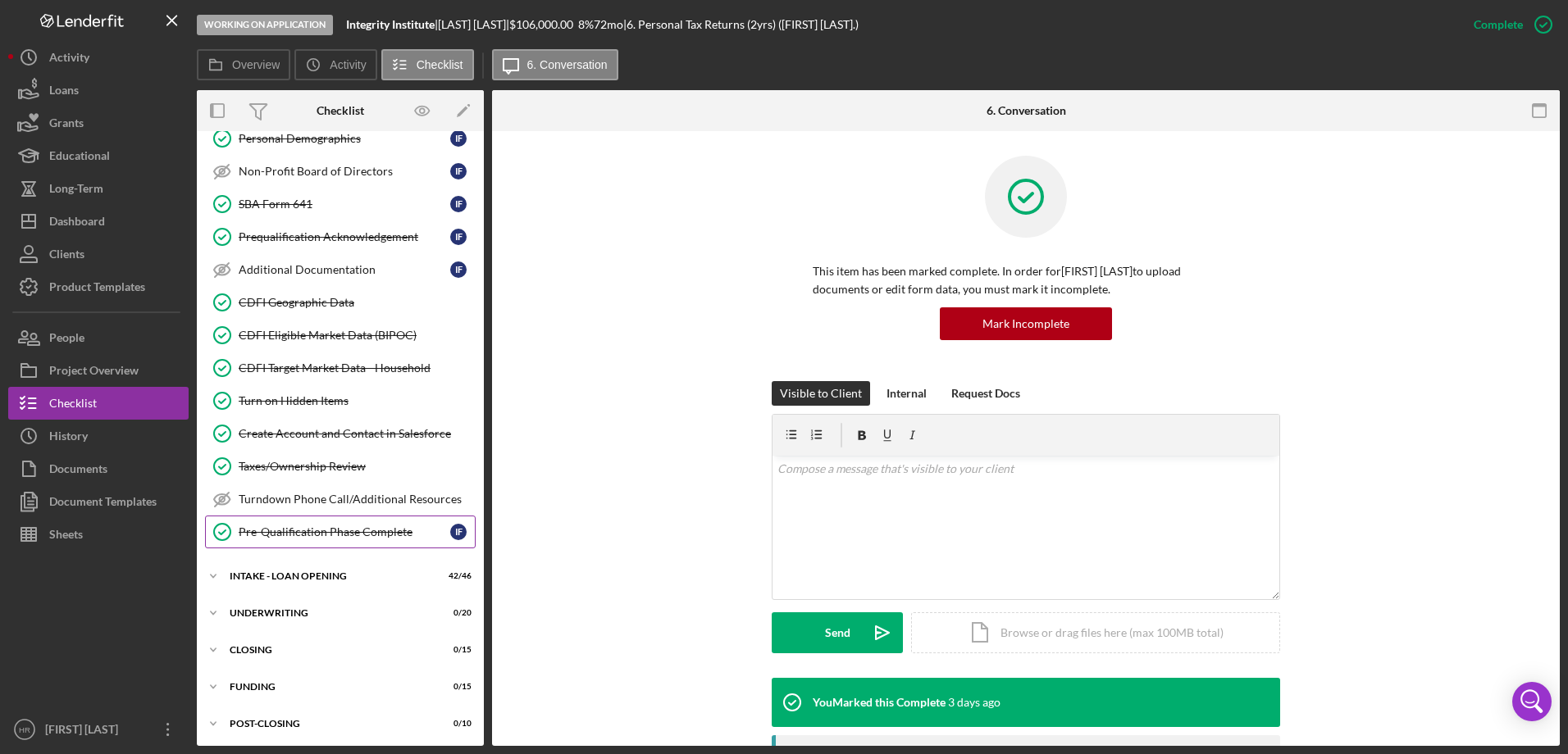 scroll, scrollTop: 284, scrollLeft: 0, axis: vertical 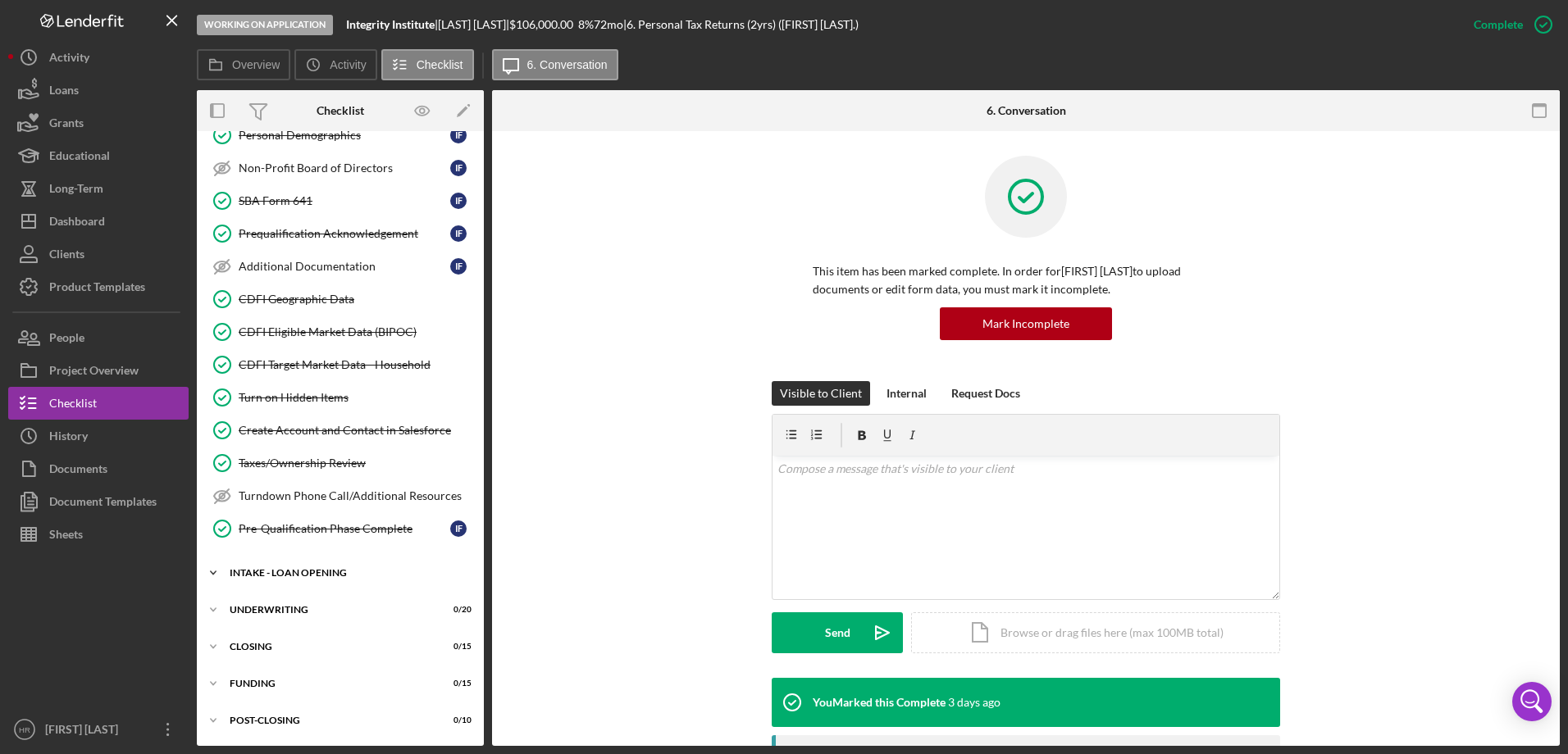 click on "Icon/Expander INTAKE - LOAN OPENING [NUMBER] / [NUMBER]" at bounding box center (340, 573) 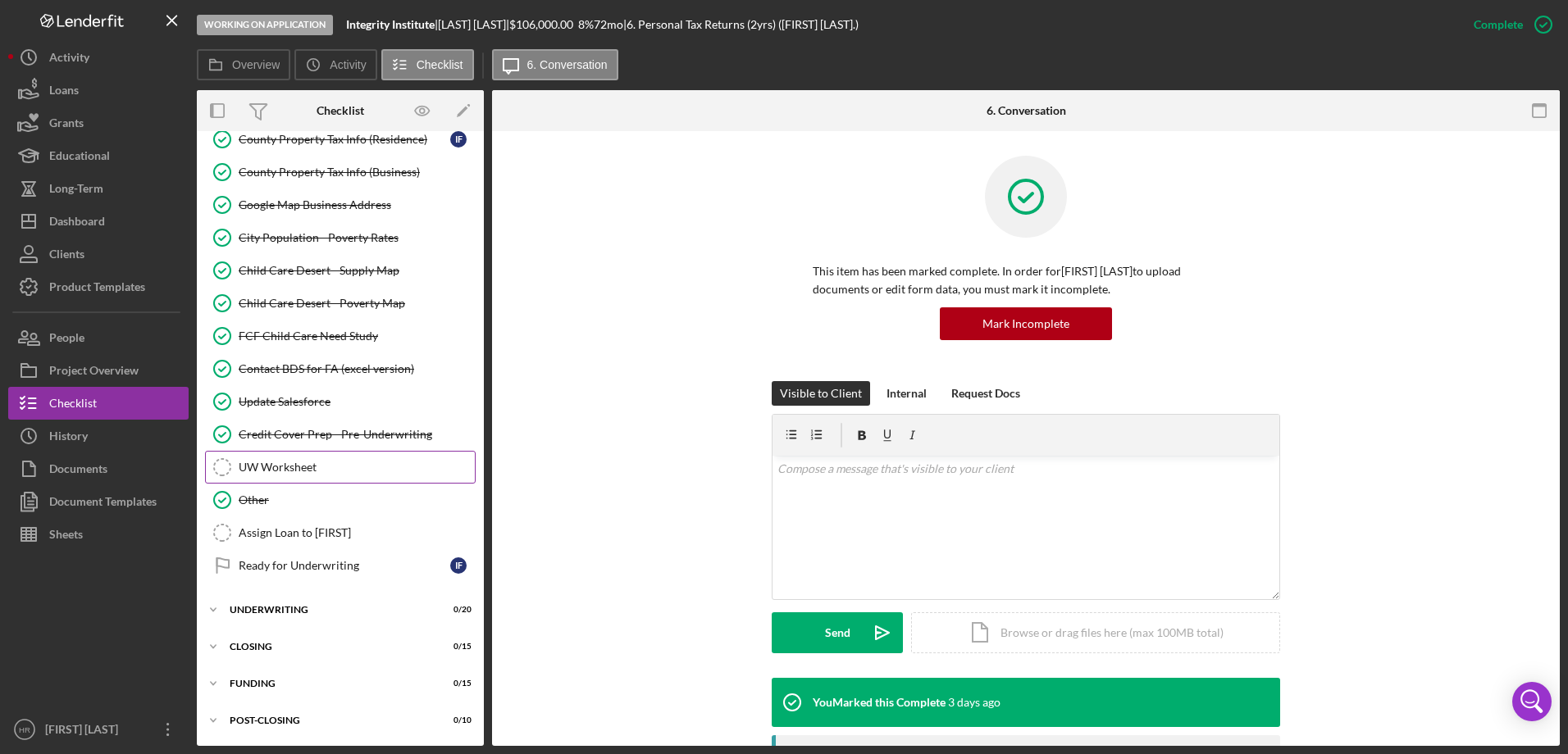 click on "UW Worksheet" at bounding box center [357, 467] 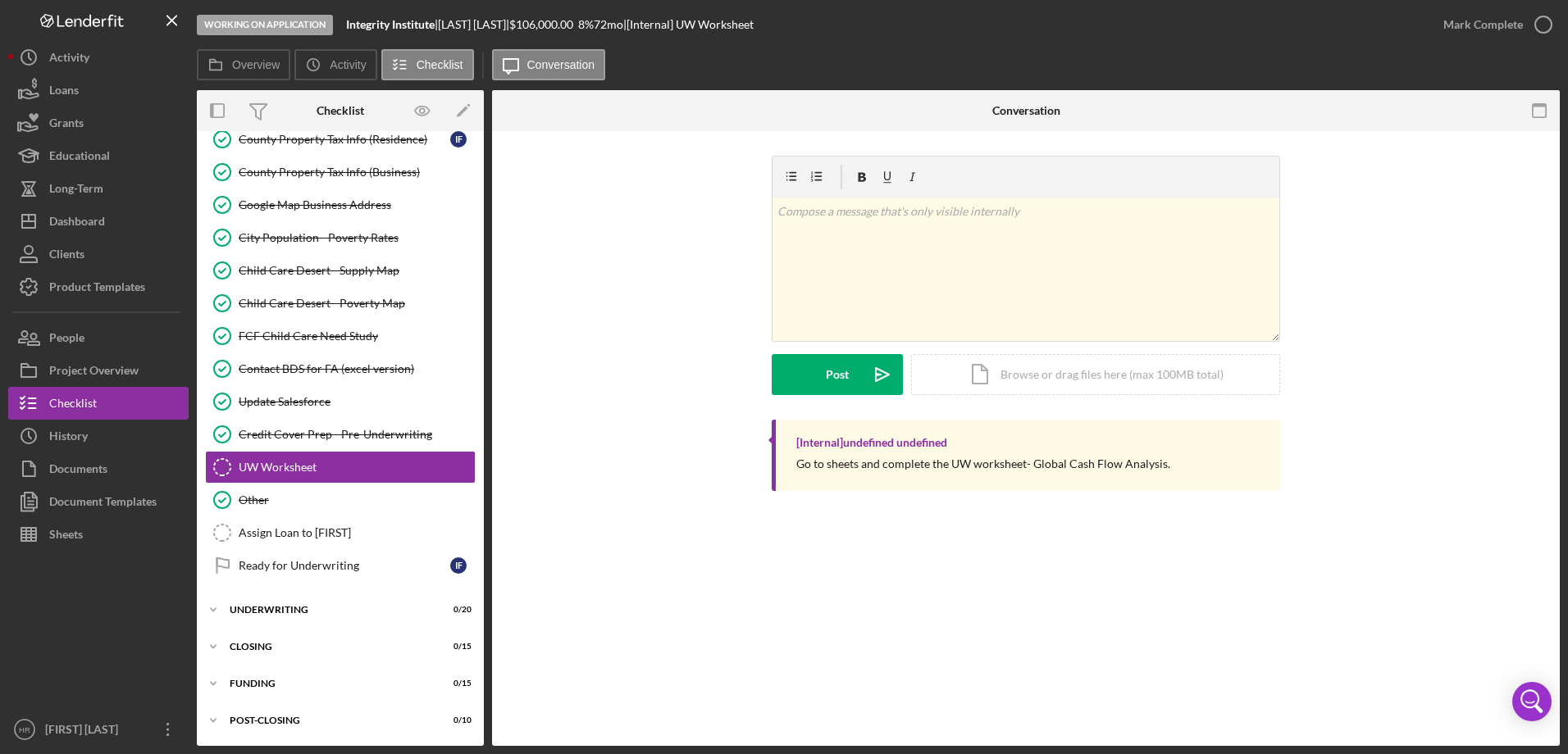 scroll, scrollTop: 1801, scrollLeft: 0, axis: vertical 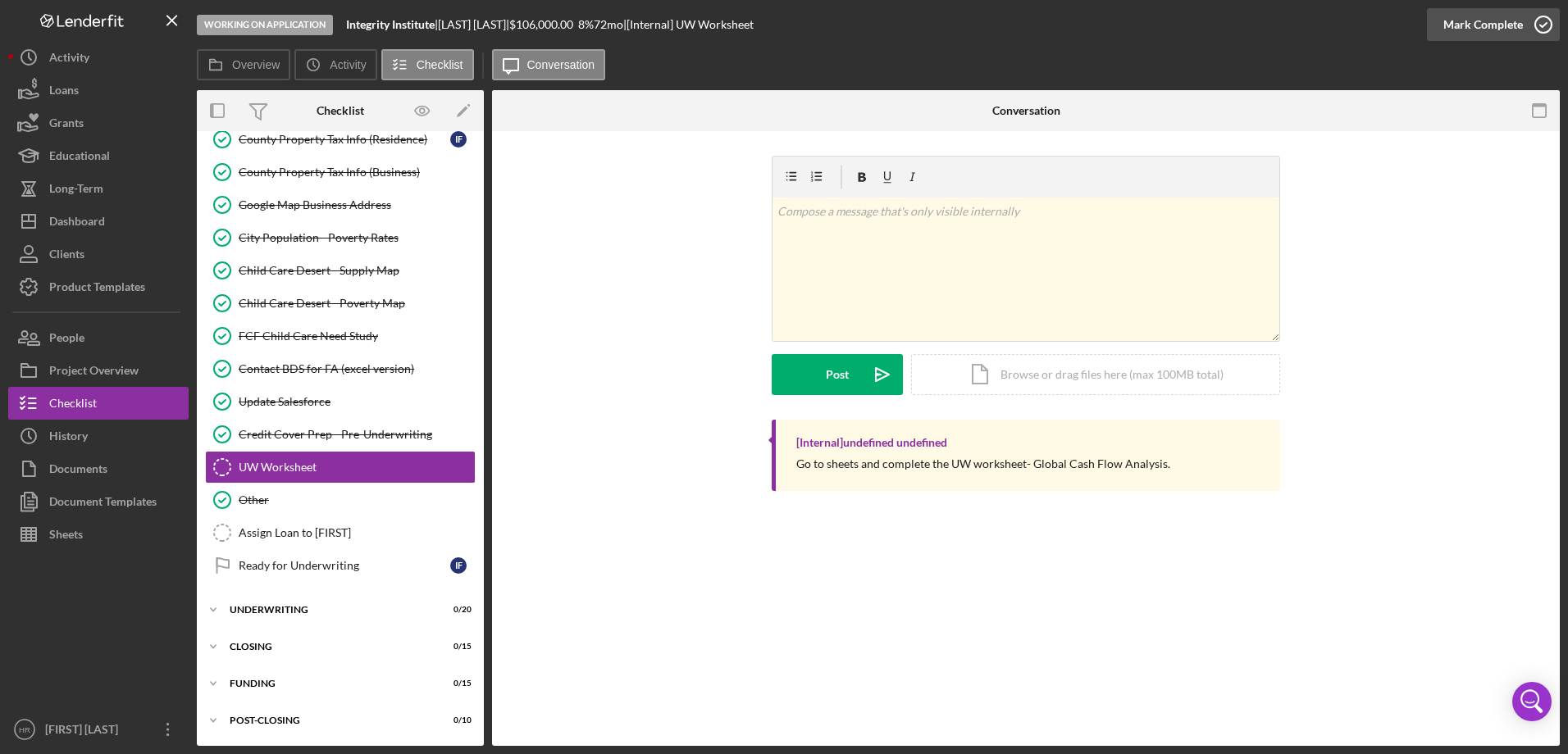 click 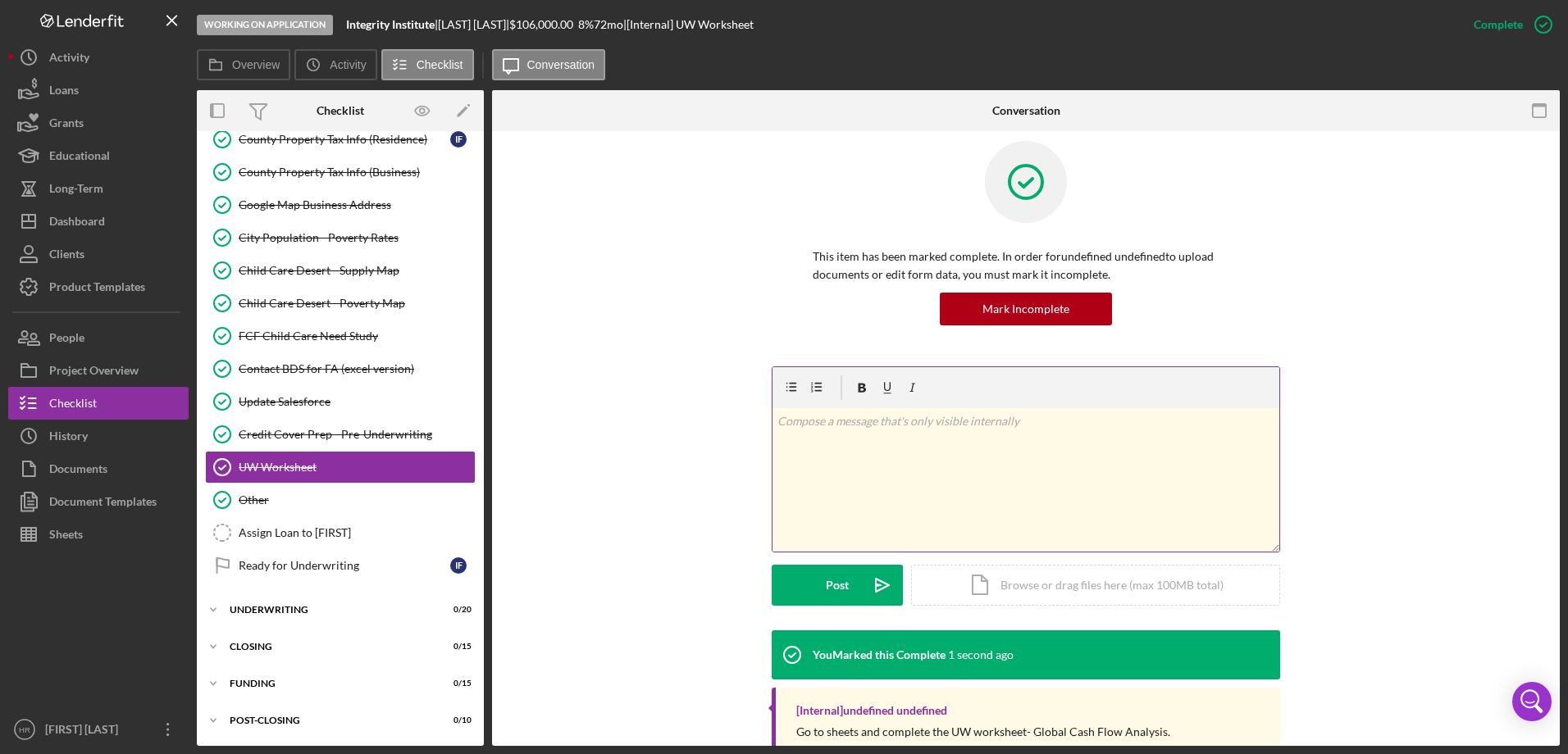 scroll, scrollTop: 61, scrollLeft: 0, axis: vertical 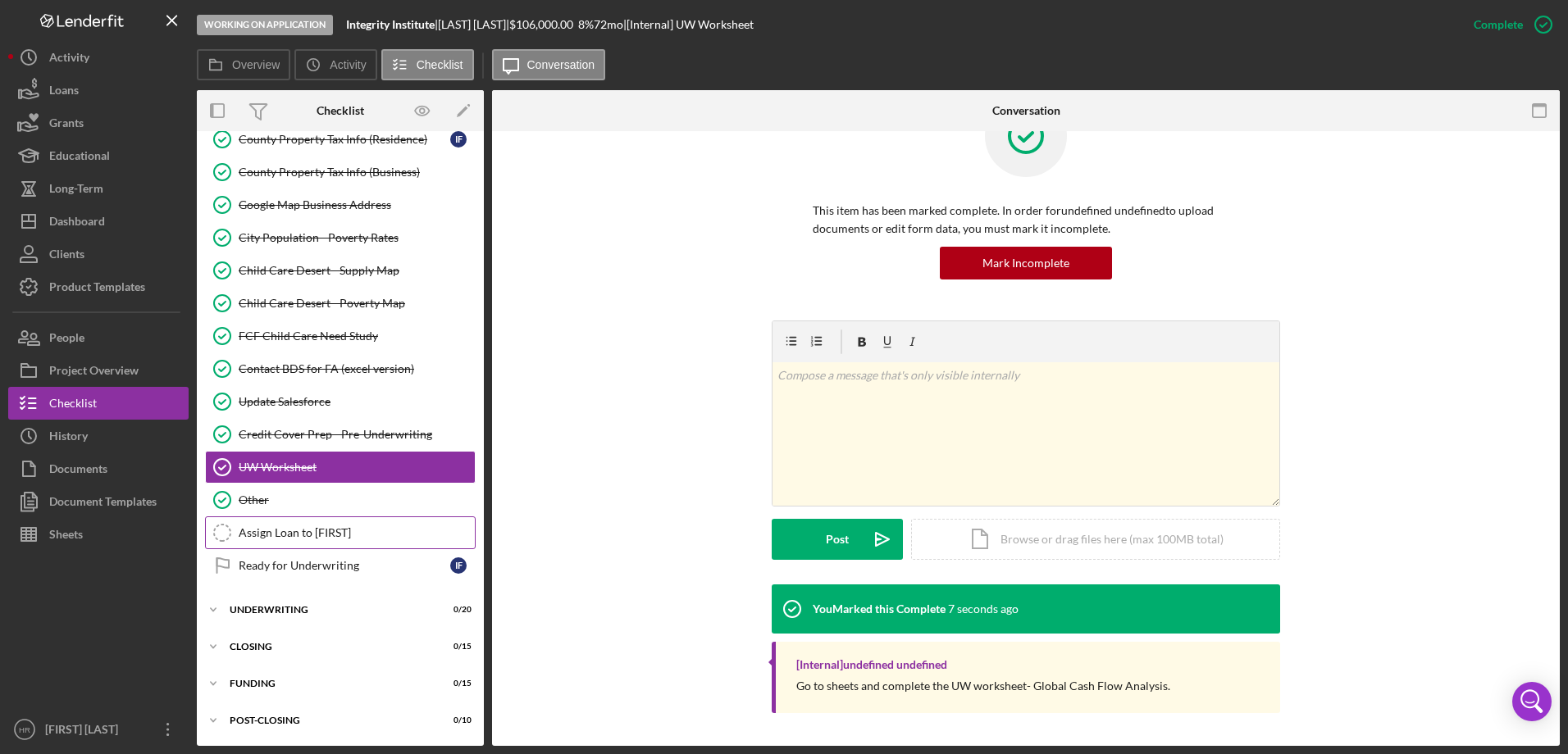 click on "Assign Loan to [FIRST]" at bounding box center (357, 533) 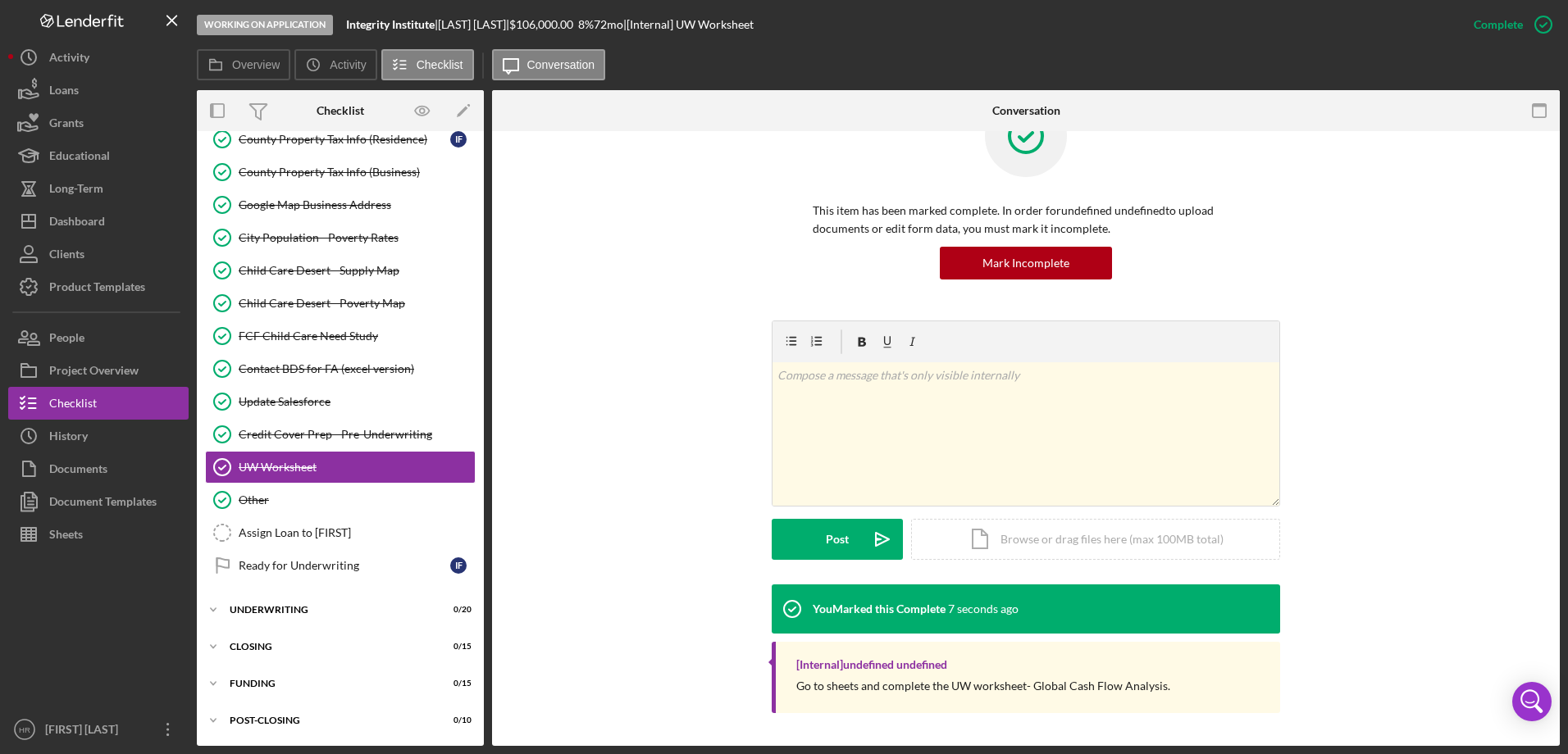 scroll, scrollTop: 0, scrollLeft: 0, axis: both 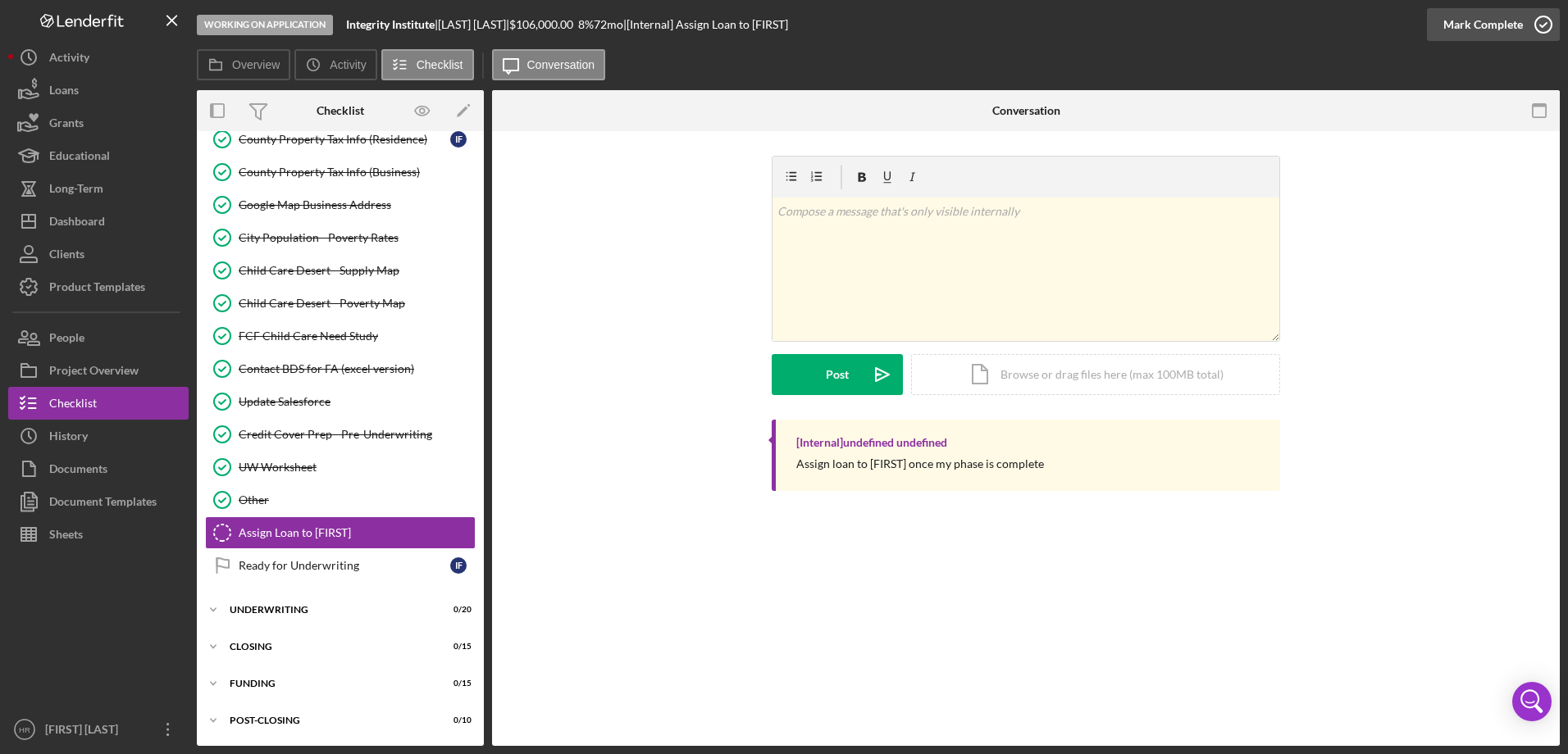 click 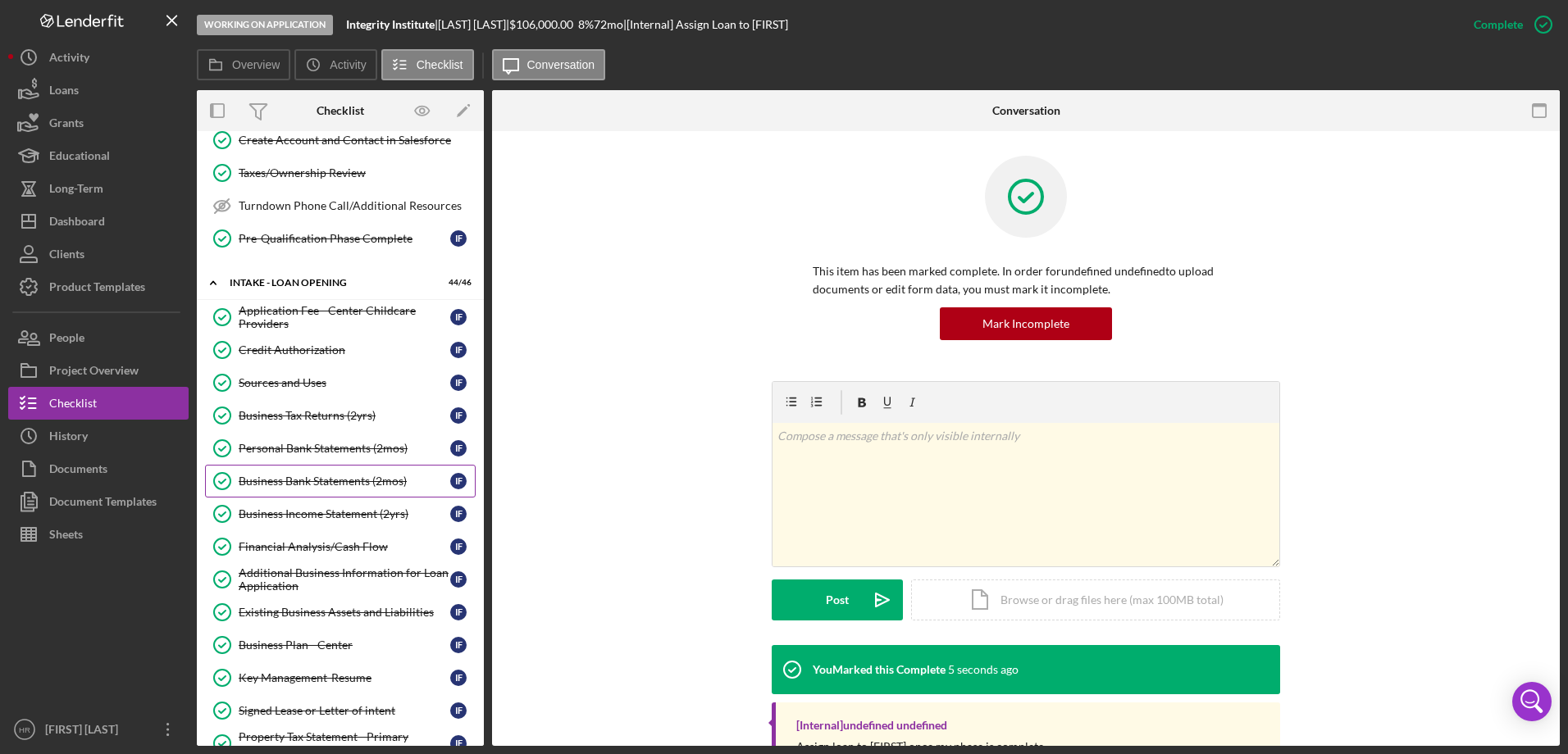 scroll, scrollTop: 1065, scrollLeft: 0, axis: vertical 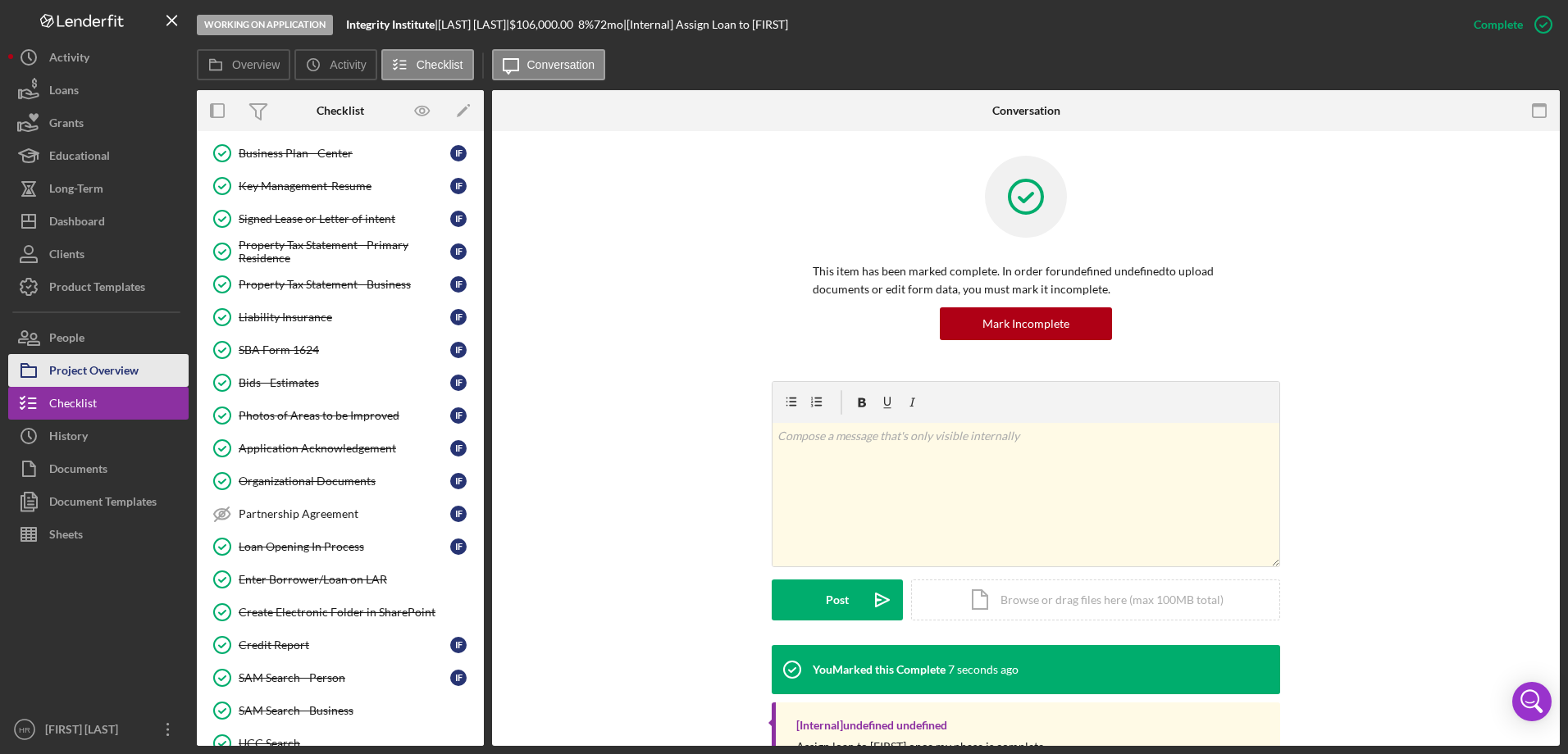 click on "Project Overview" at bounding box center (93, 372) 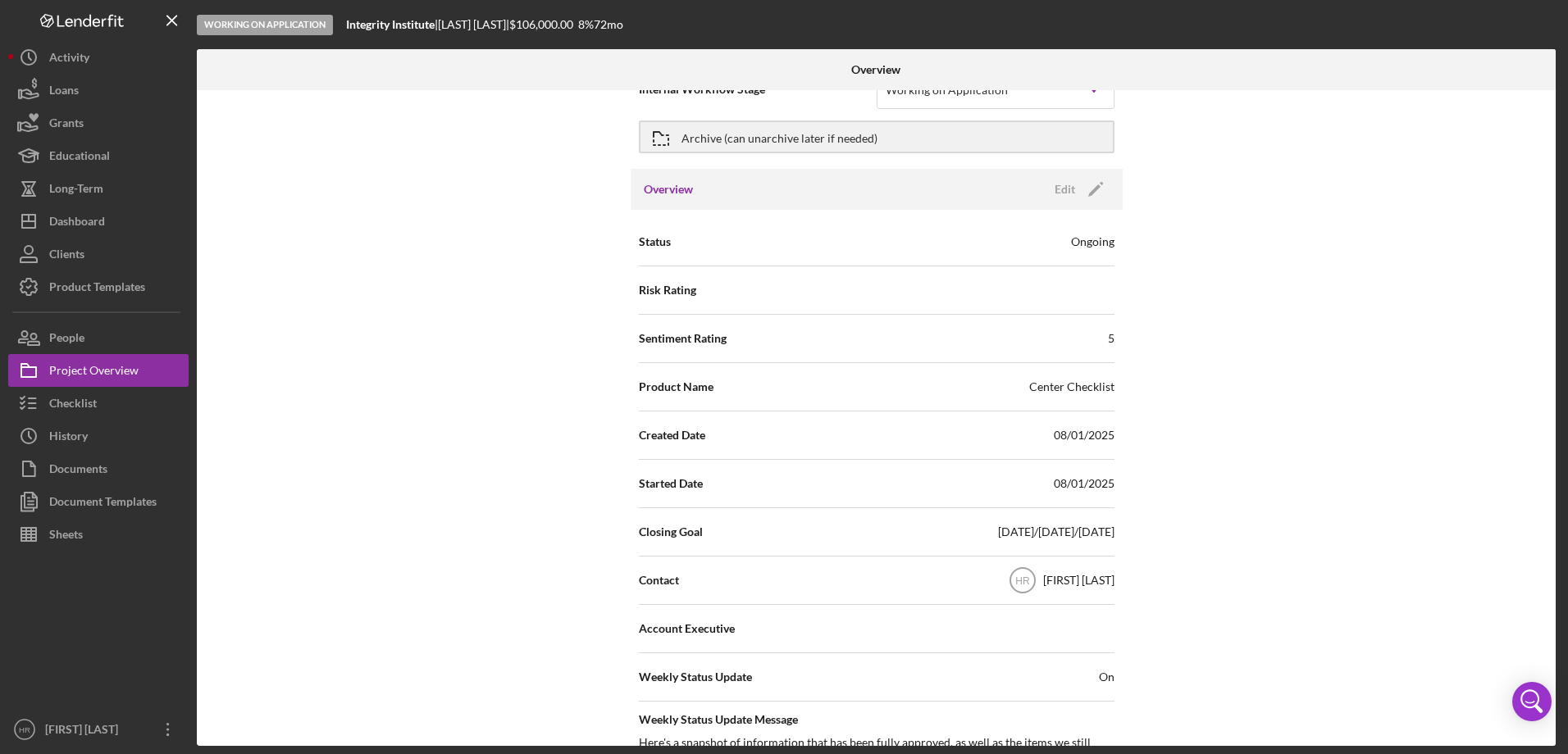 scroll, scrollTop: 0, scrollLeft: 0, axis: both 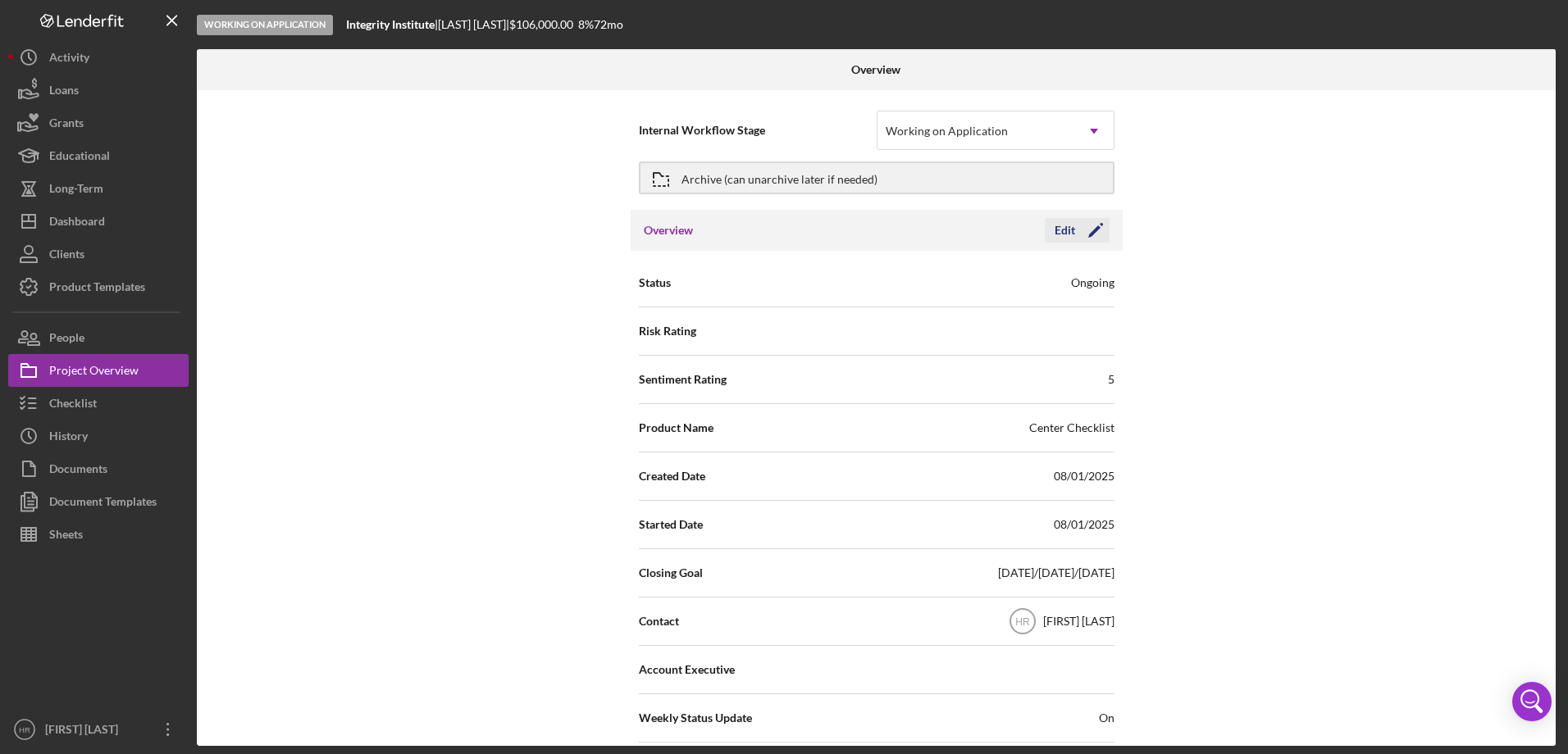 click on "Icon/Edit" 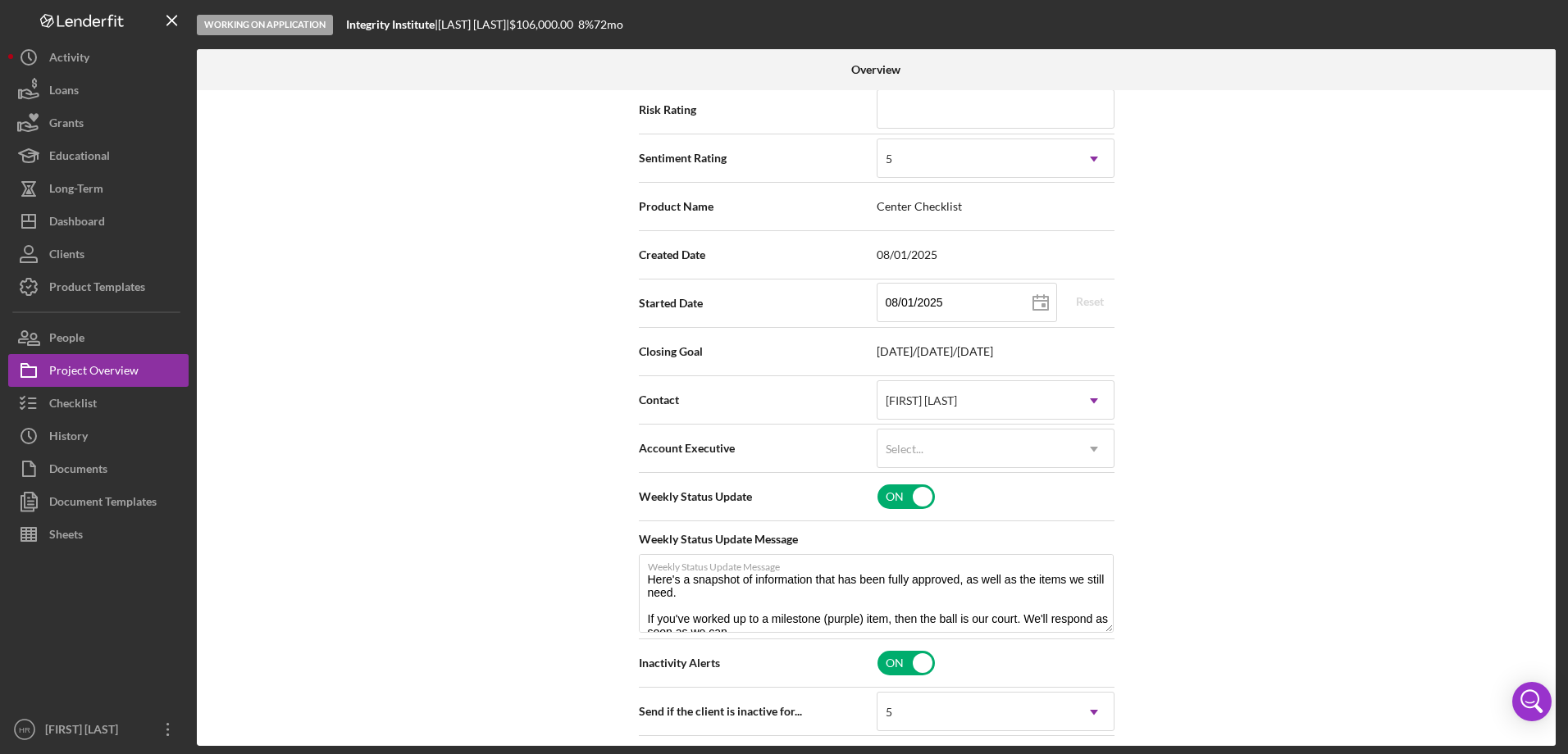 scroll, scrollTop: 246, scrollLeft: 0, axis: vertical 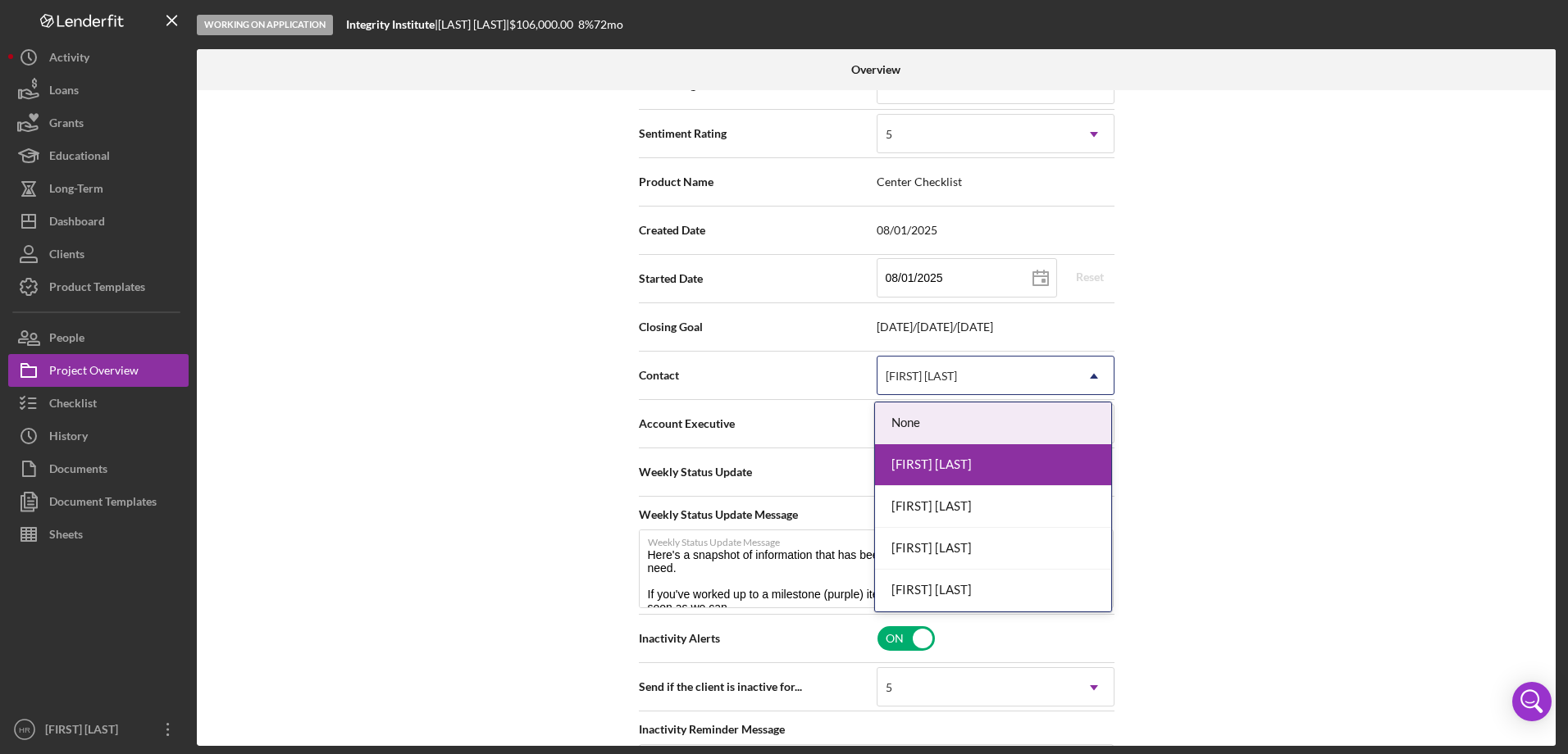 click on "[FIRST] [LAST]" at bounding box center [921, 376] 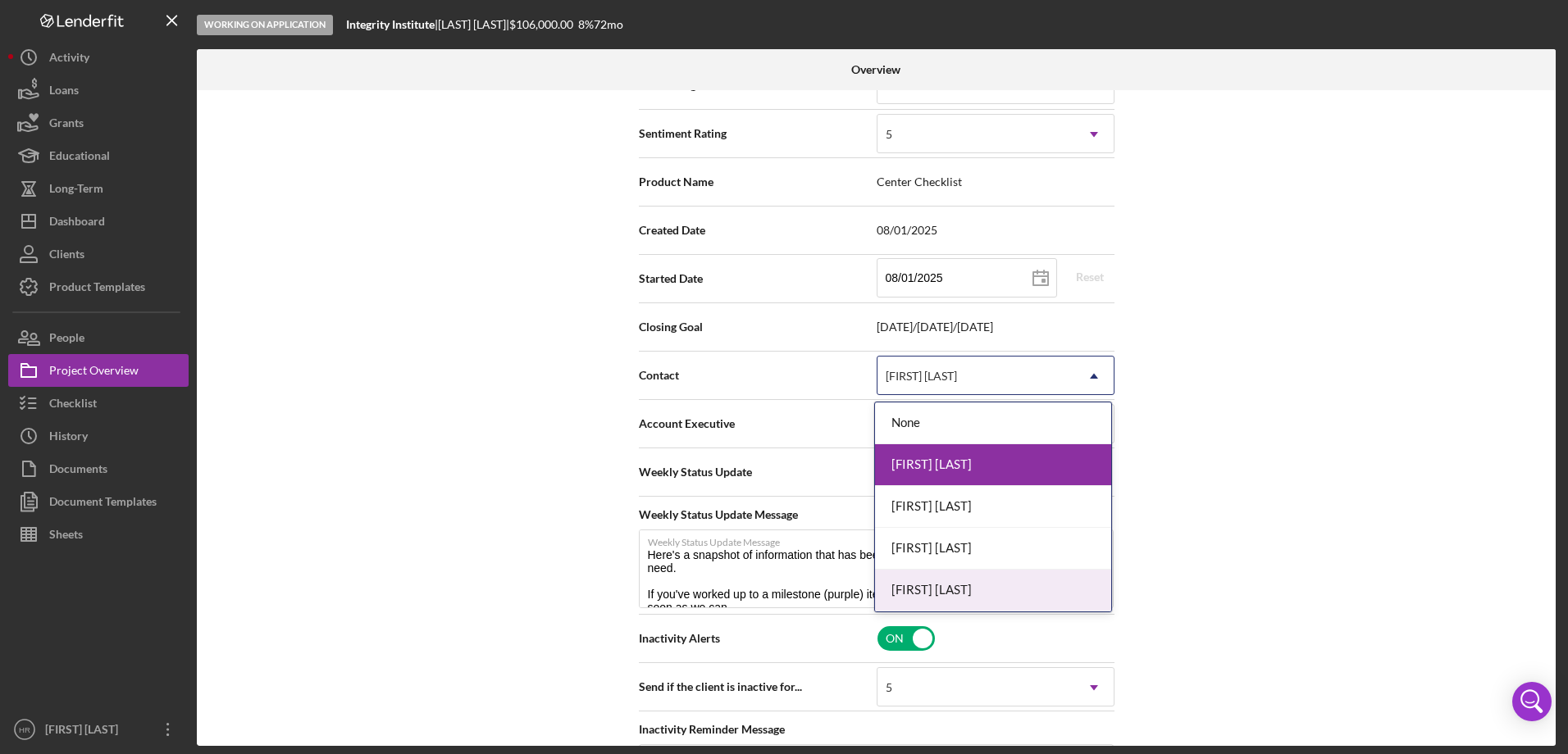 click on "[FIRST] [LAST]" at bounding box center (993, 590) 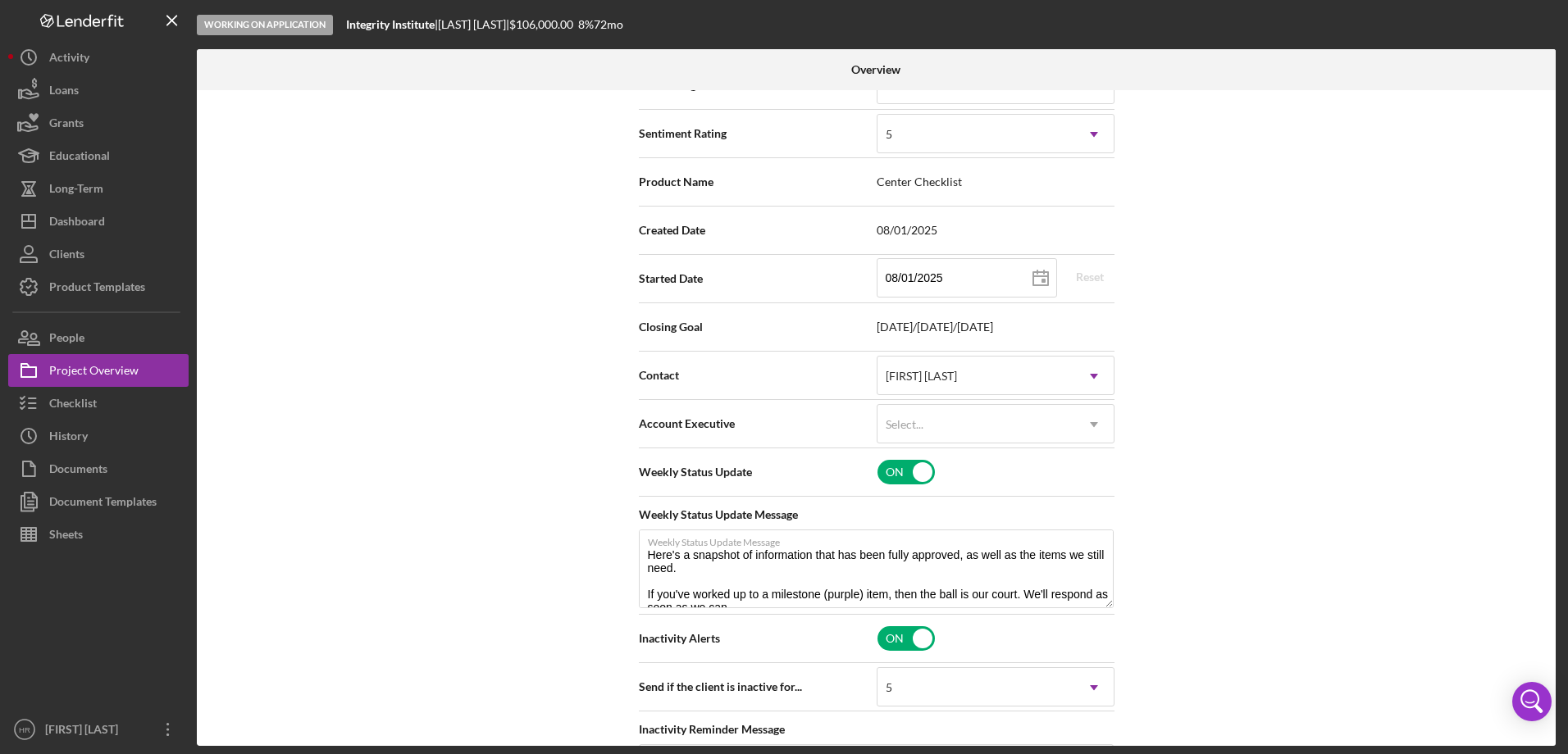 scroll, scrollTop: 0, scrollLeft: 0, axis: both 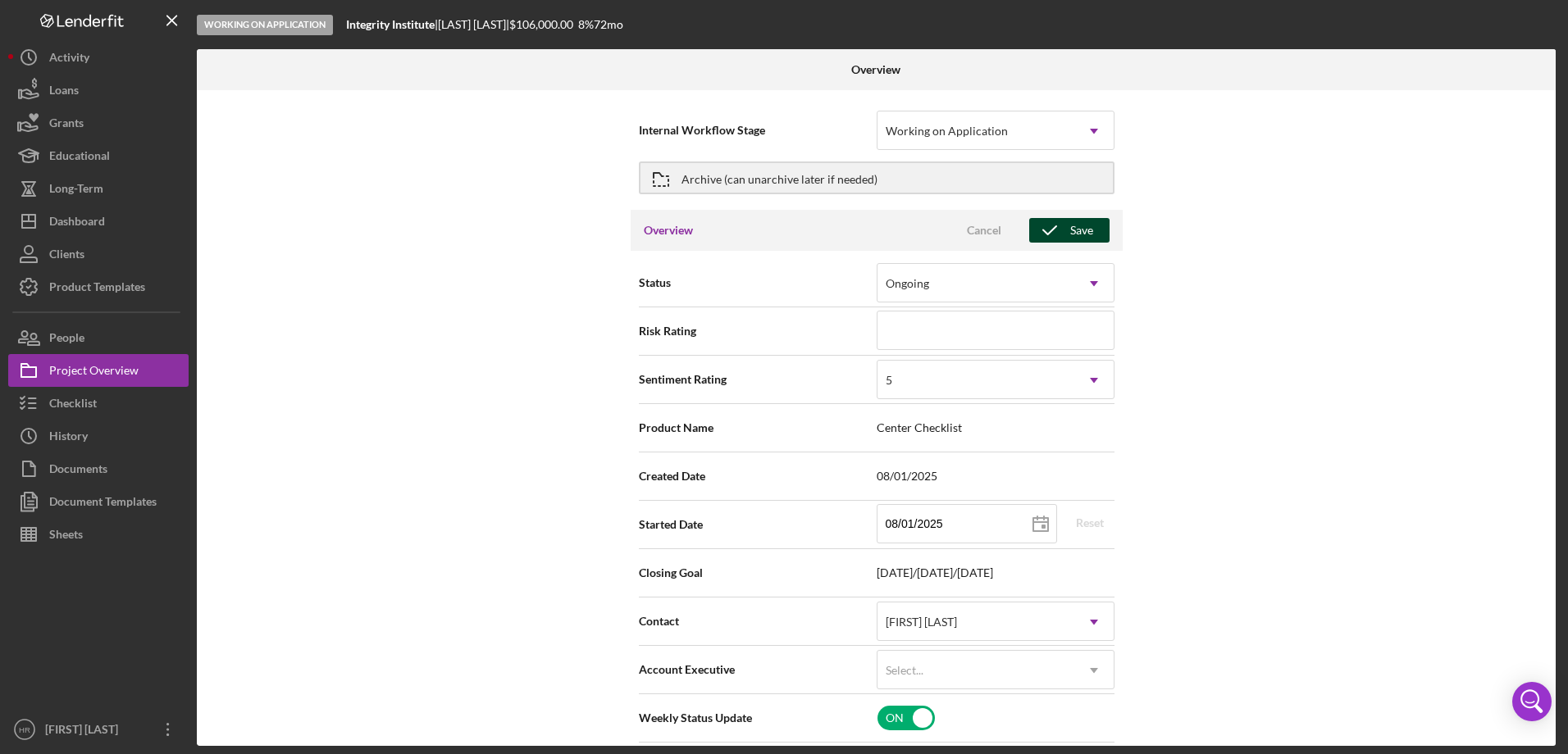 click on "Save" at bounding box center [1069, 230] 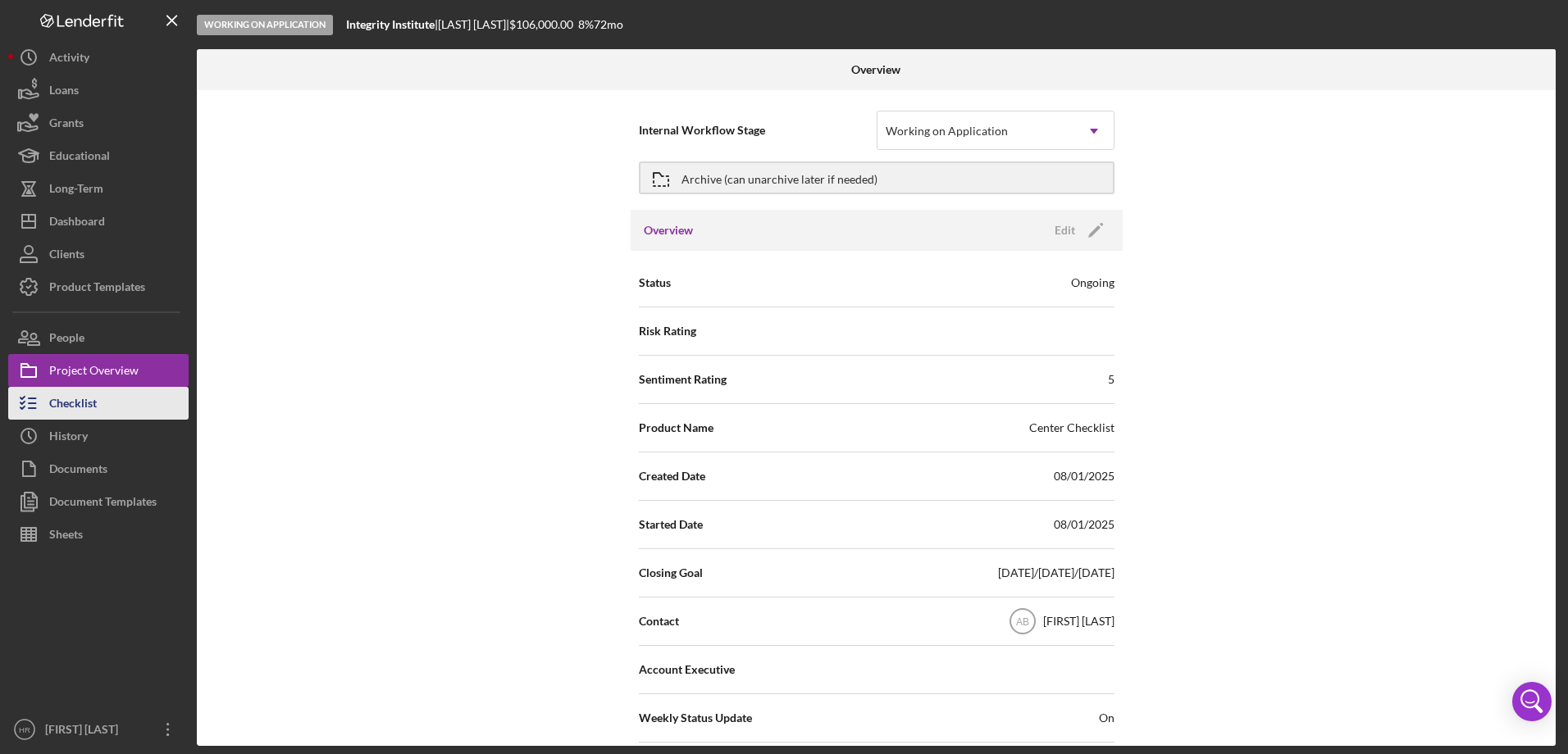 click on "Checklist" at bounding box center (73, 405) 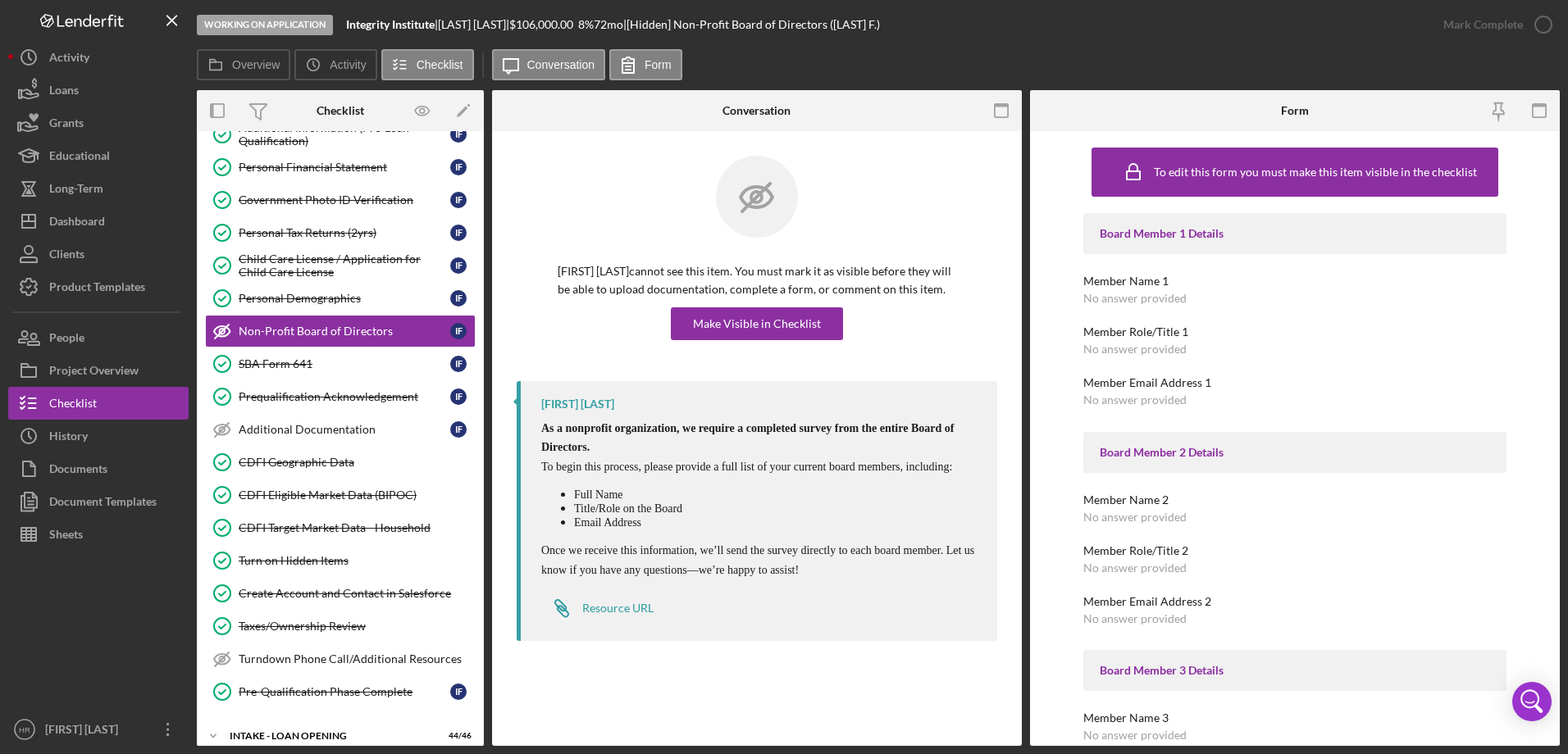 scroll, scrollTop: 284, scrollLeft: 0, axis: vertical 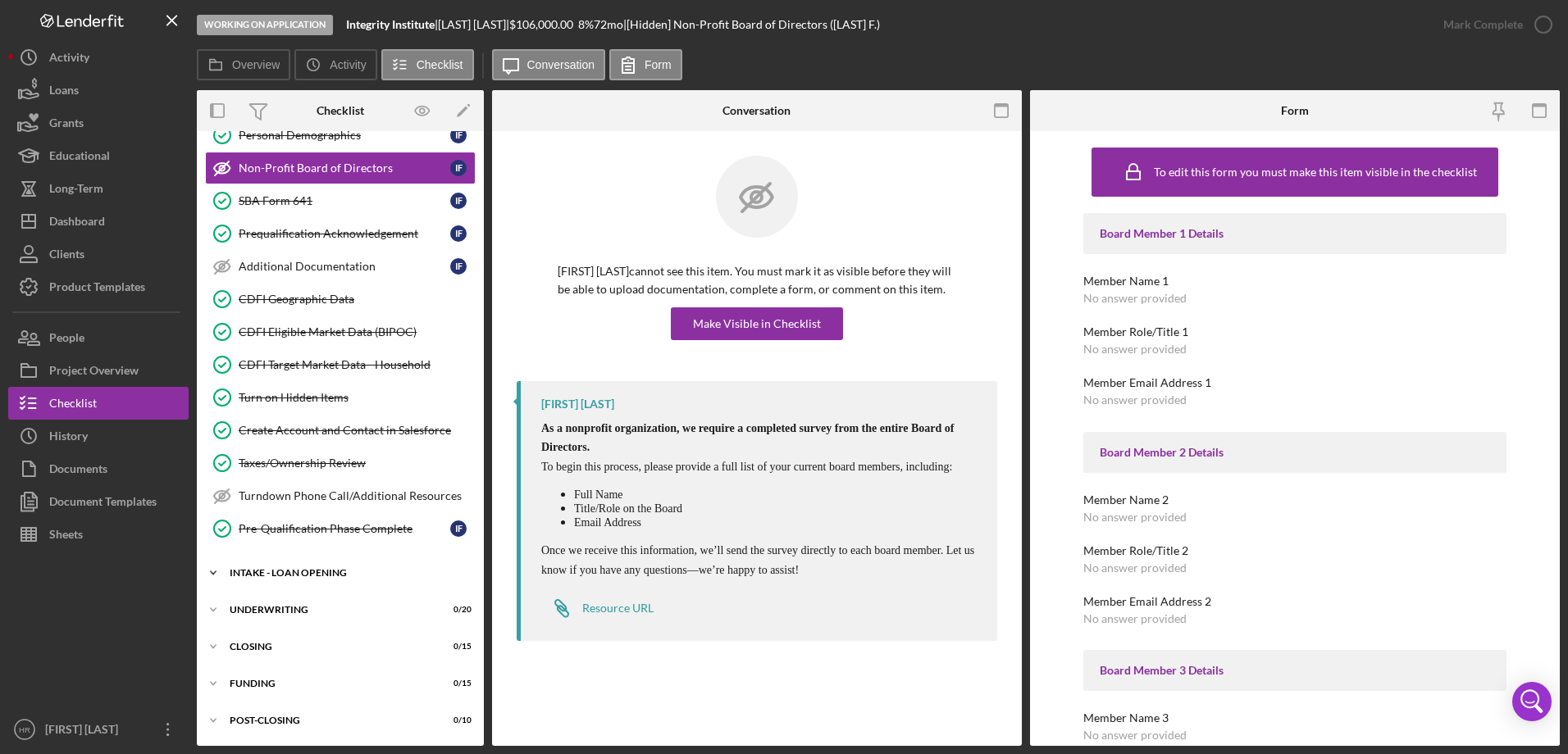 click on "INTAKE - LOAN OPENING" at bounding box center (346, 573) 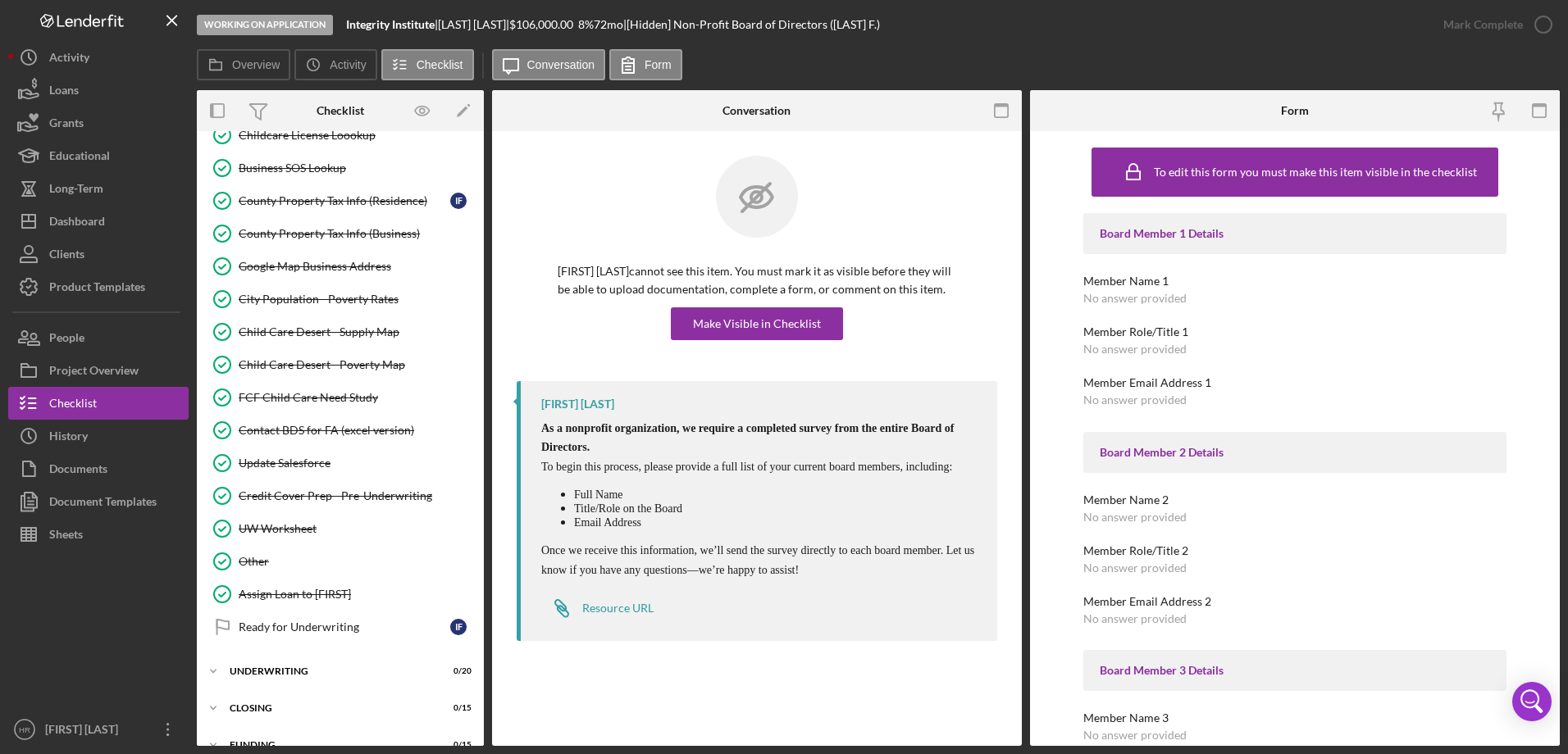 scroll, scrollTop: 1801, scrollLeft: 0, axis: vertical 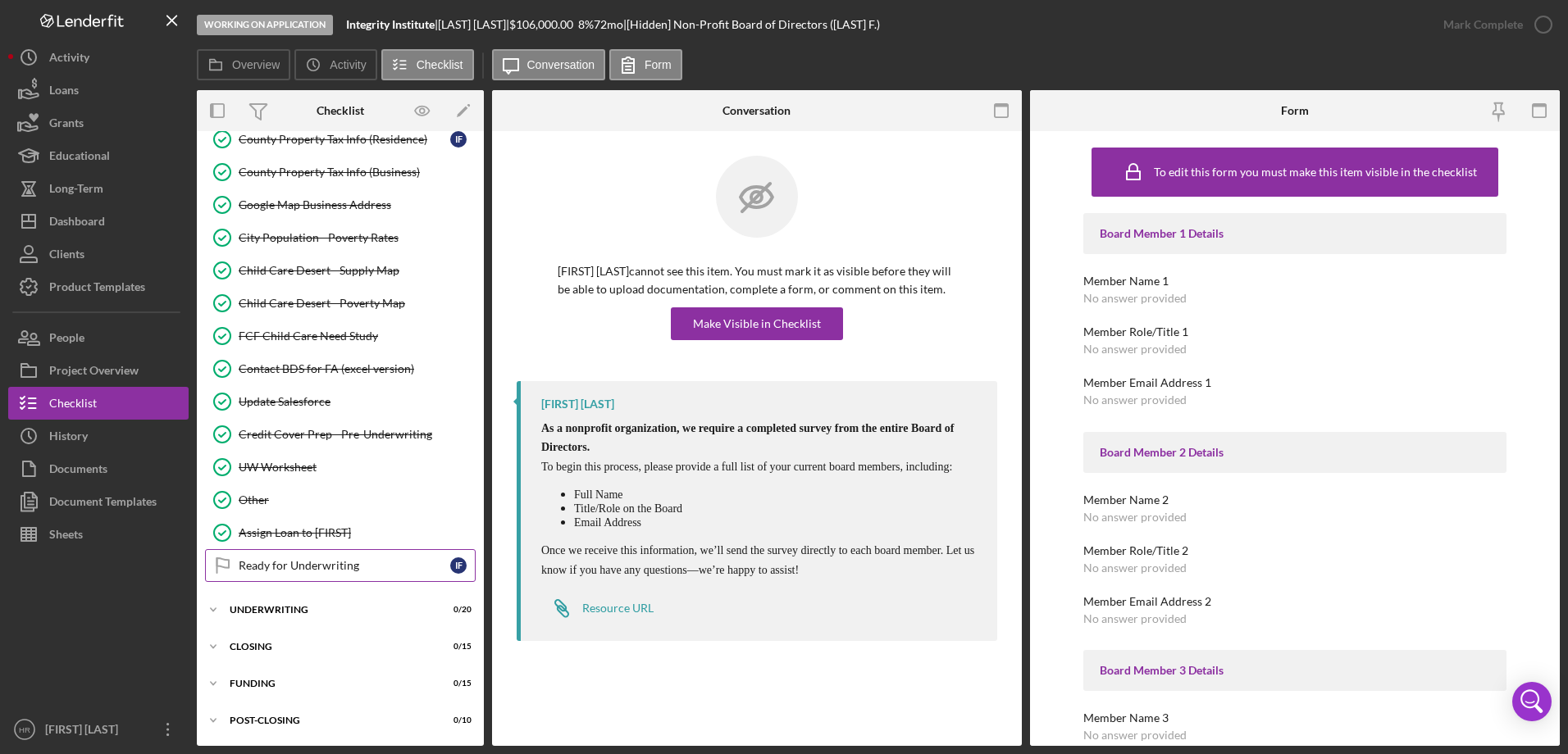 click on "Ready for Underwriting" at bounding box center [344, 566] 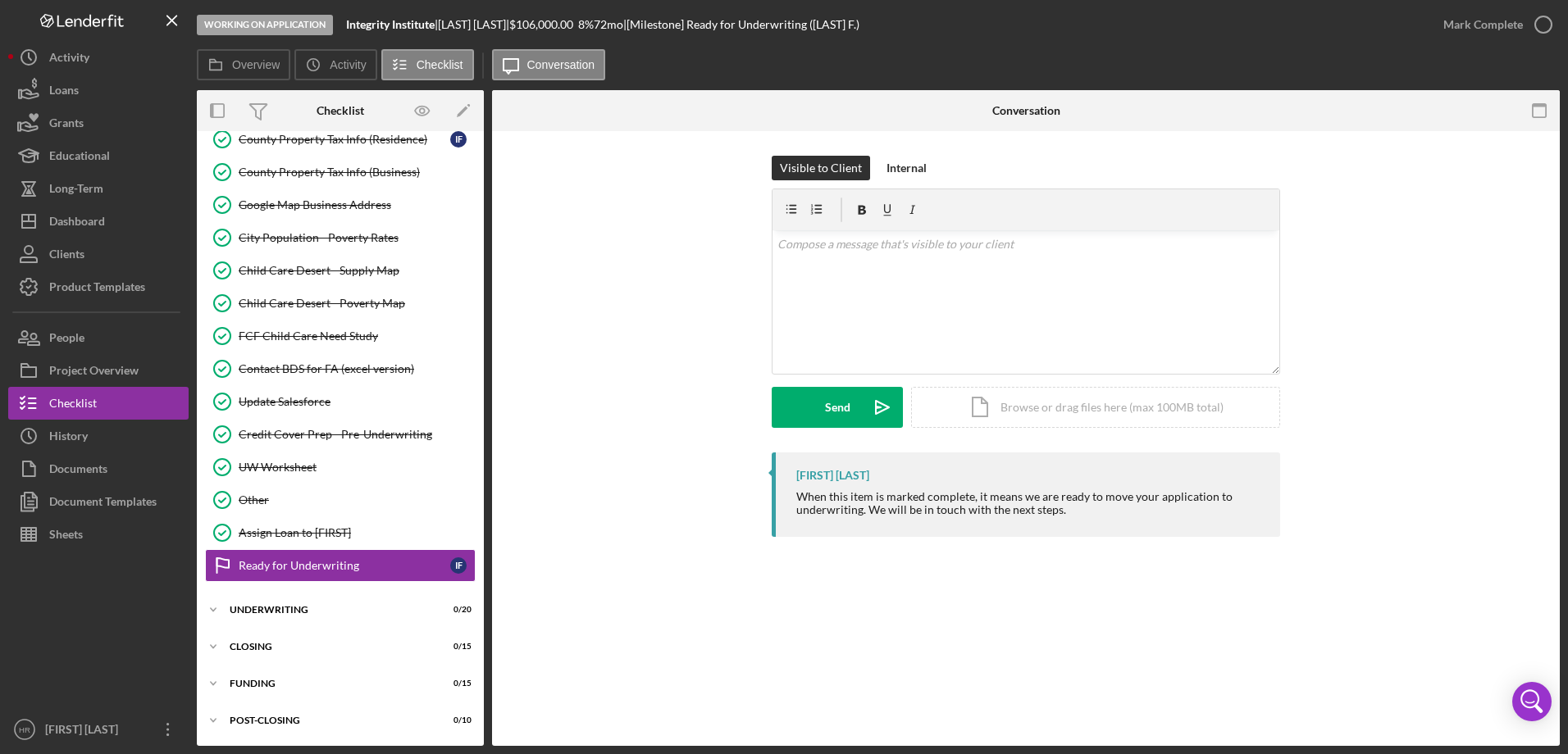 scroll, scrollTop: 1801, scrollLeft: 0, axis: vertical 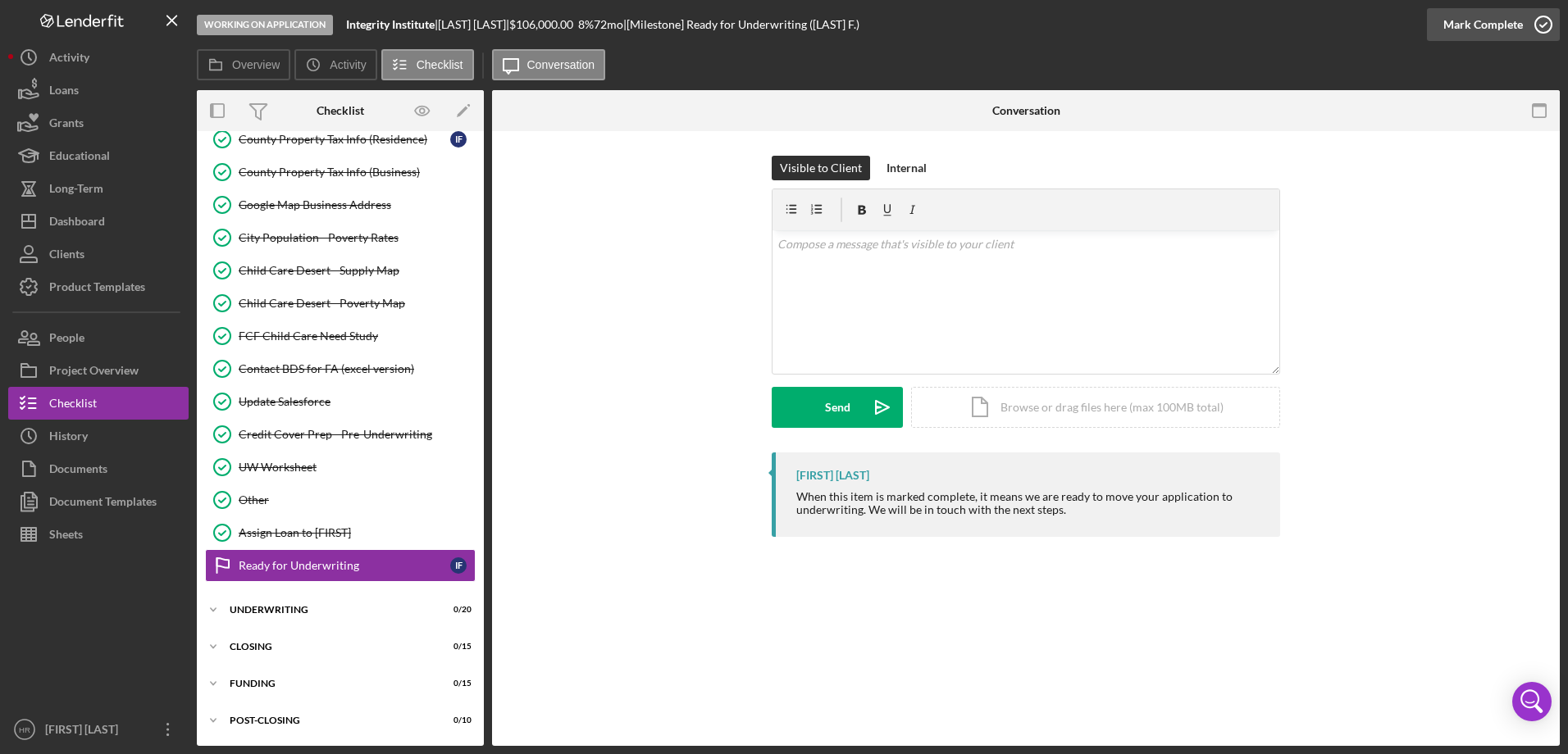 click 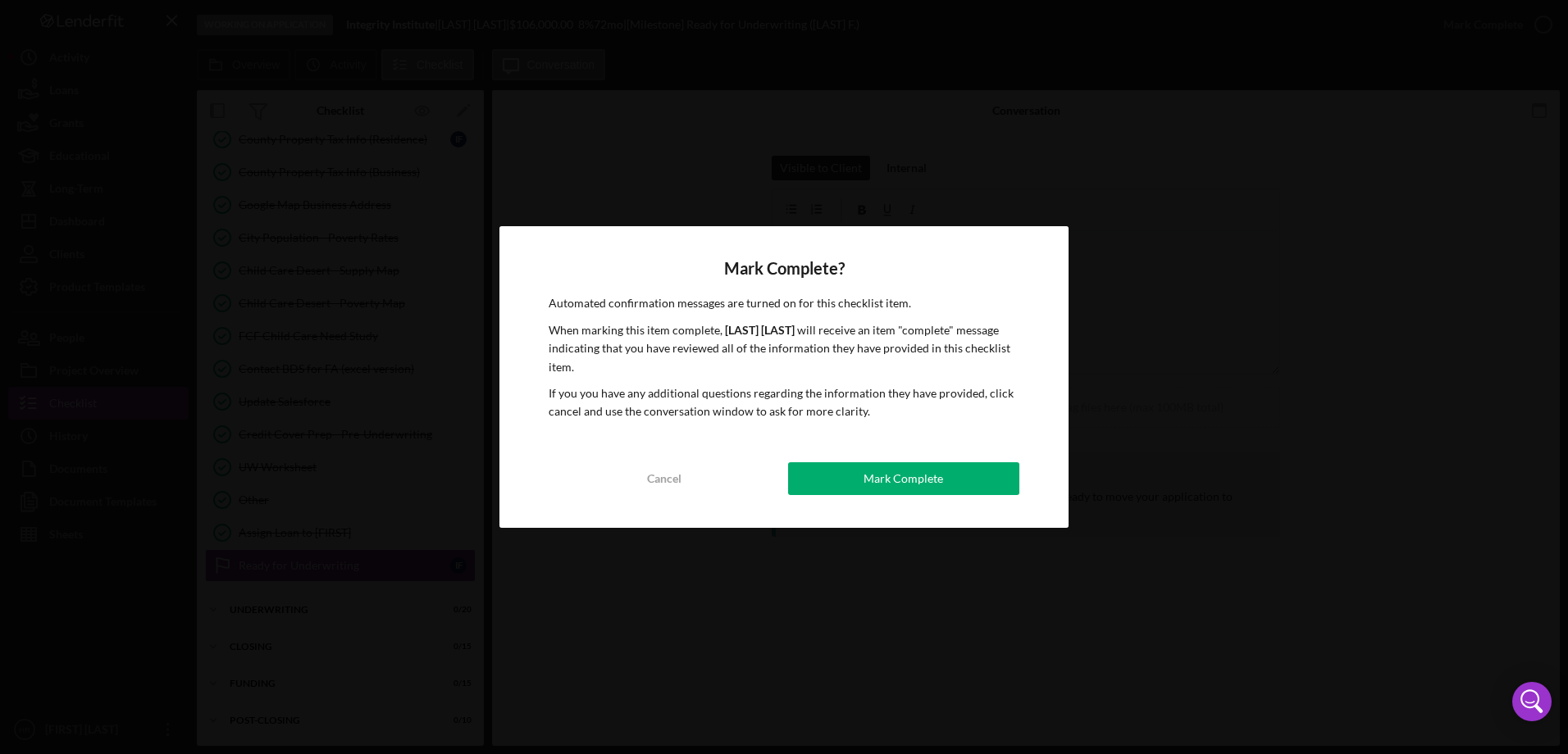 click on "Mark Complete" at bounding box center (904, 479) 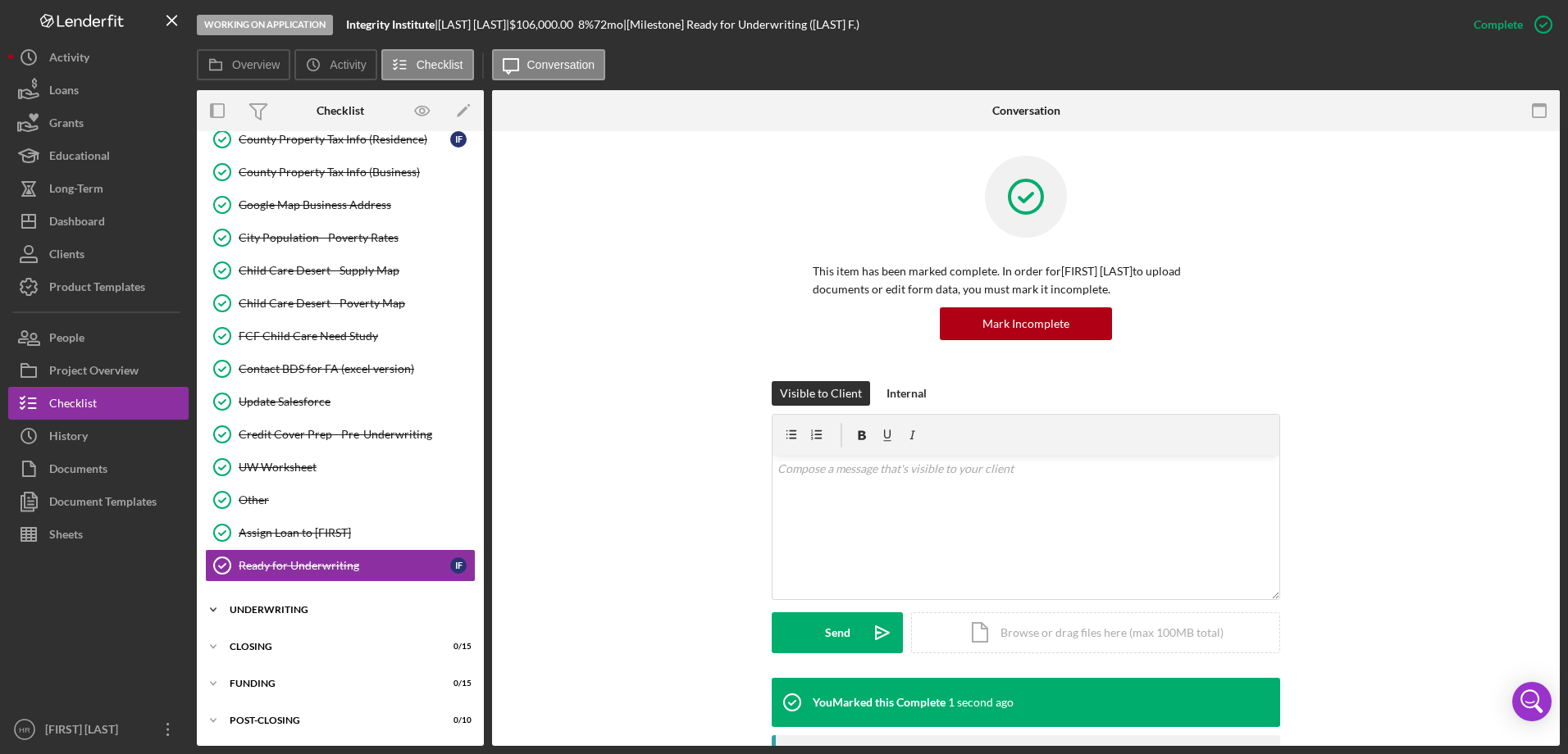 click on "UNDERWRITING" at bounding box center [346, 610] 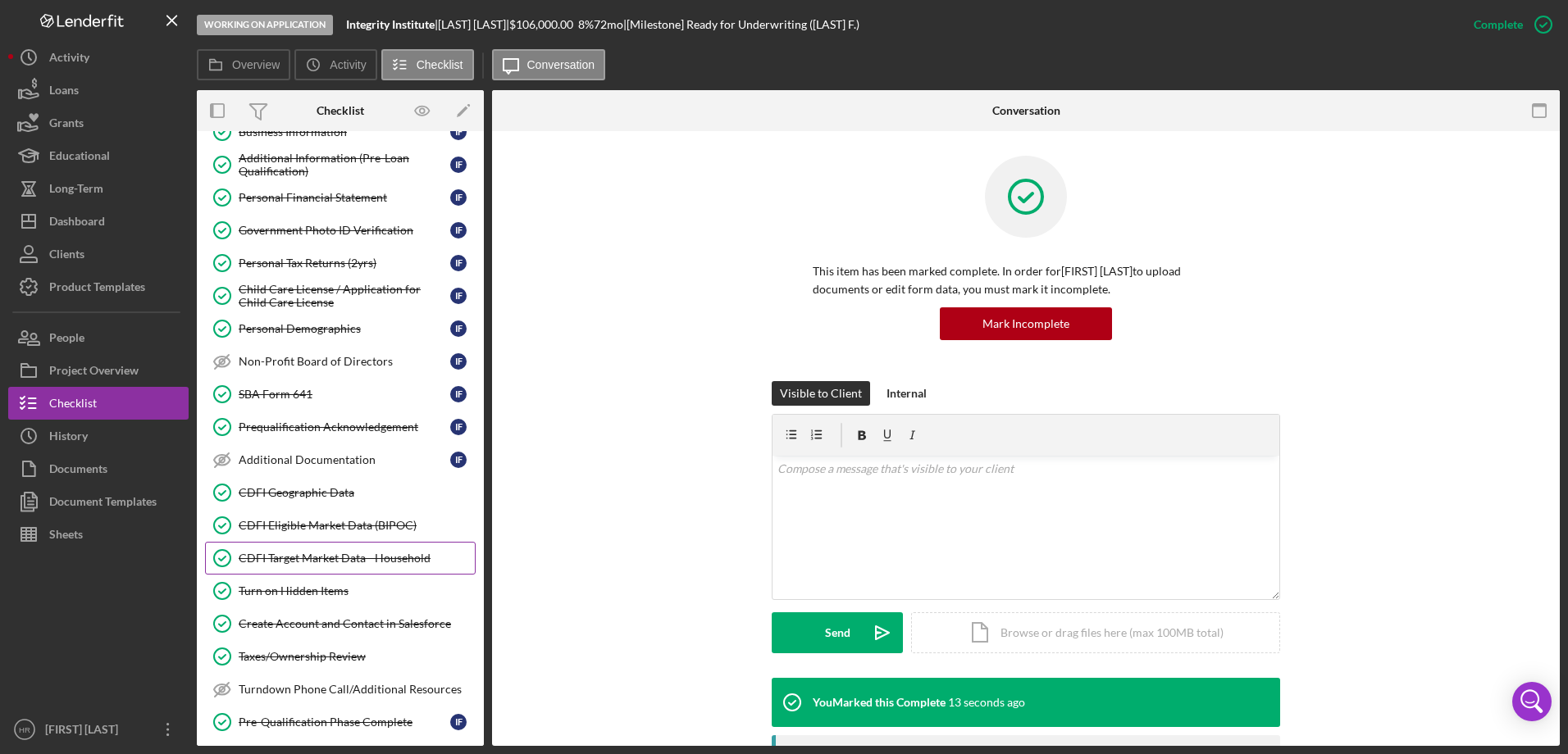 scroll, scrollTop: 0, scrollLeft: 0, axis: both 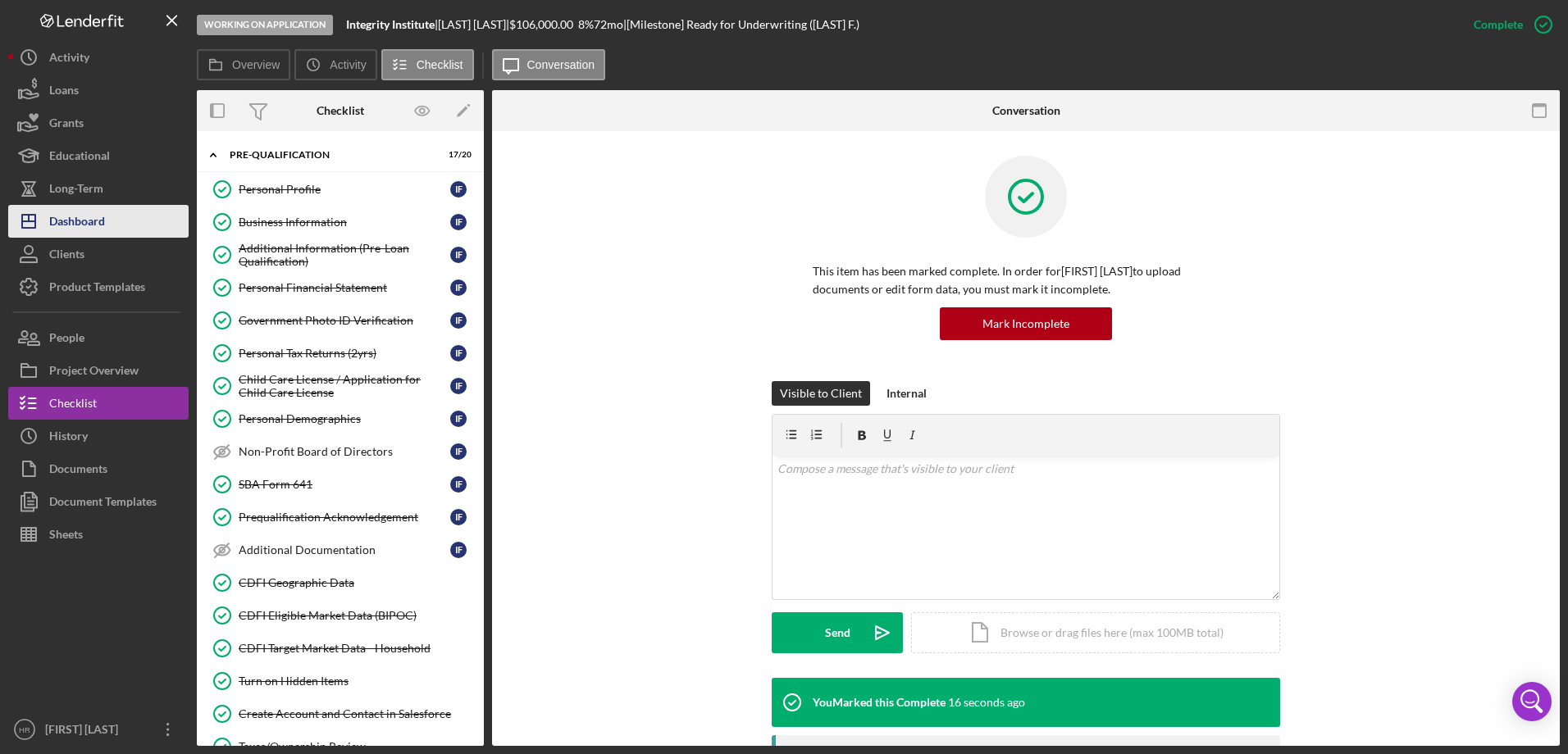 click on "Dashboard" at bounding box center (77, 223) 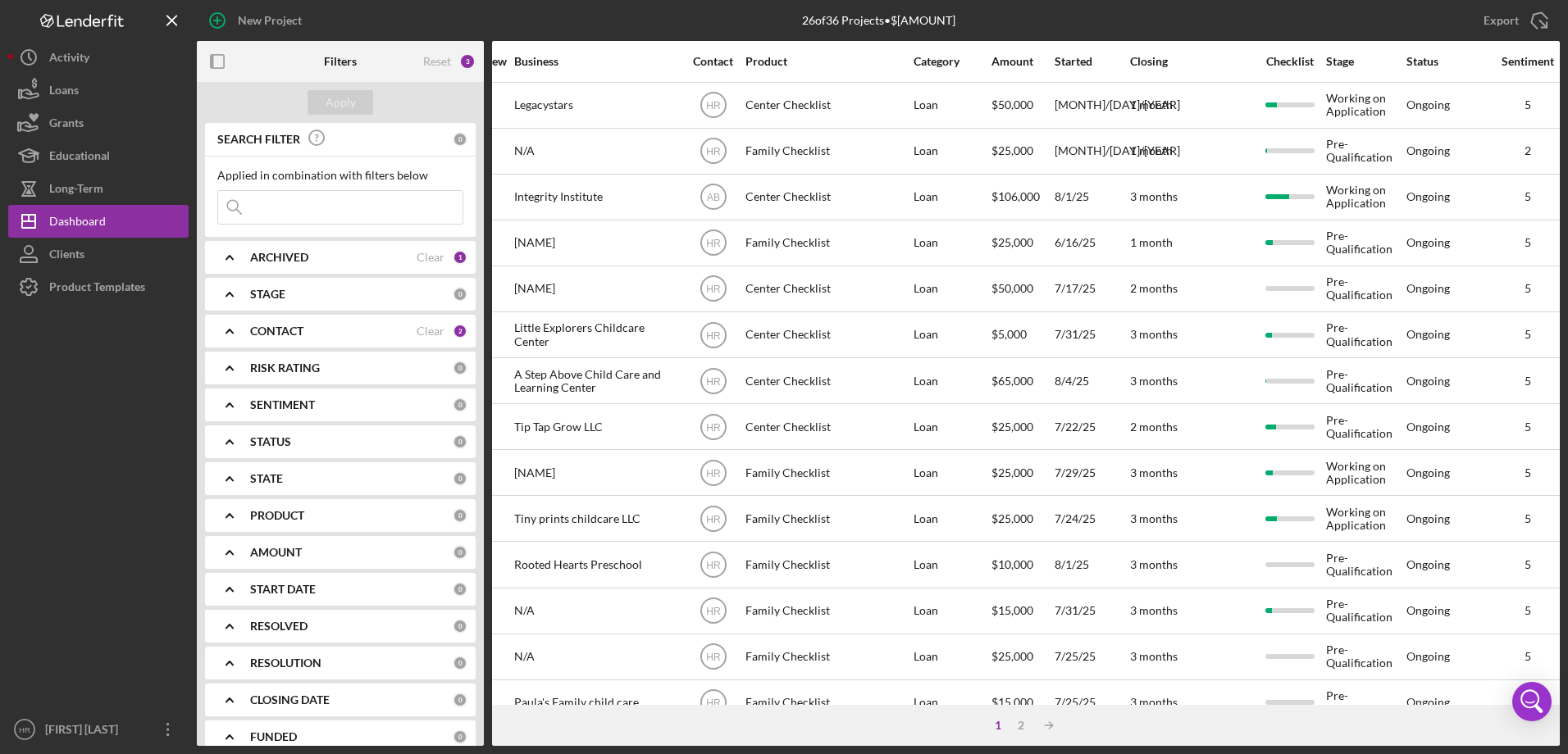 scroll, scrollTop: 0, scrollLeft: 458, axis: horizontal 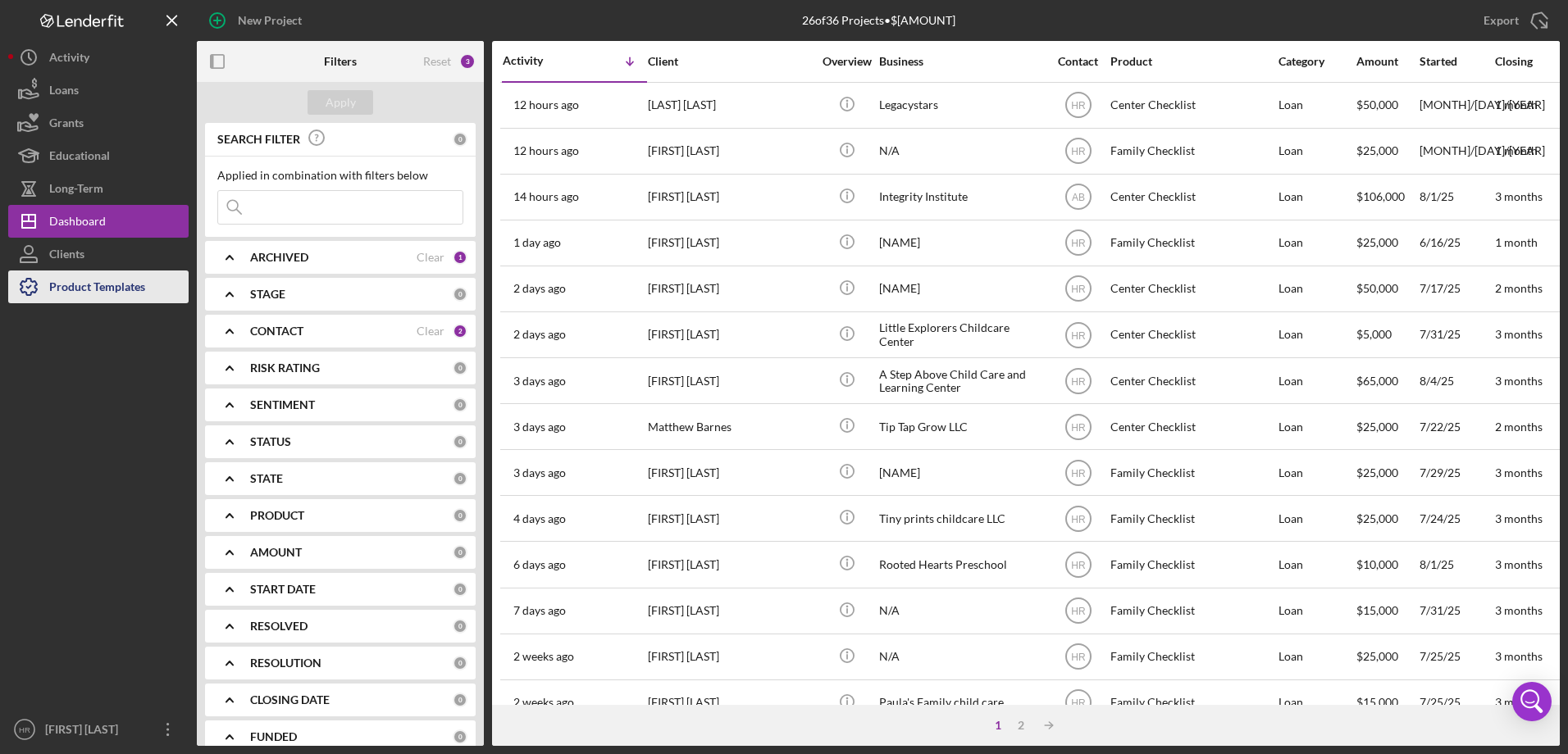 click 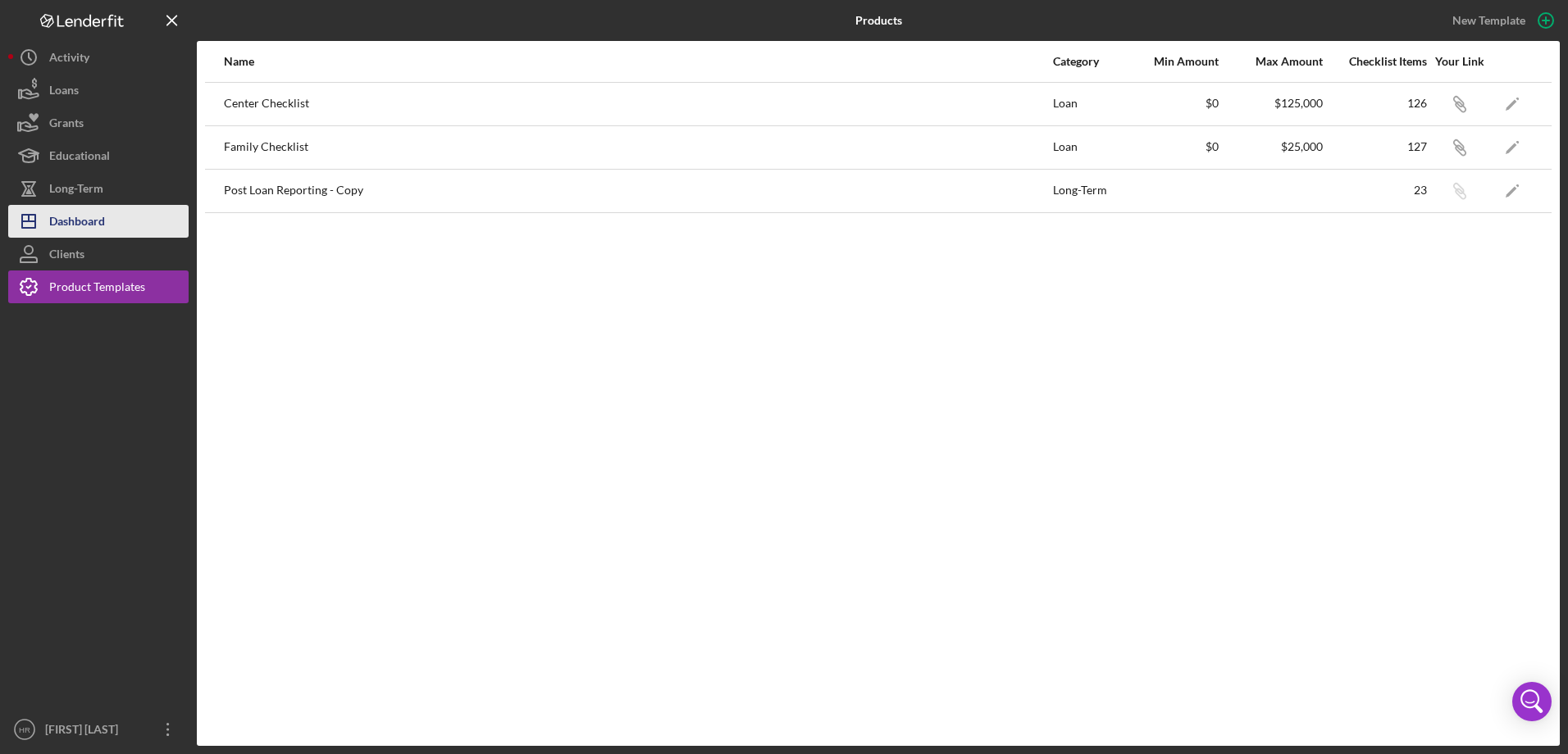 click on "Dashboard" at bounding box center (77, 223) 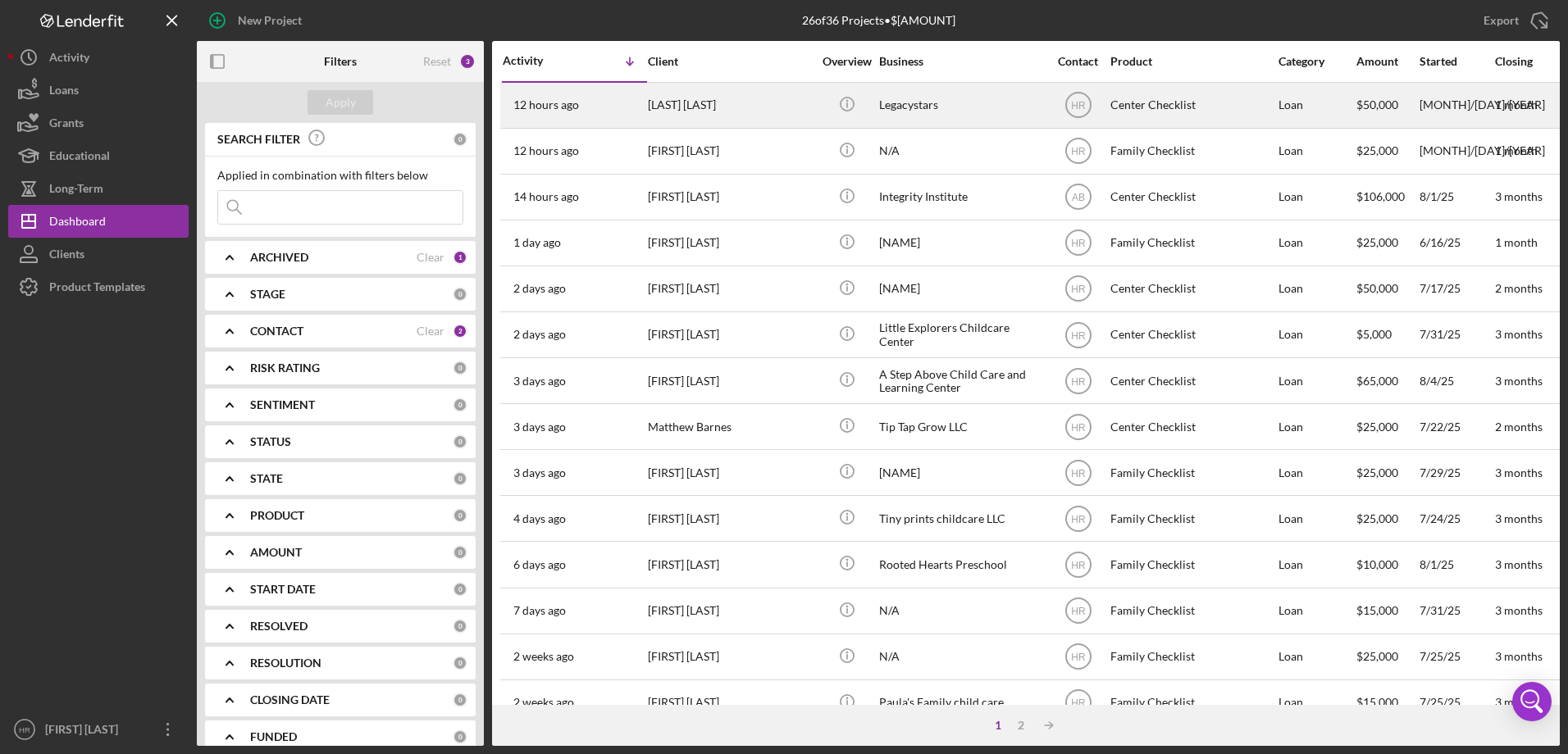 click on "Legacystars" at bounding box center (961, 105) 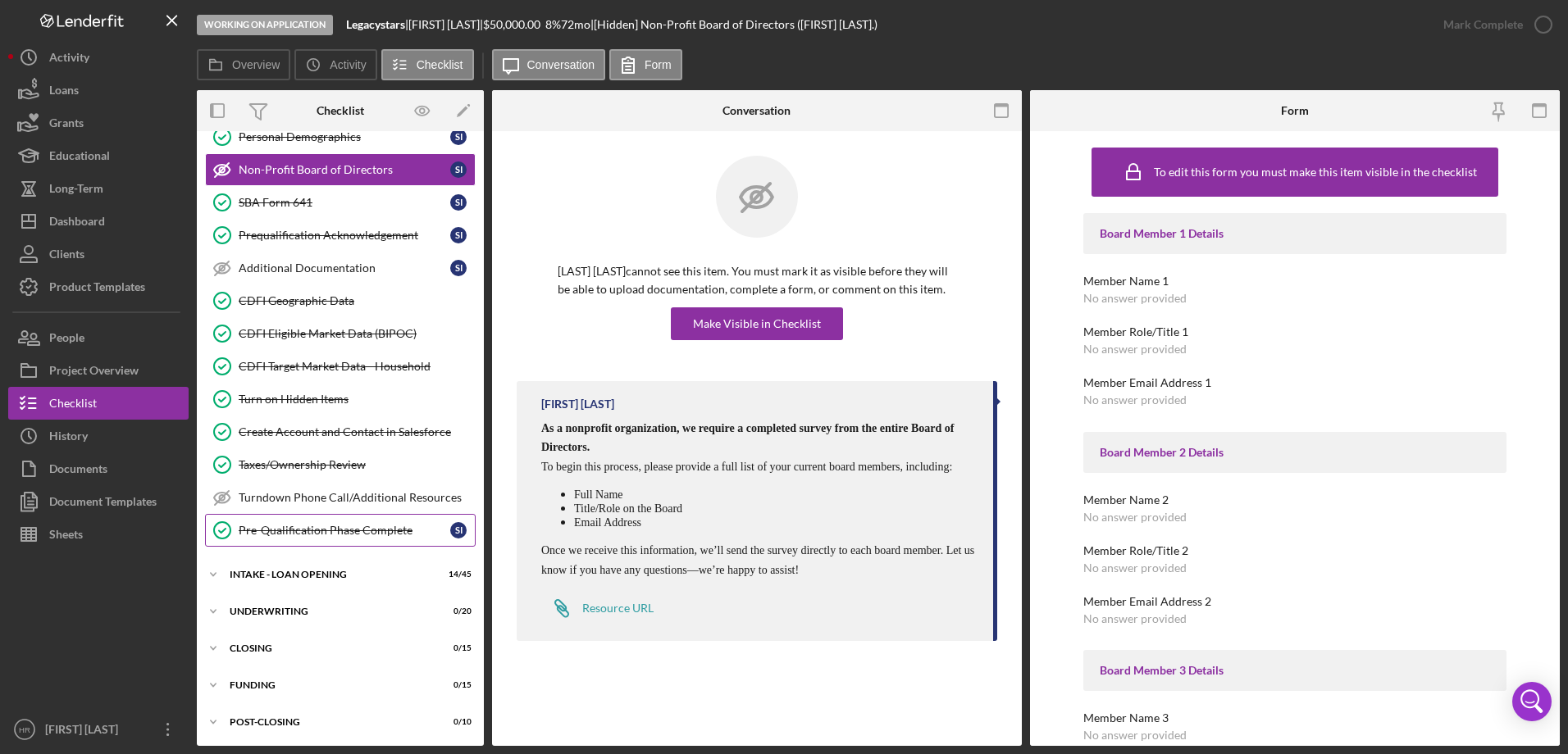 scroll, scrollTop: 284, scrollLeft: 0, axis: vertical 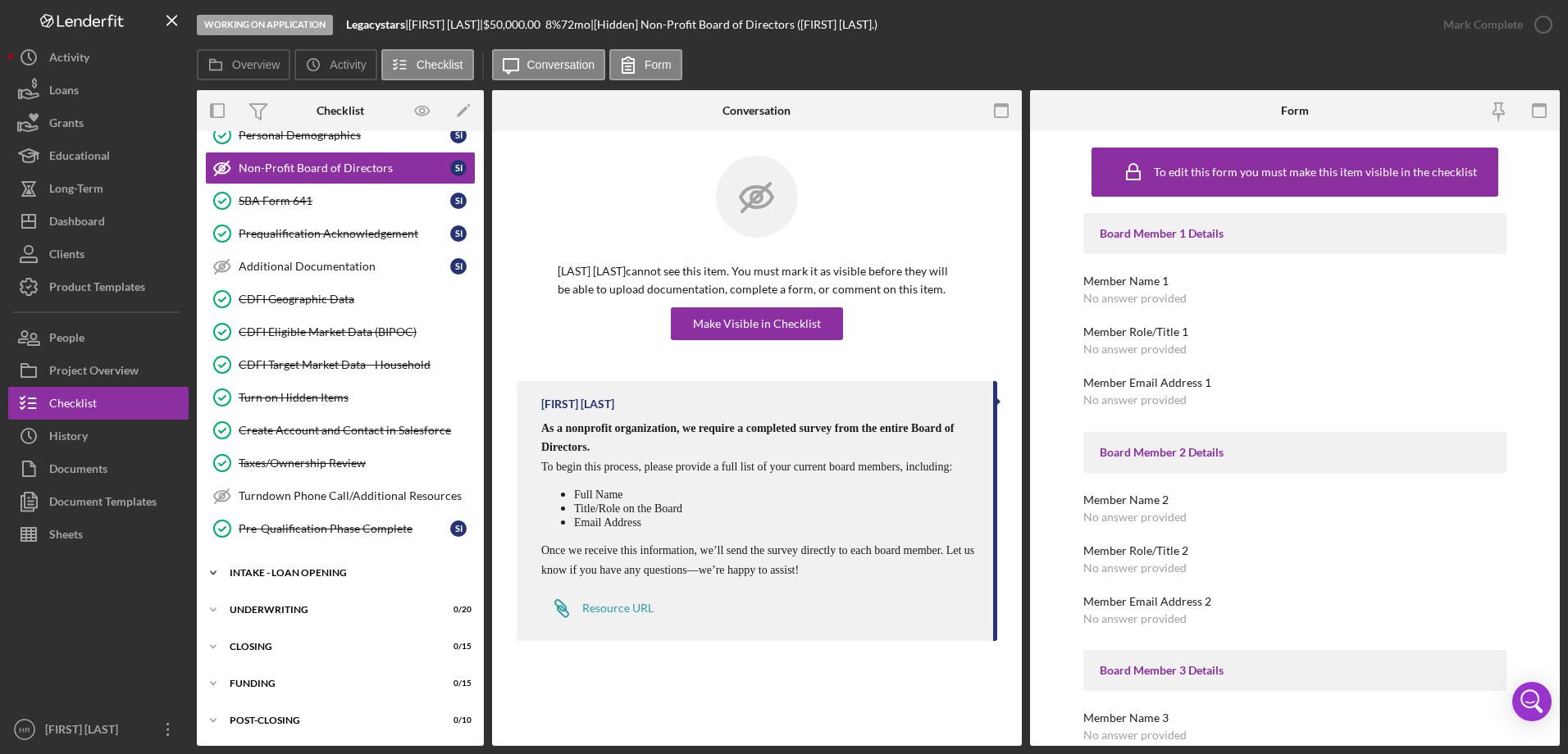 click on "Icon/Expander INTAKE - LOAN OPENING [NUMBER] / [NUMBER]" at bounding box center [340, 573] 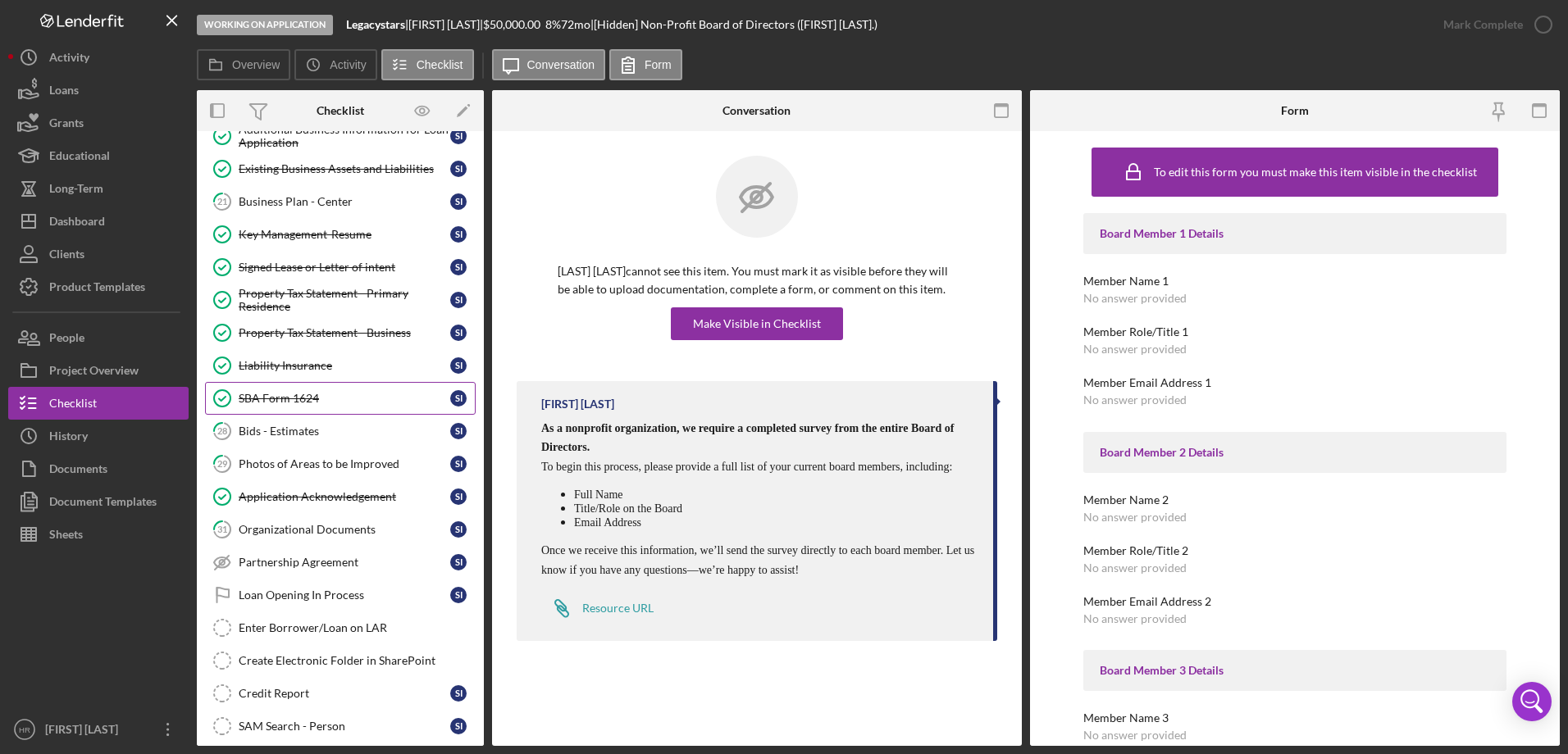 scroll, scrollTop: 857, scrollLeft: 0, axis: vertical 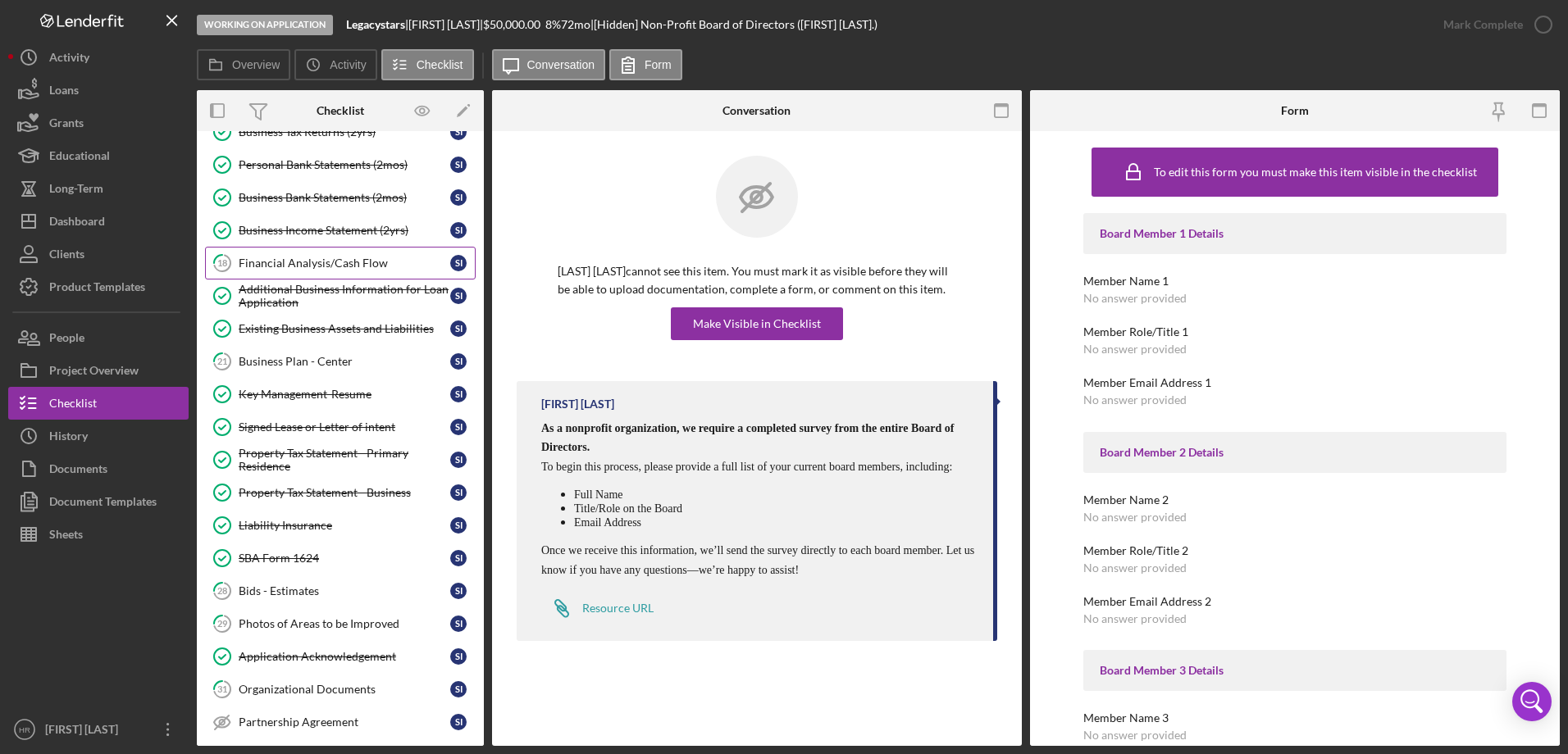 click on "Financial Analysis/Cash Flow" at bounding box center (344, 263) 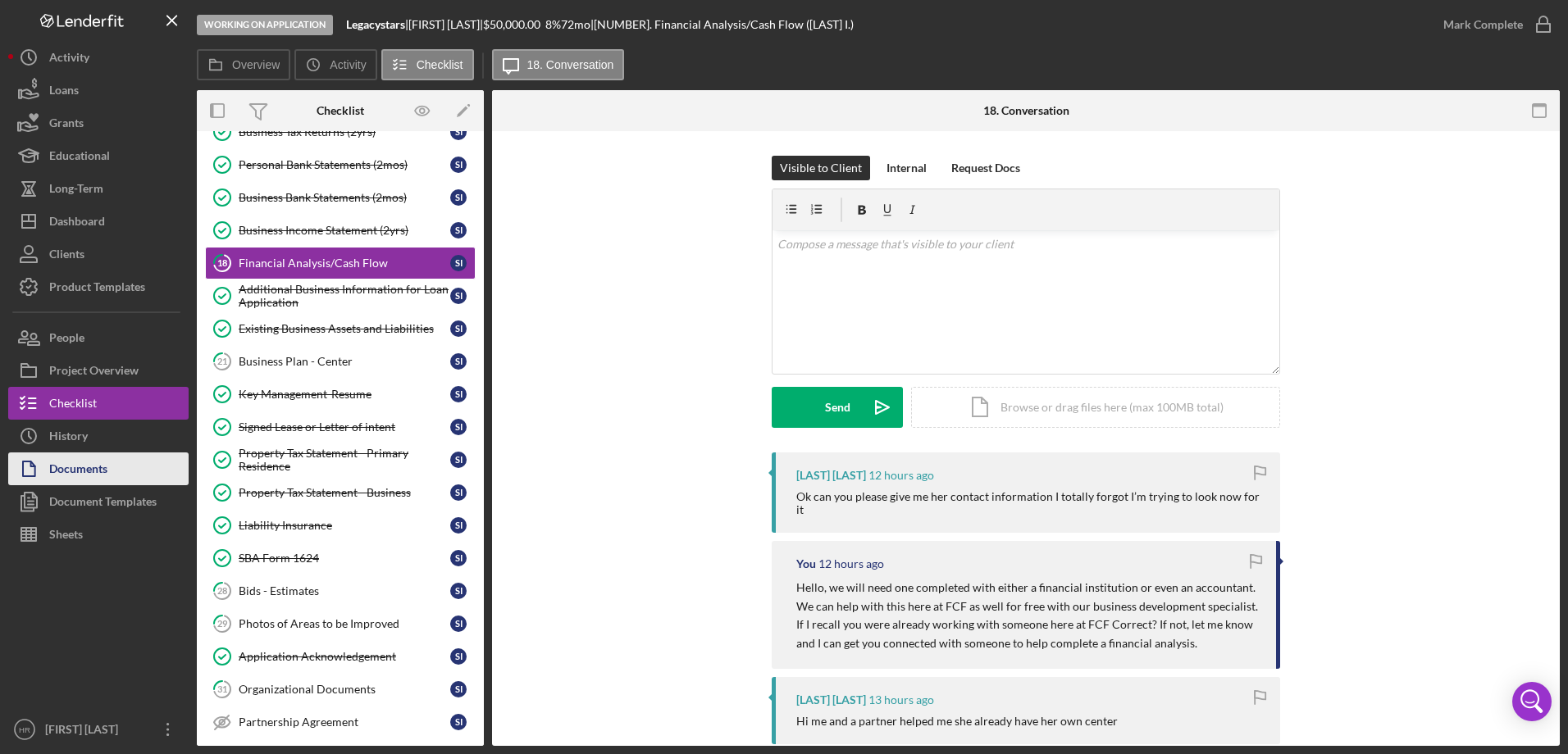 click on "Documents" at bounding box center (78, 470) 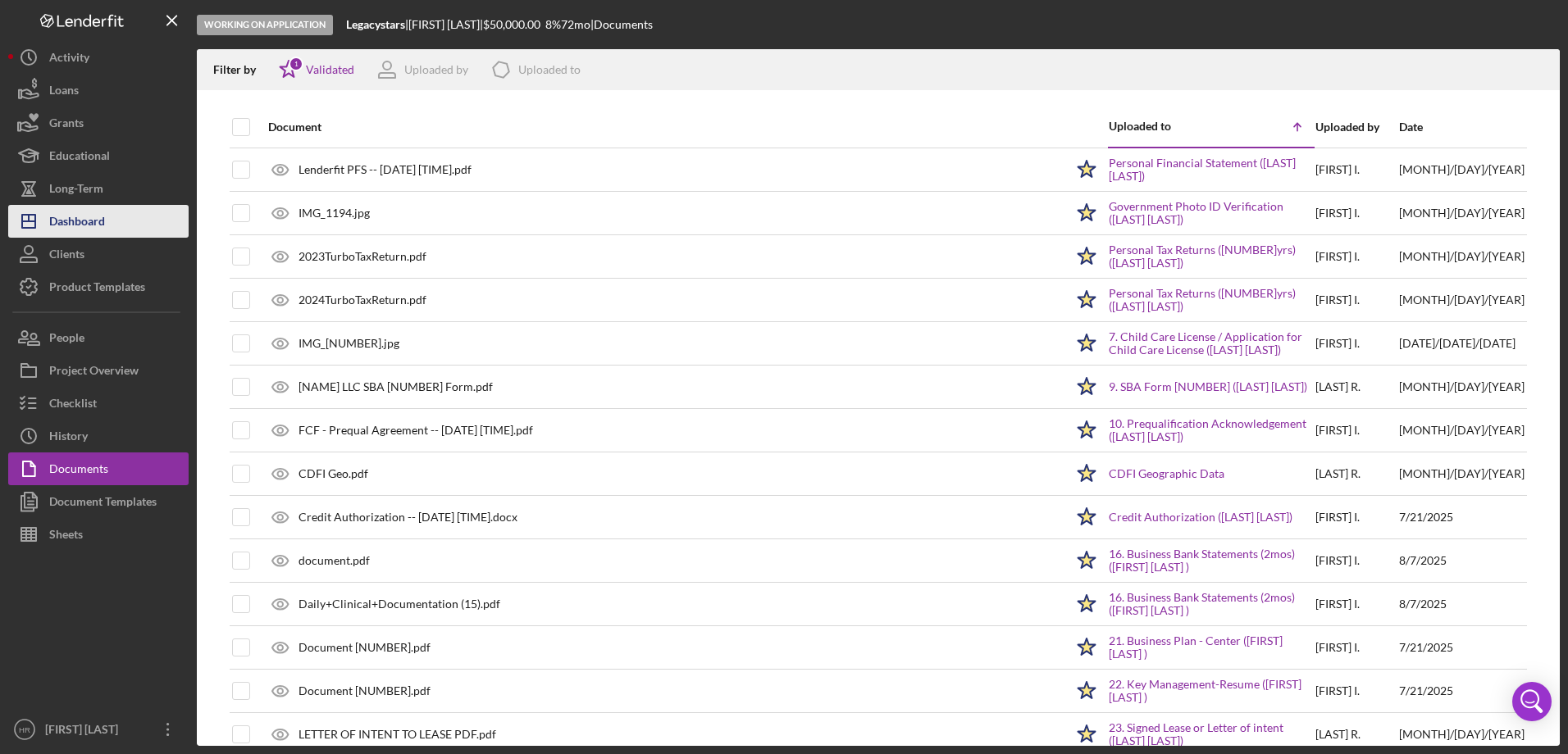 click on "Dashboard" at bounding box center (77, 223) 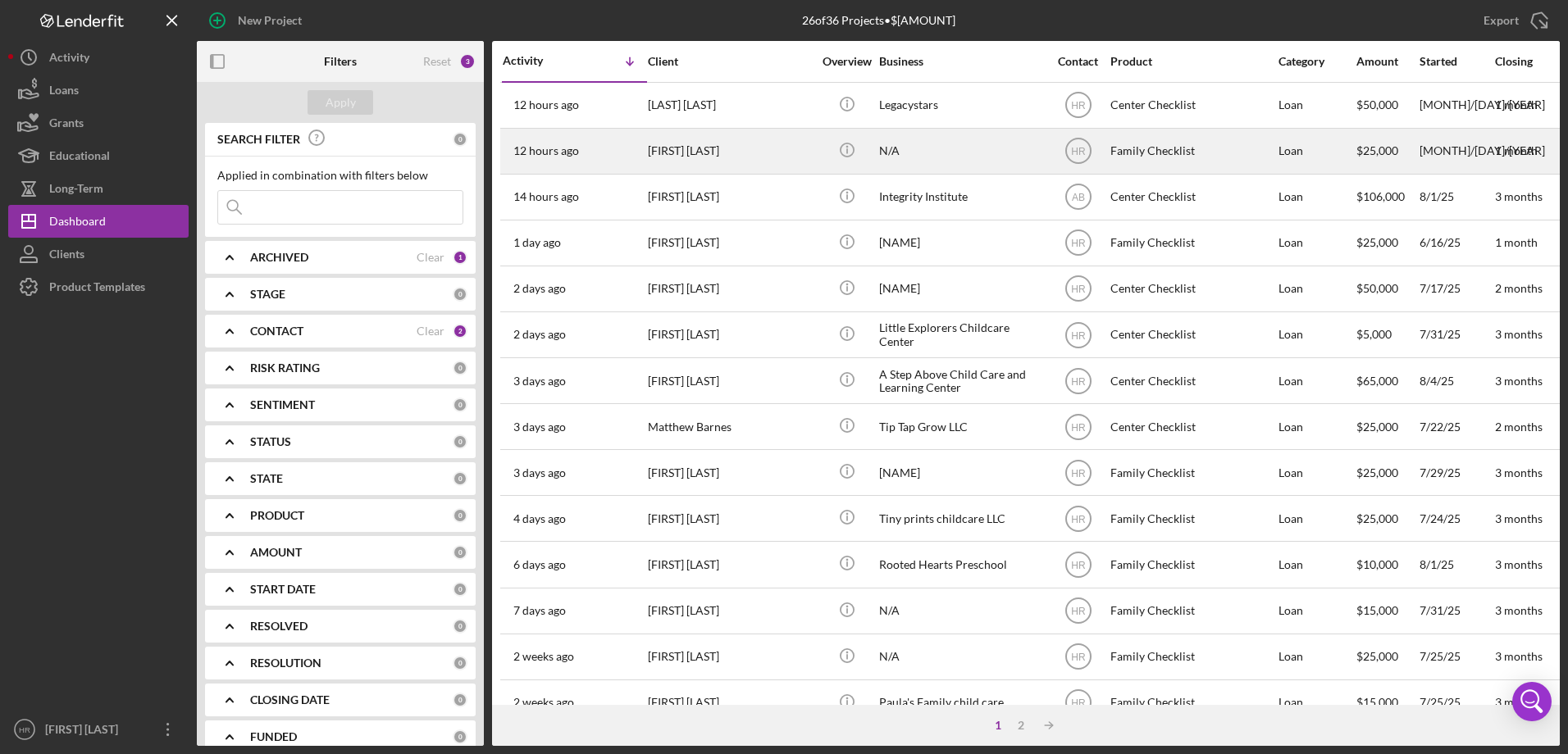 click on "[FIRST] [LAST]" at bounding box center [730, 151] 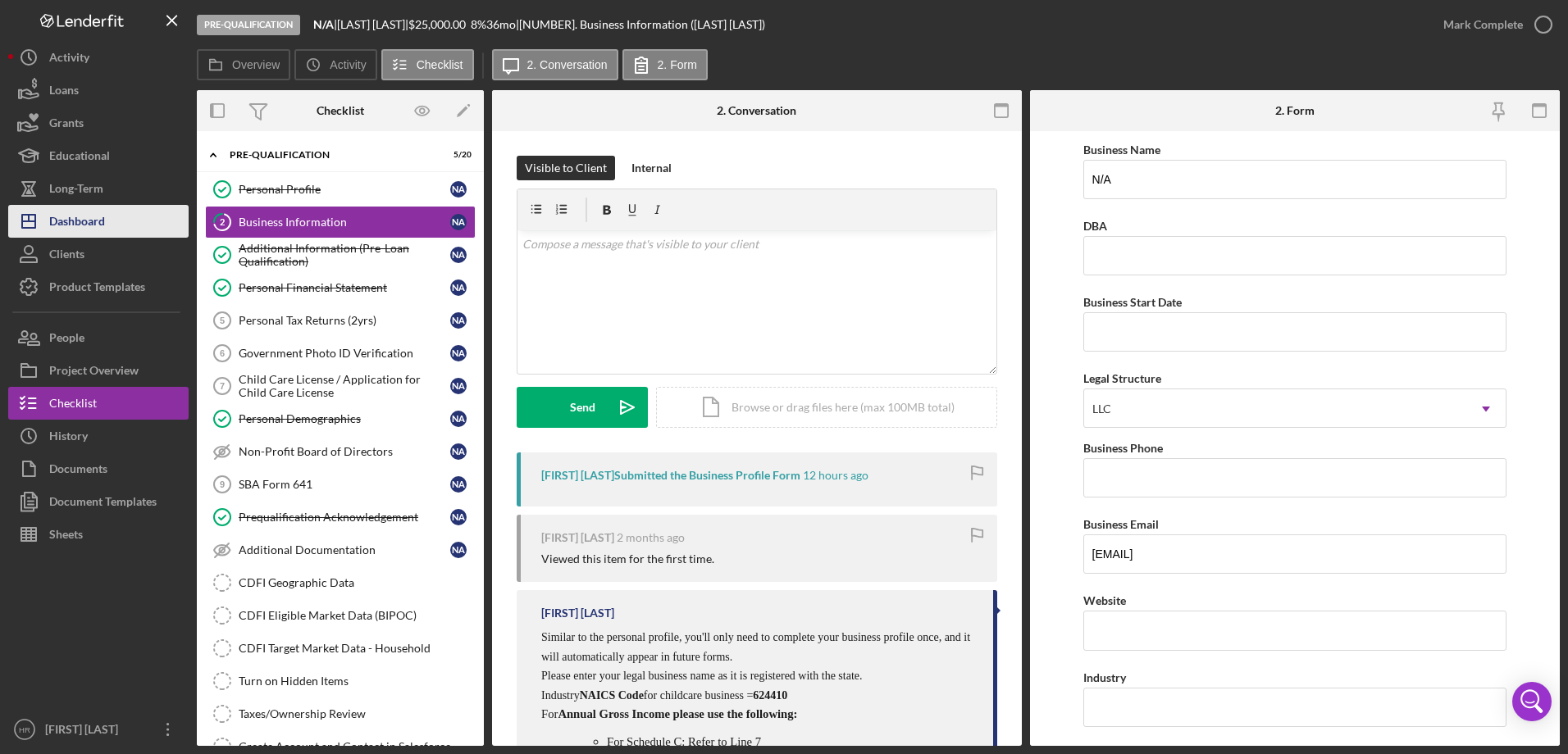 click on "Dashboard" at bounding box center (77, 223) 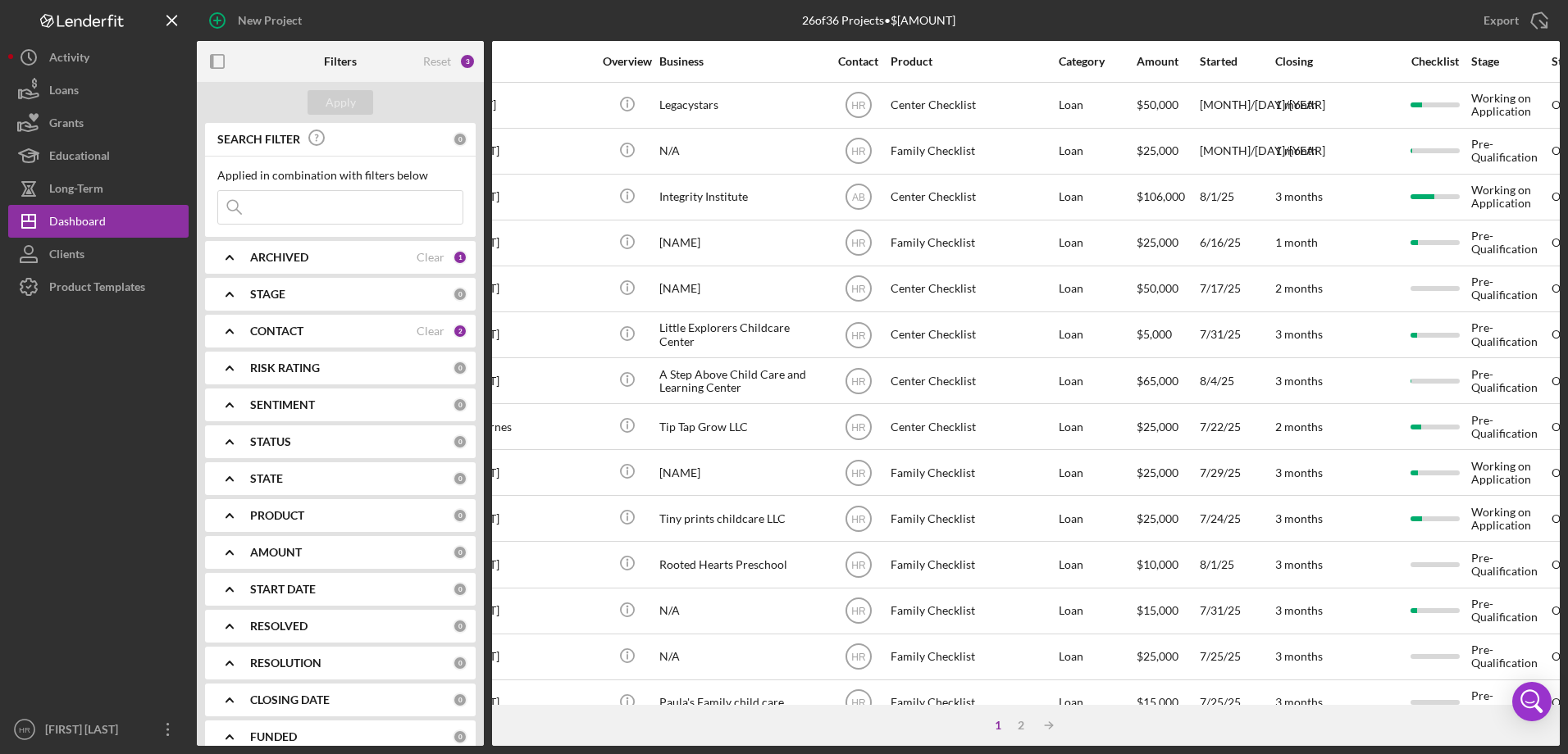scroll, scrollTop: 0, scrollLeft: 0, axis: both 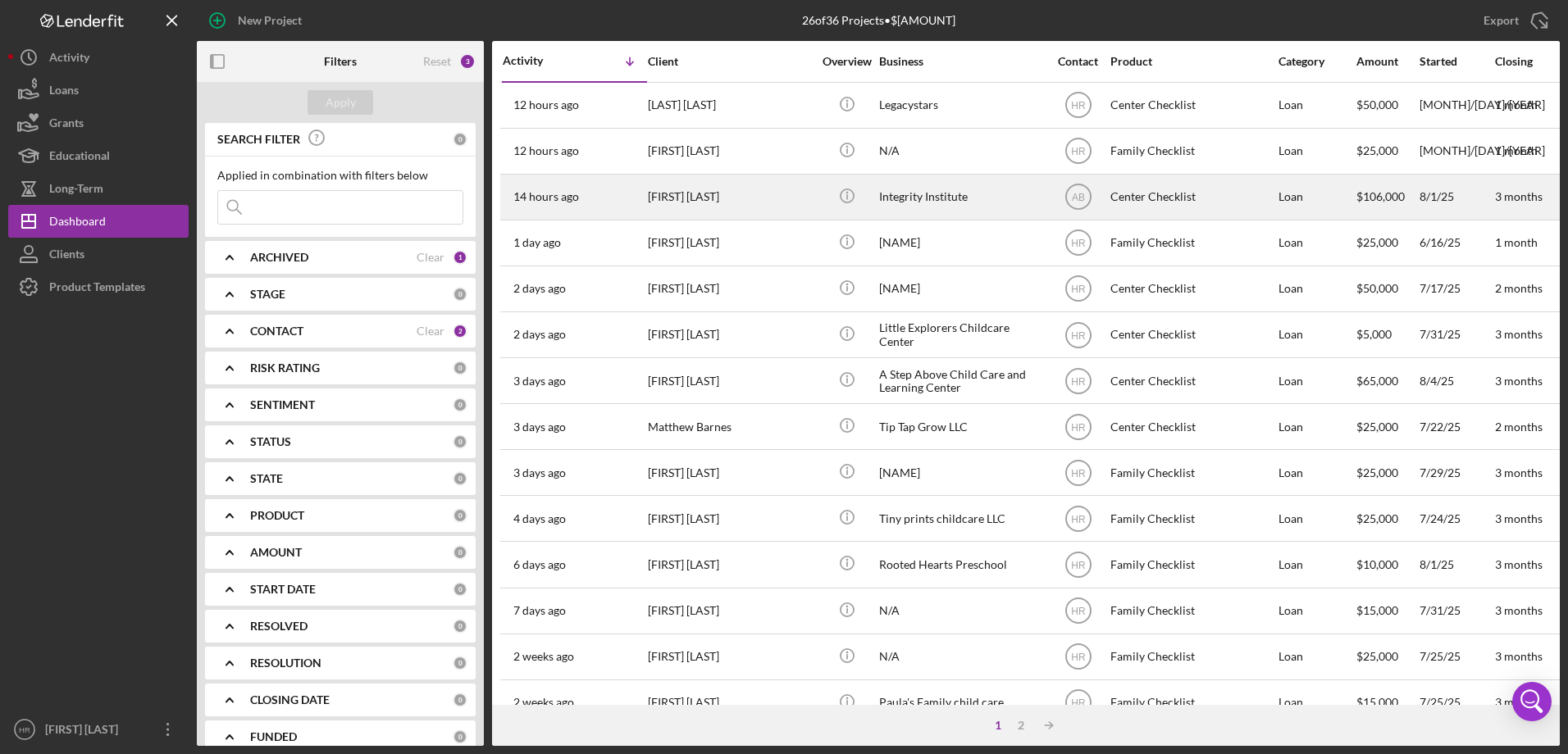 click on "[FIRST] [LAST]" at bounding box center (730, 197) 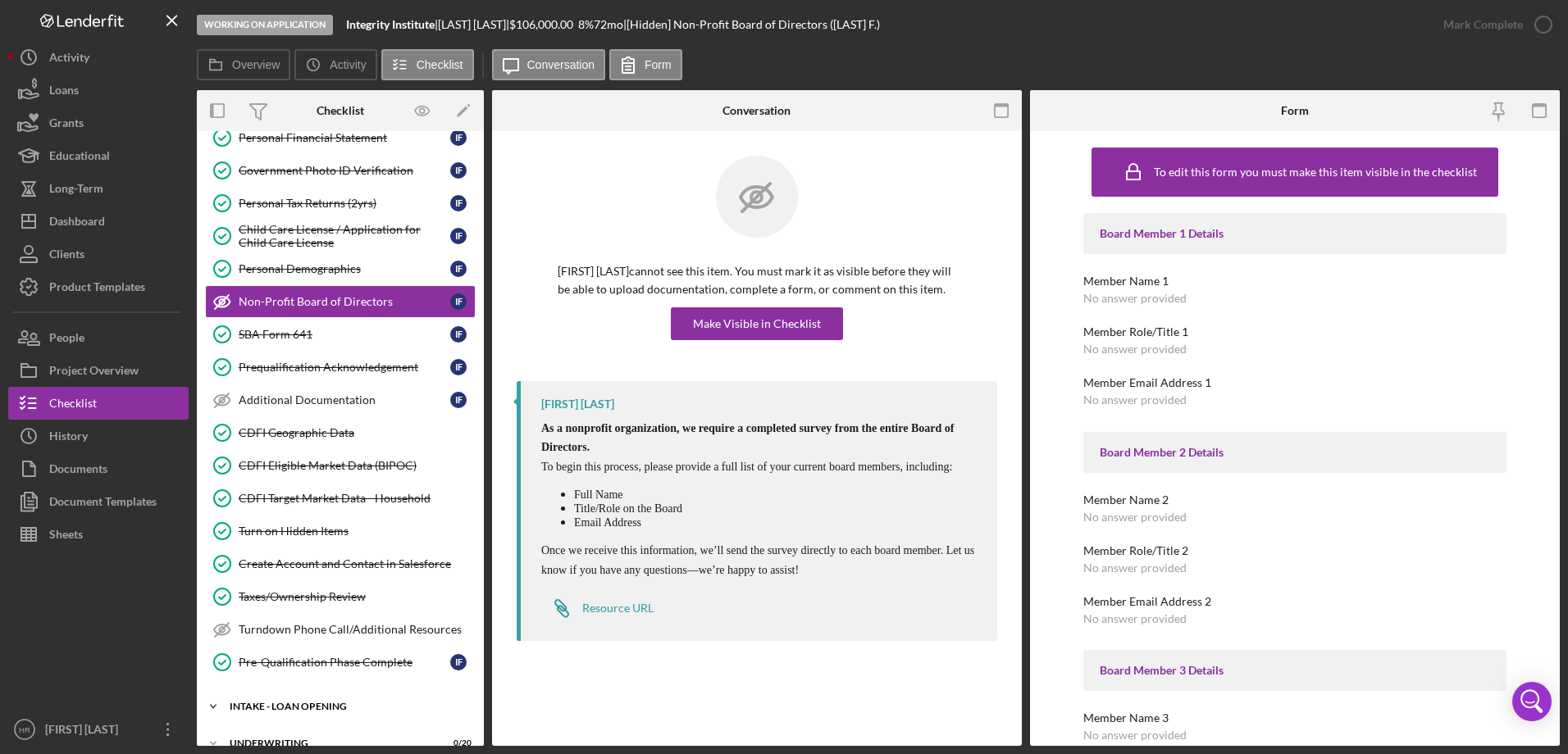 scroll, scrollTop: 284, scrollLeft: 0, axis: vertical 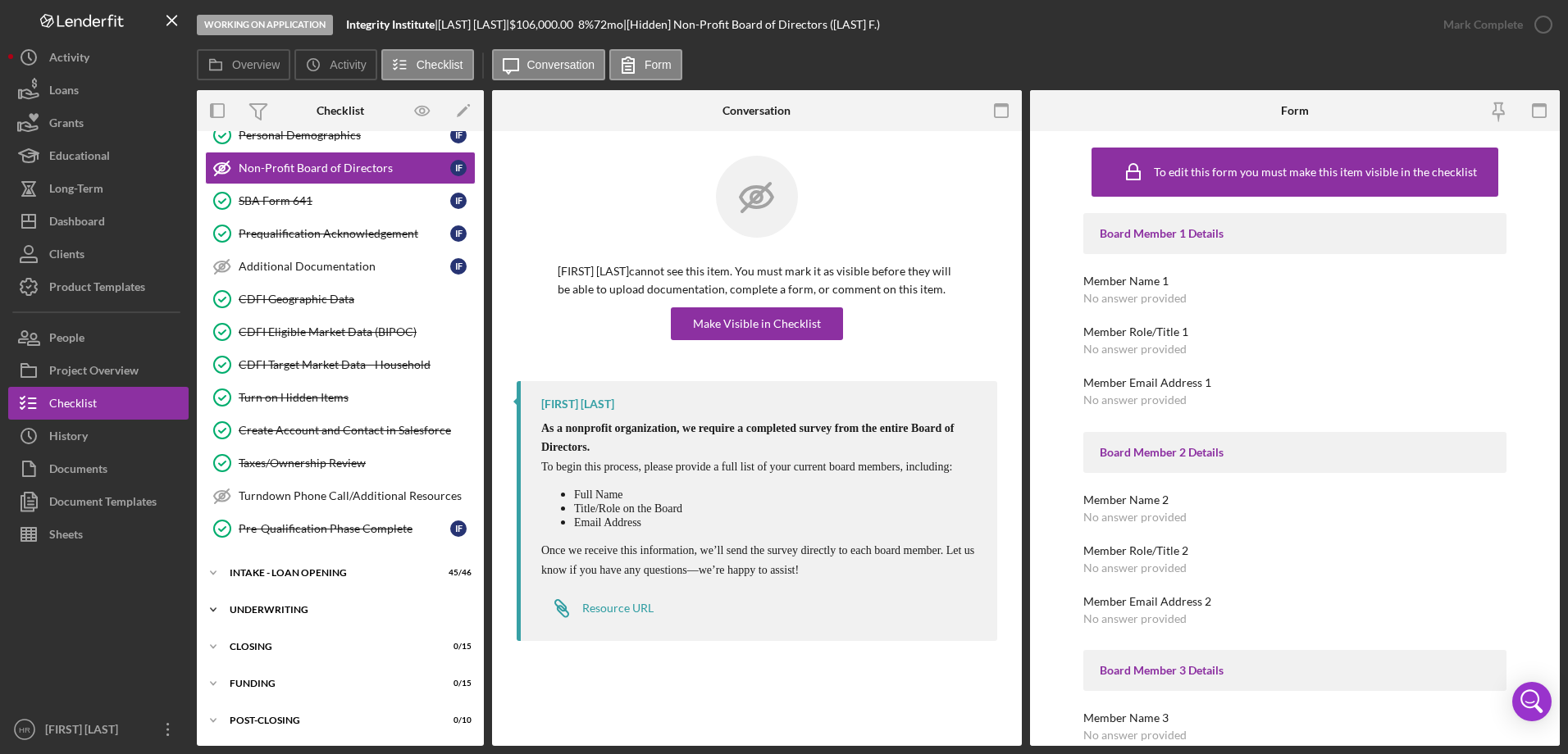 click on "Icon/Expander UNDERWRITING [NUMBER] / [NUMBER]" at bounding box center [340, 610] 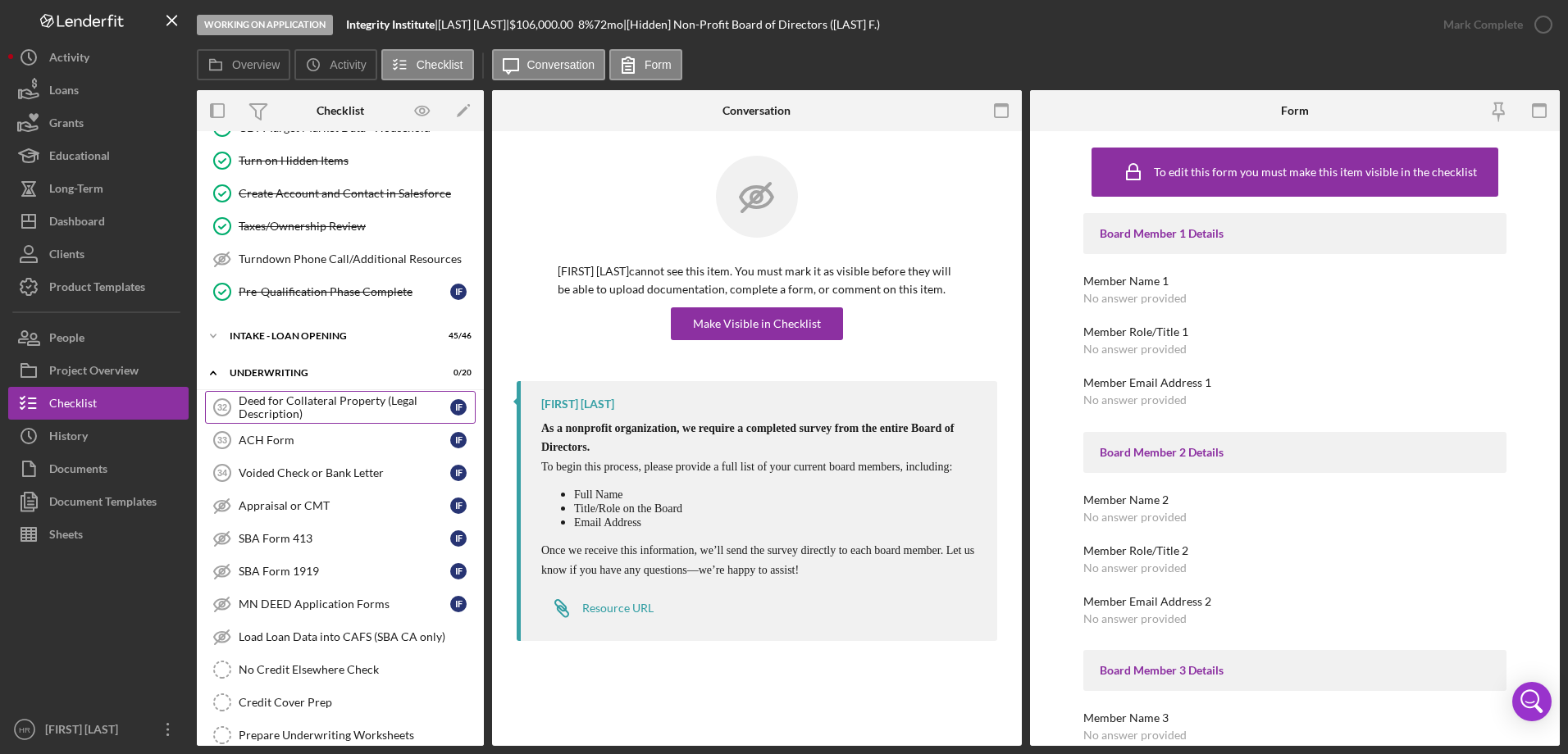 scroll, scrollTop: 529, scrollLeft: 0, axis: vertical 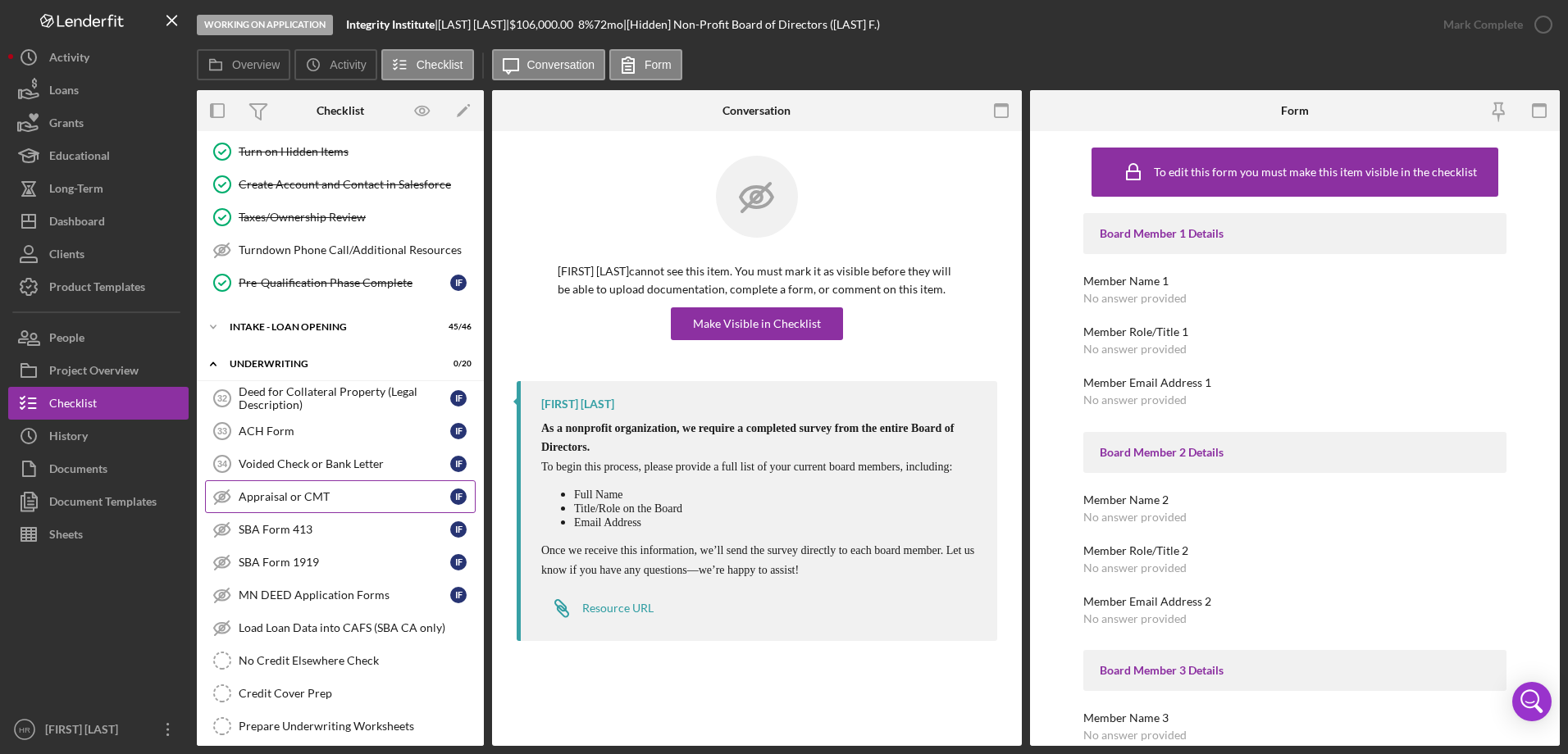click on "Appraisal or CMT" at bounding box center [344, 497] 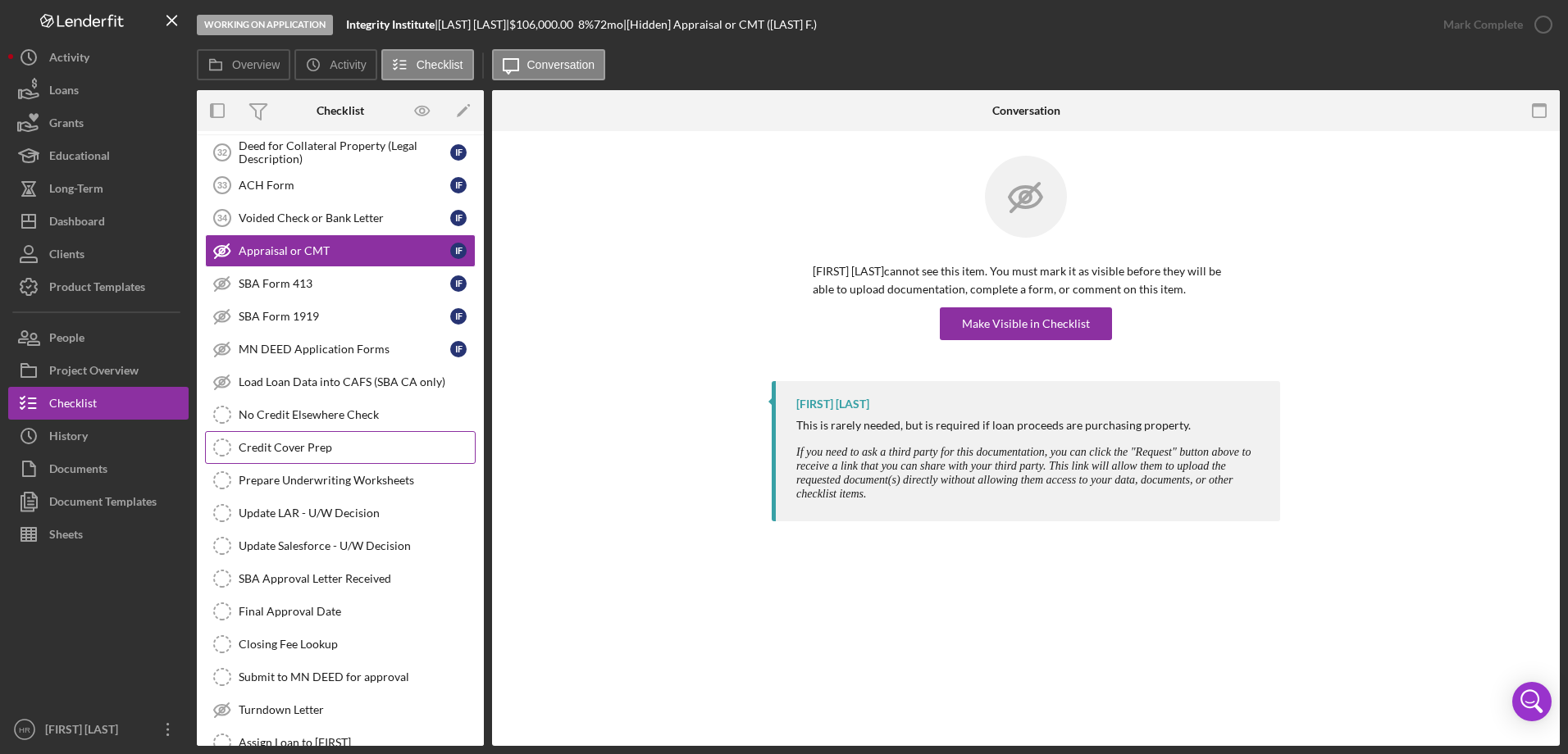 scroll, scrollTop: 447, scrollLeft: 0, axis: vertical 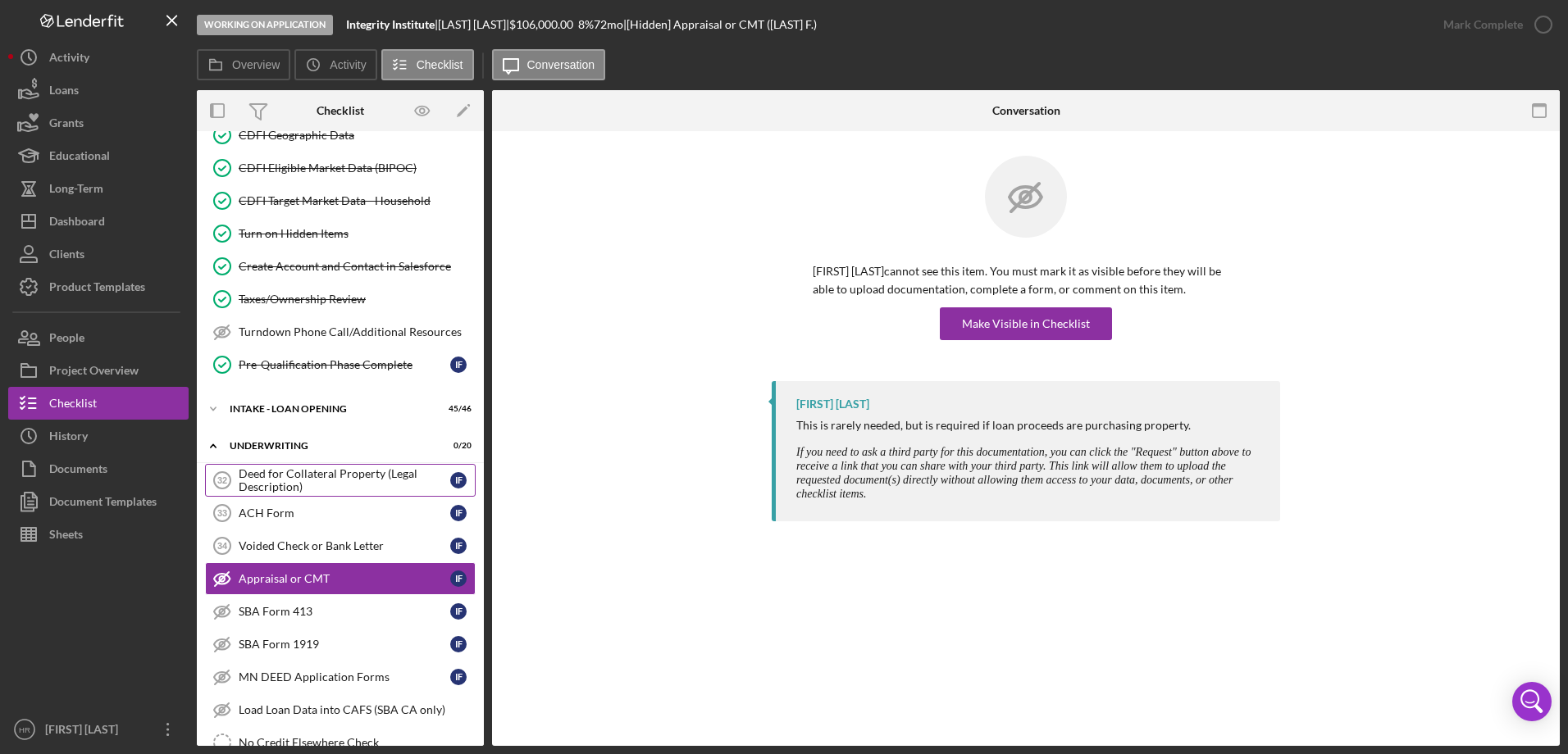 click on "Deed for Collateral Property (Legal Description)" at bounding box center [344, 480] 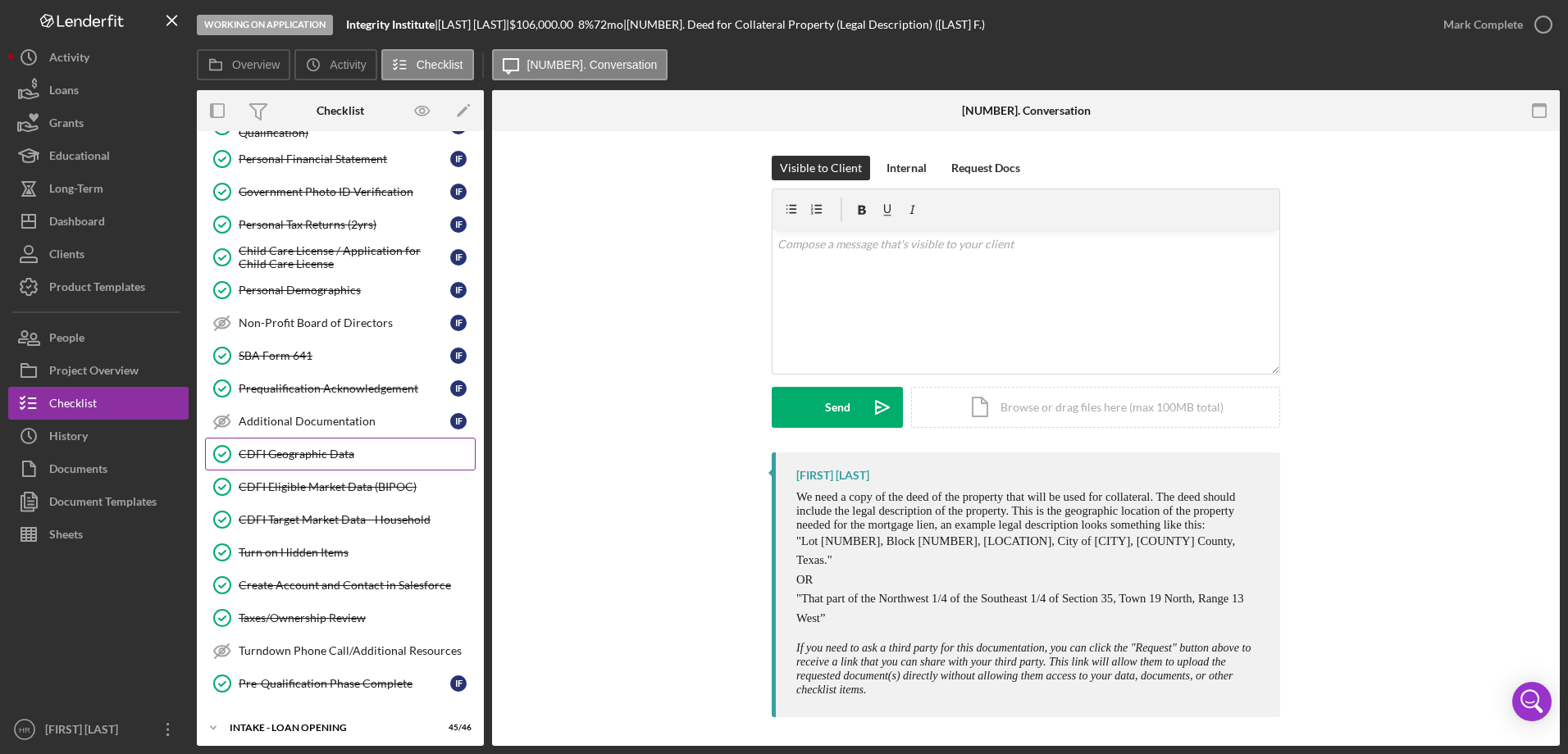 scroll, scrollTop: 0, scrollLeft: 0, axis: both 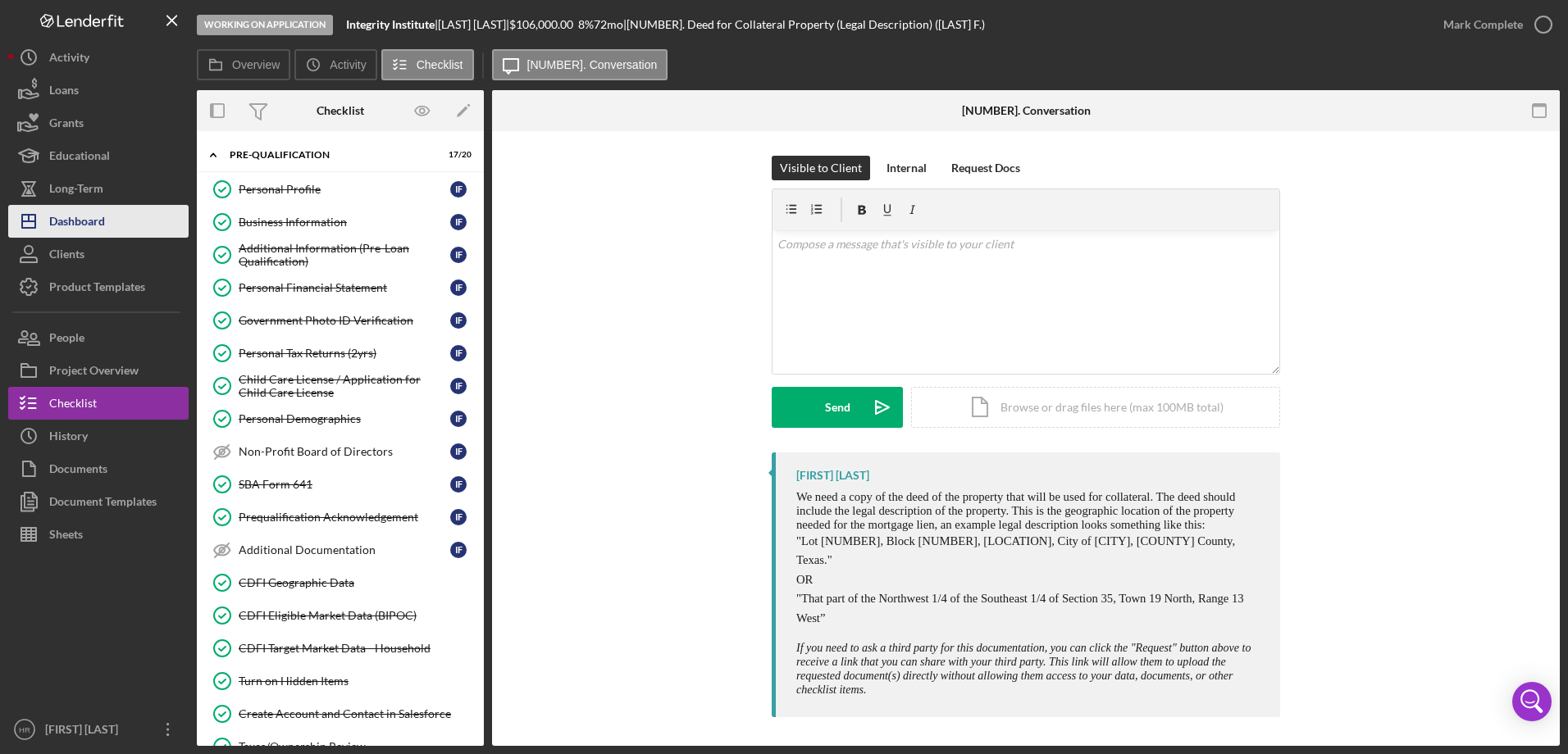 click on "Dashboard" at bounding box center (77, 223) 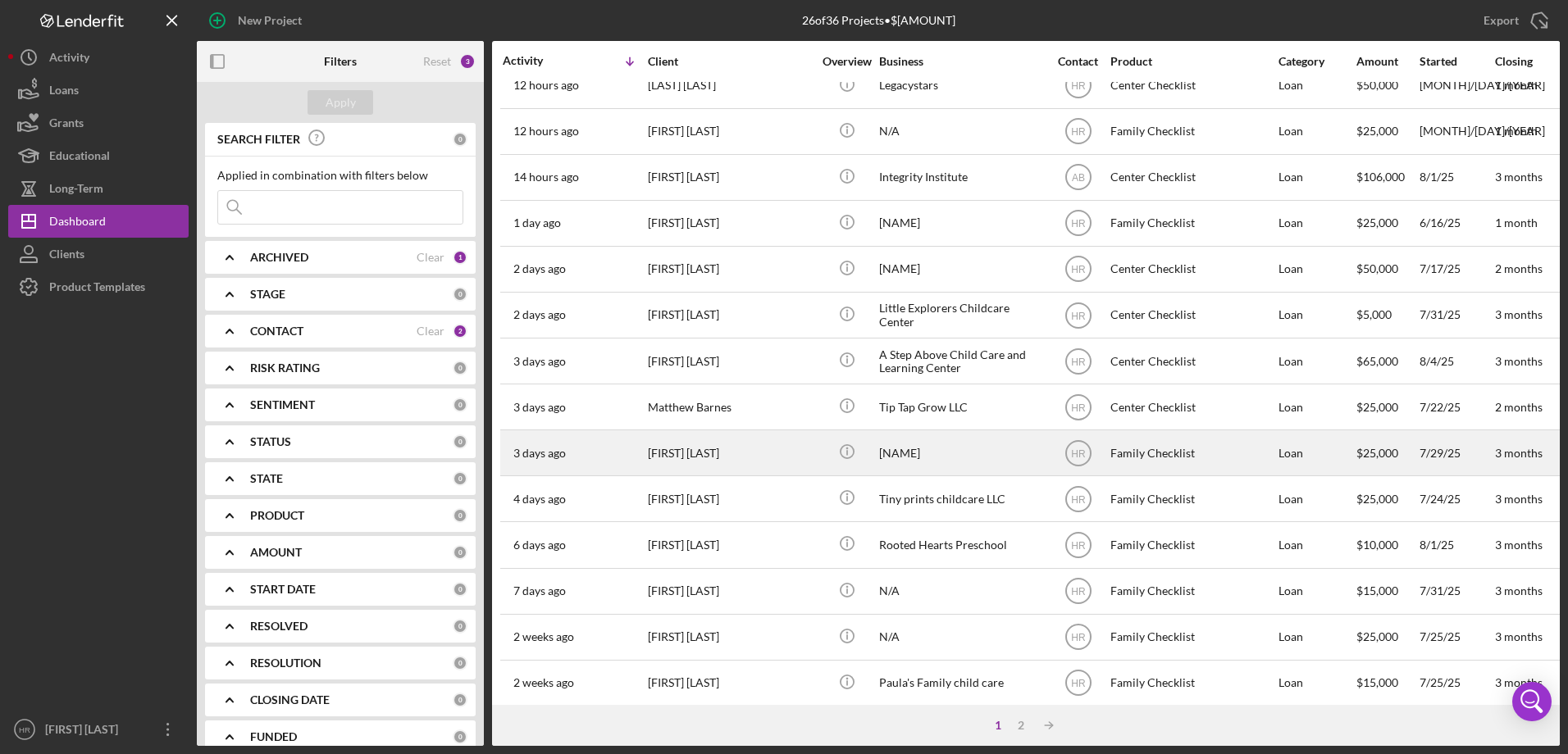 scroll, scrollTop: 0, scrollLeft: 0, axis: both 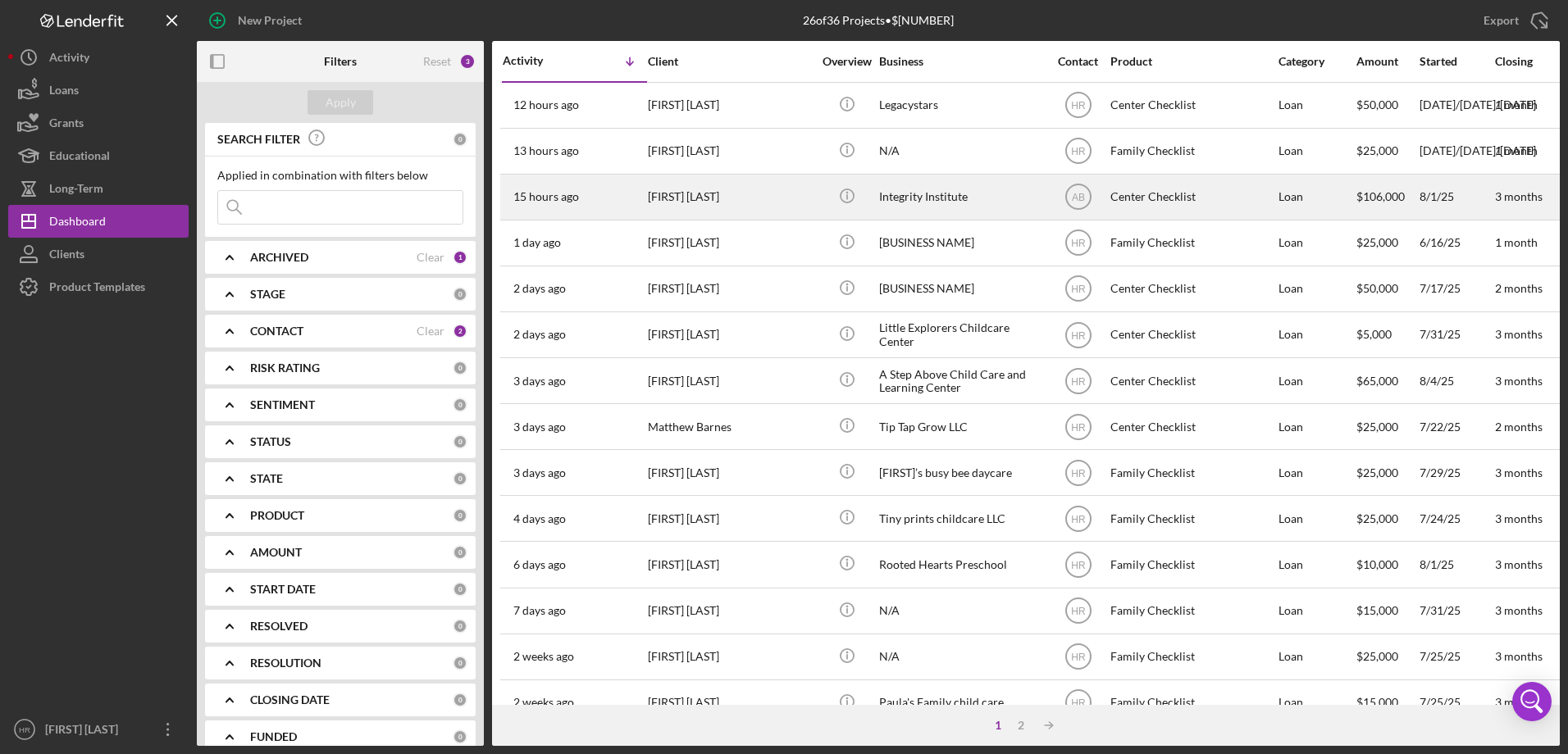 click on "[FIRST] [LAST]" at bounding box center [730, 197] 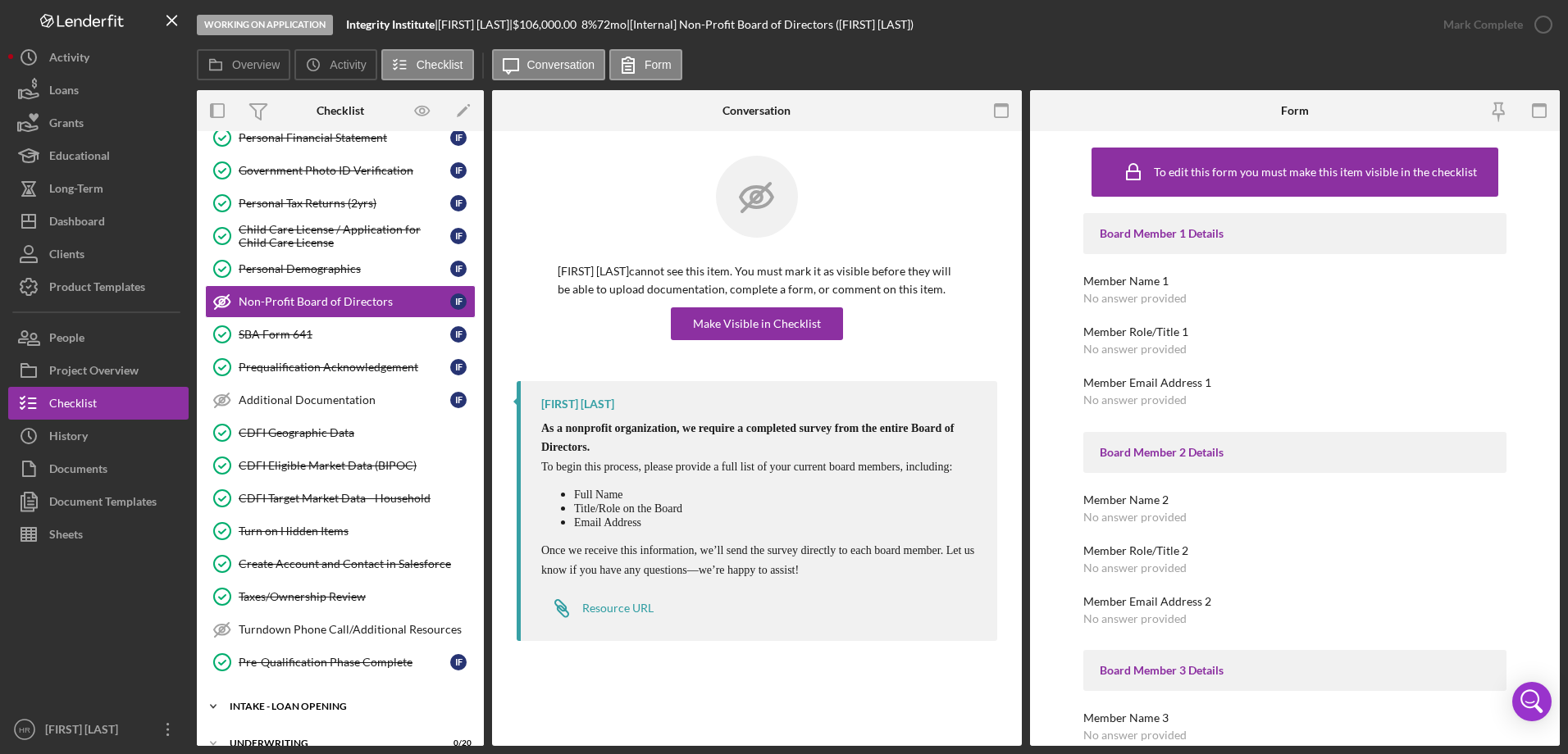 scroll, scrollTop: 284, scrollLeft: 0, axis: vertical 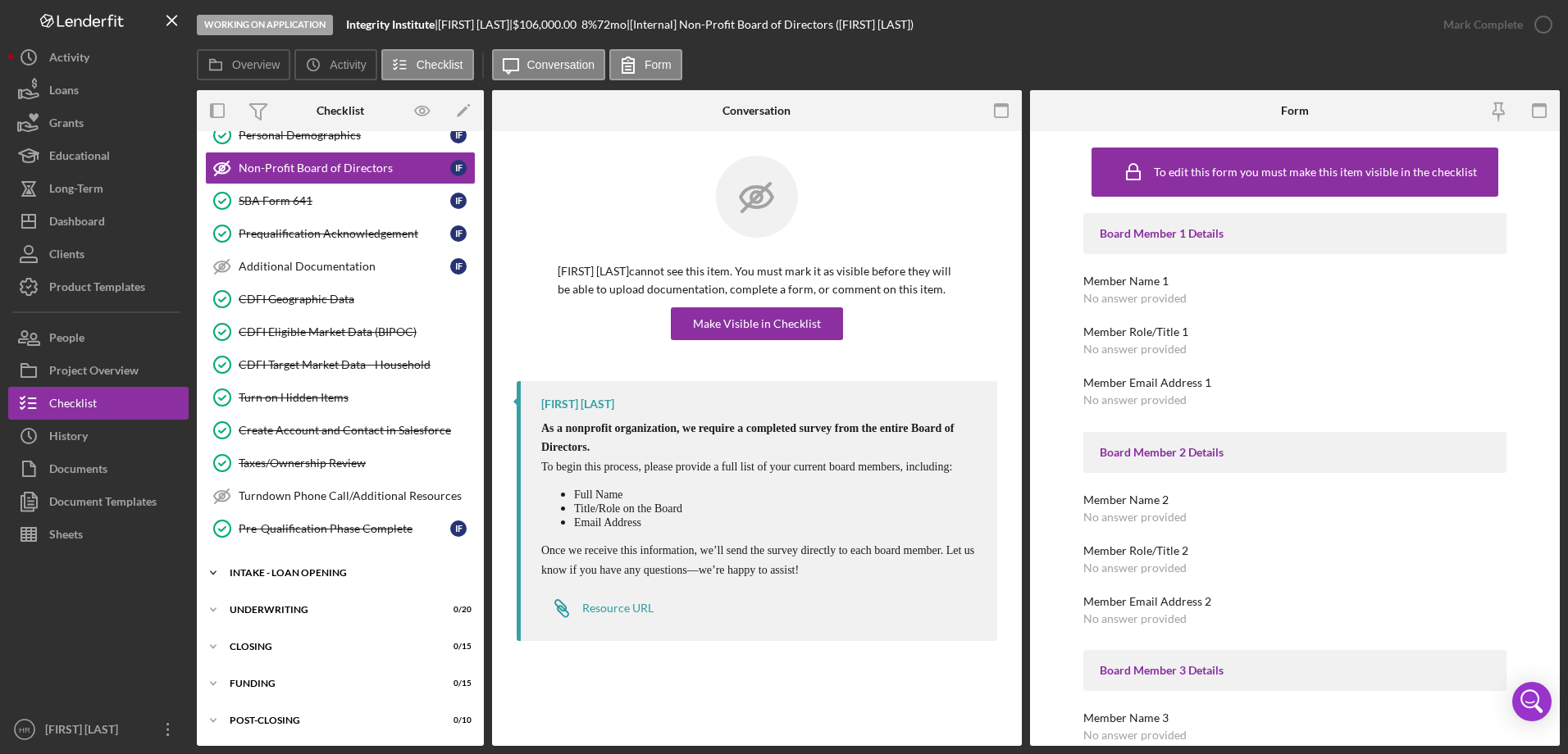 click on "INTAKE - LOAN OPENING" at bounding box center [346, 573] 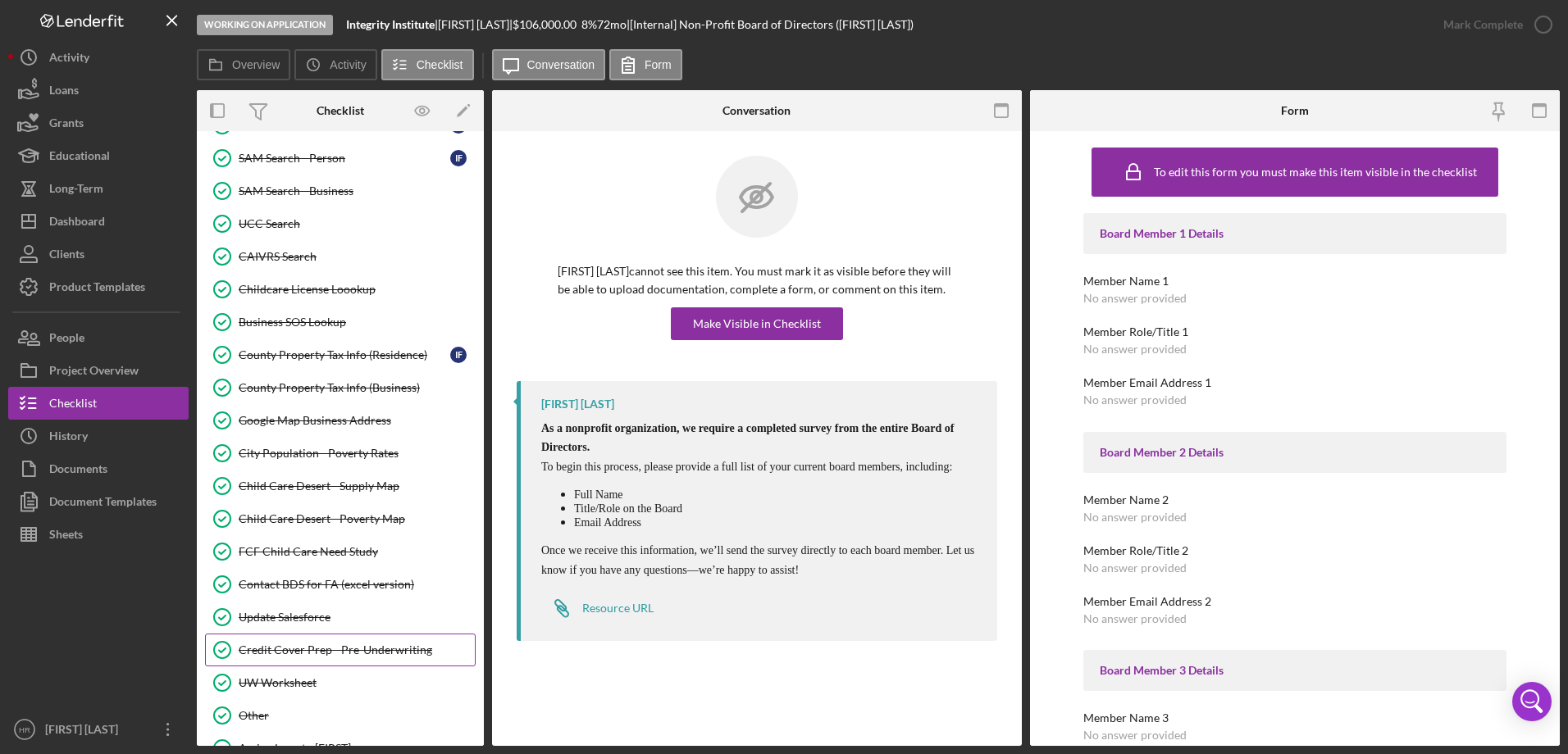scroll, scrollTop: 1801, scrollLeft: 0, axis: vertical 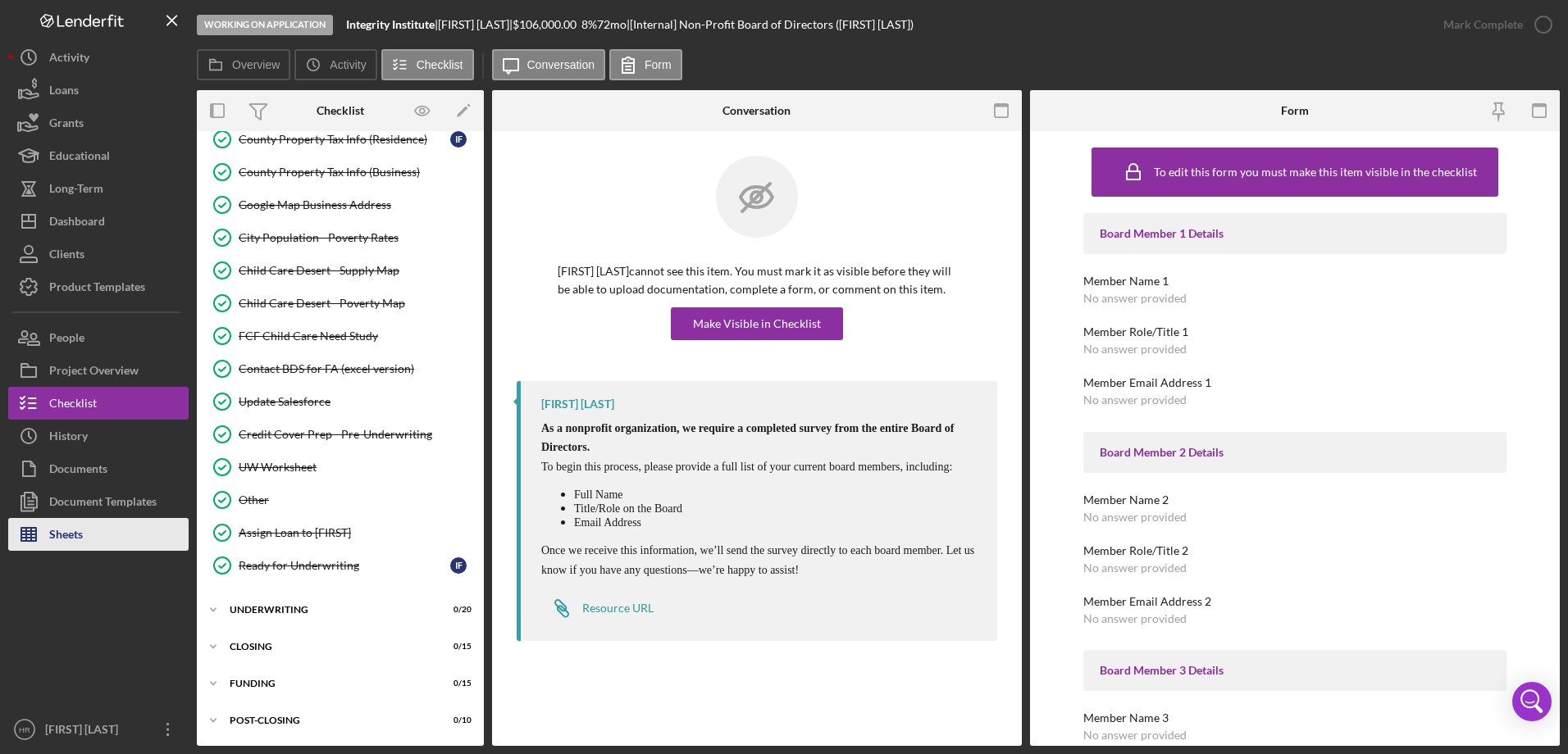 click on "Sheets" at bounding box center [66, 536] 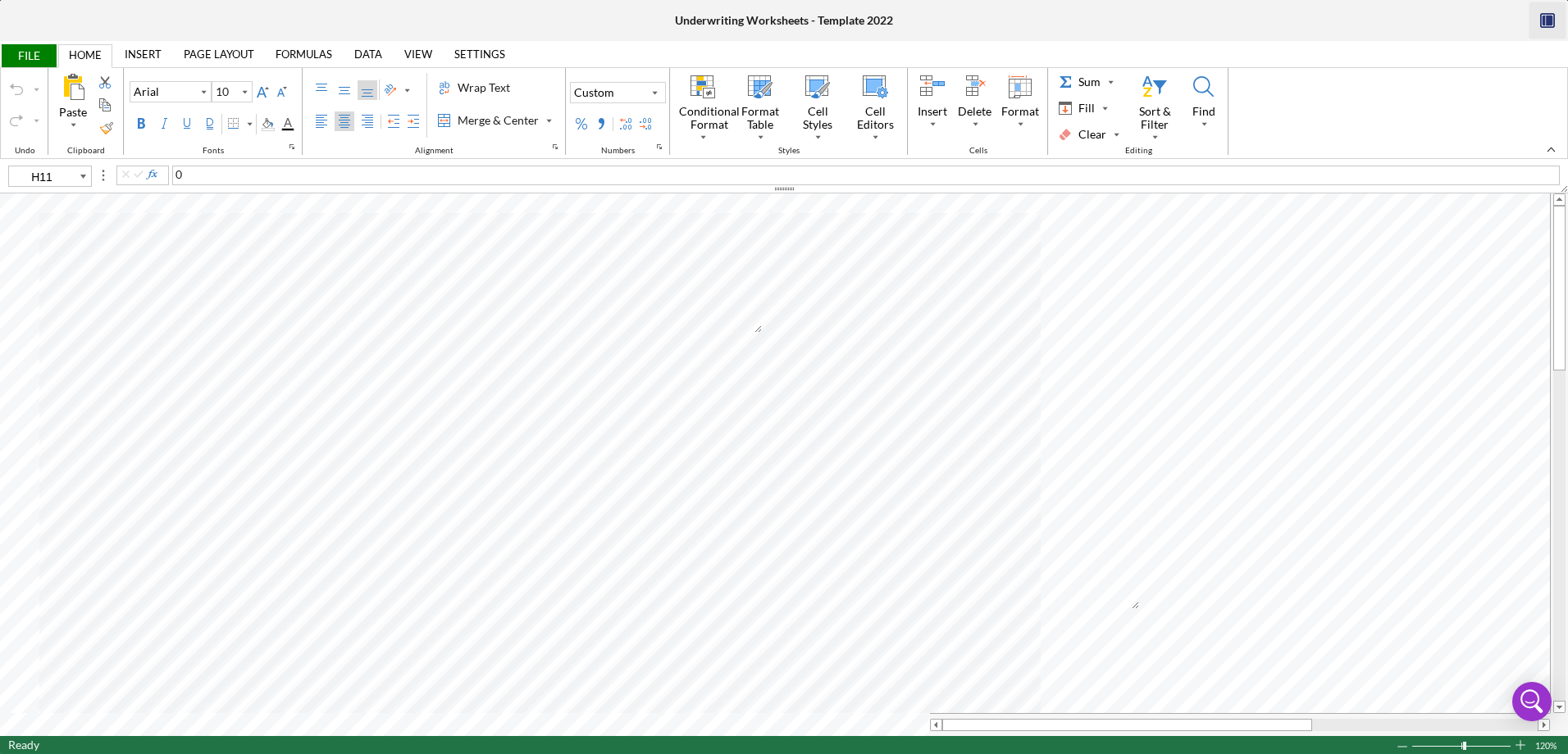 click 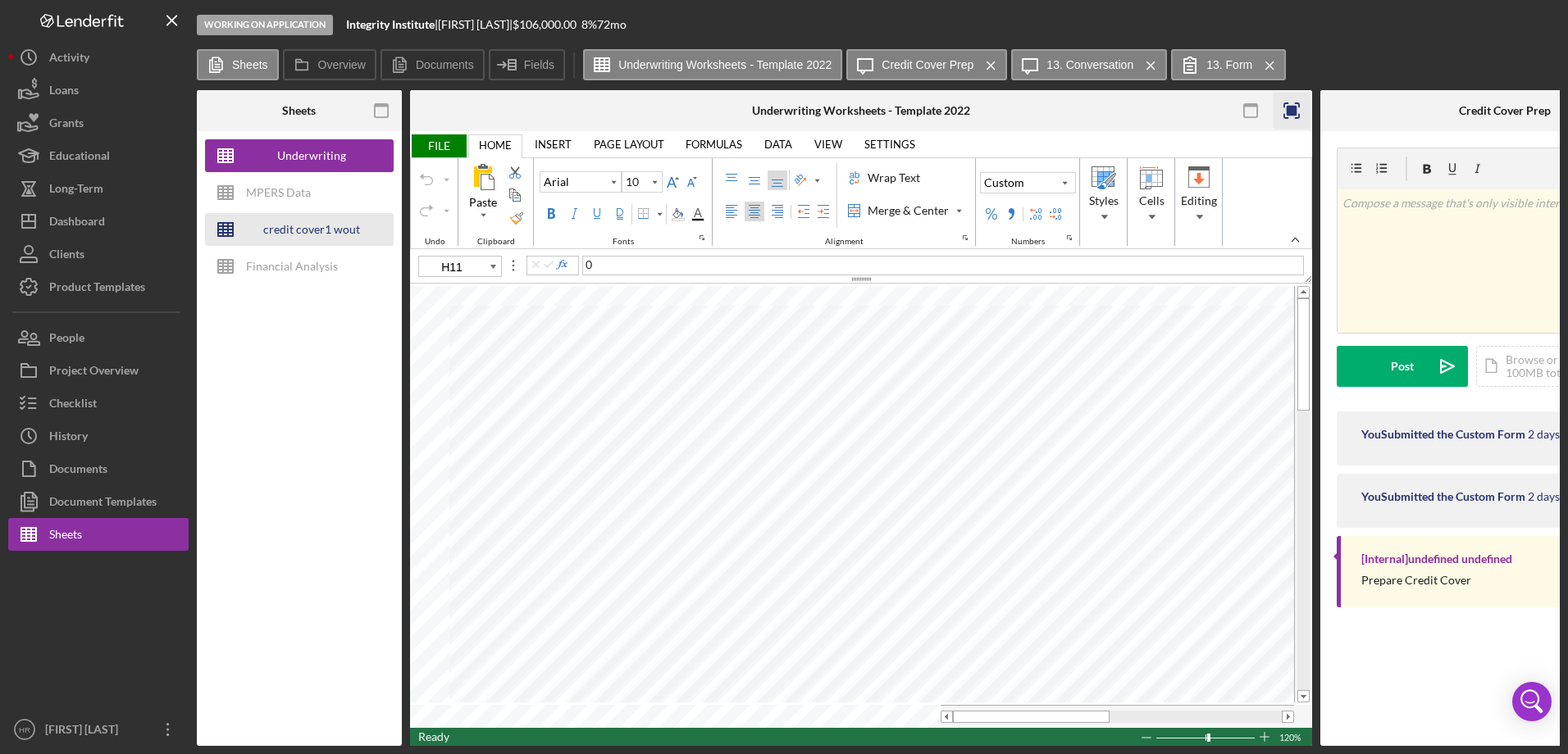 click on "credit cover1 wout restrictions" at bounding box center [312, 229] 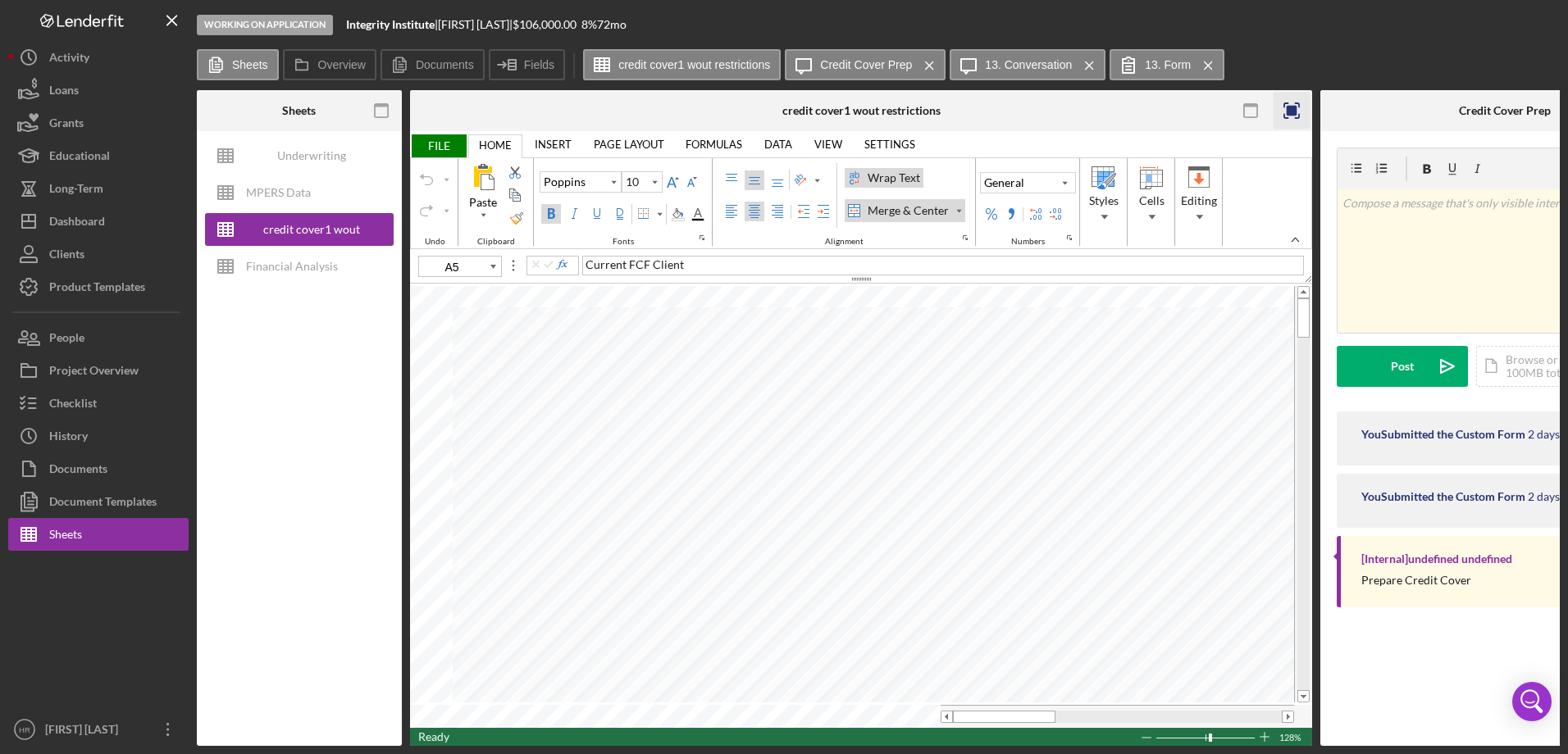 type on "B5" 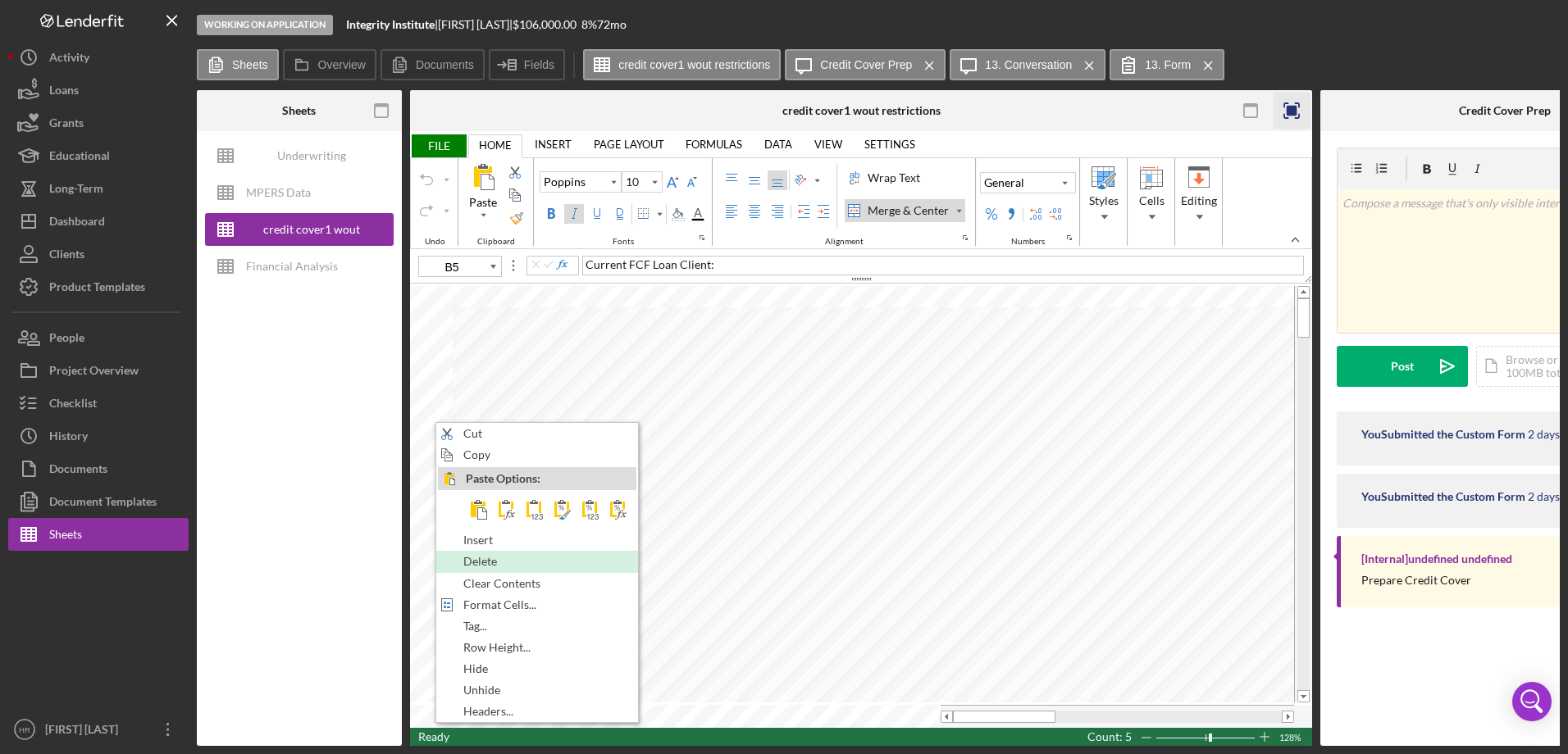 click on "Delete" at bounding box center [537, 561] 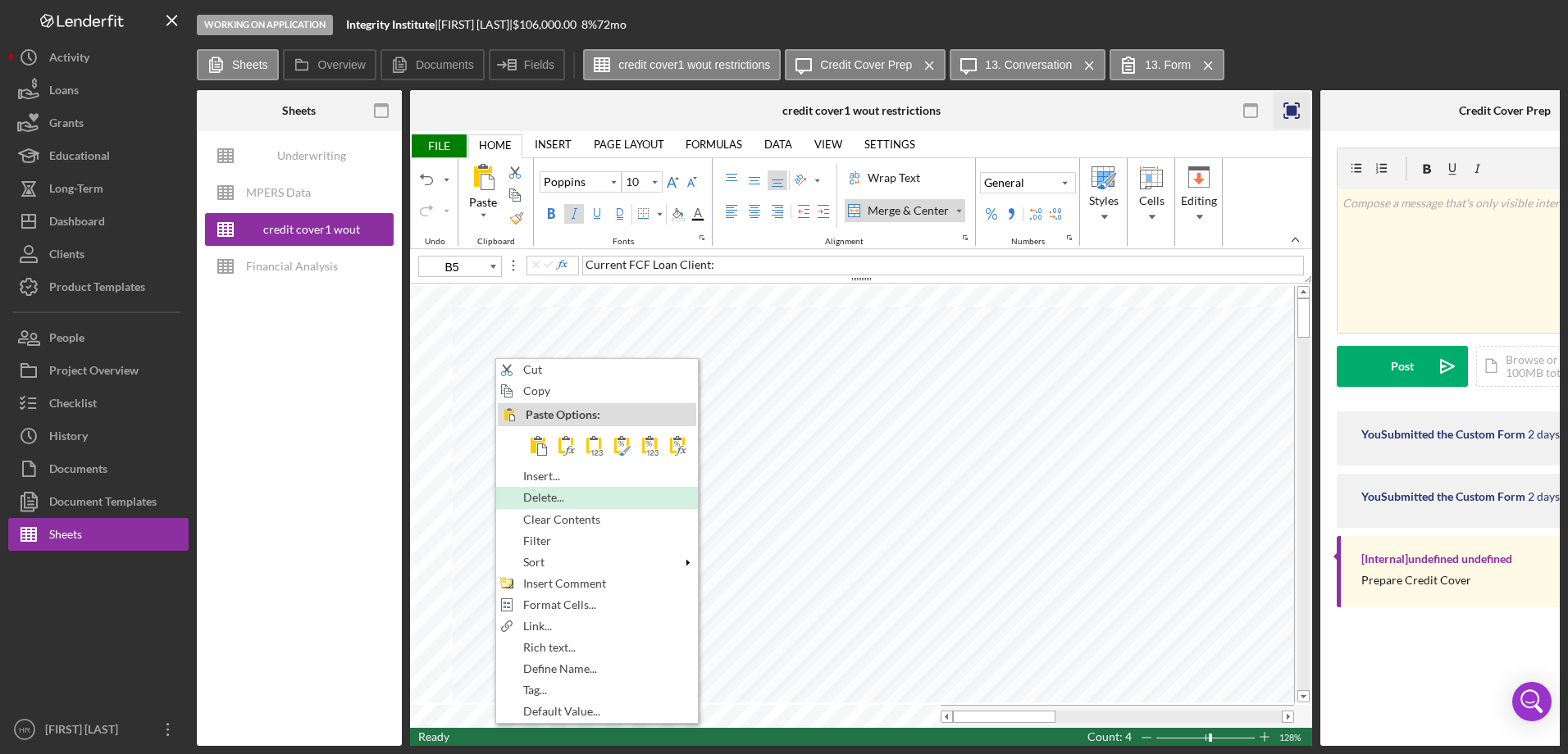 click on "Delete..." at bounding box center (553, 497) 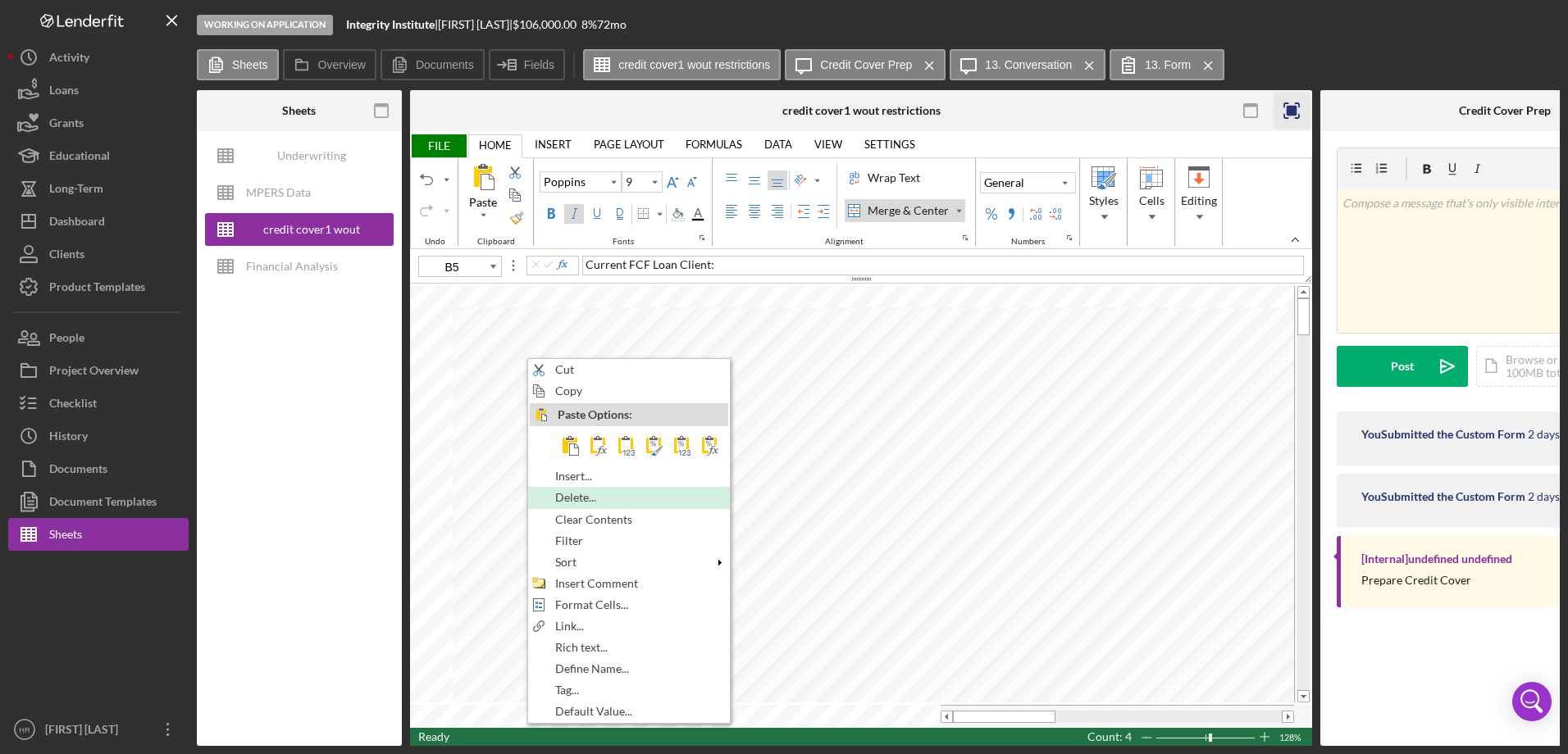 click on "Delete..." at bounding box center (585, 497) 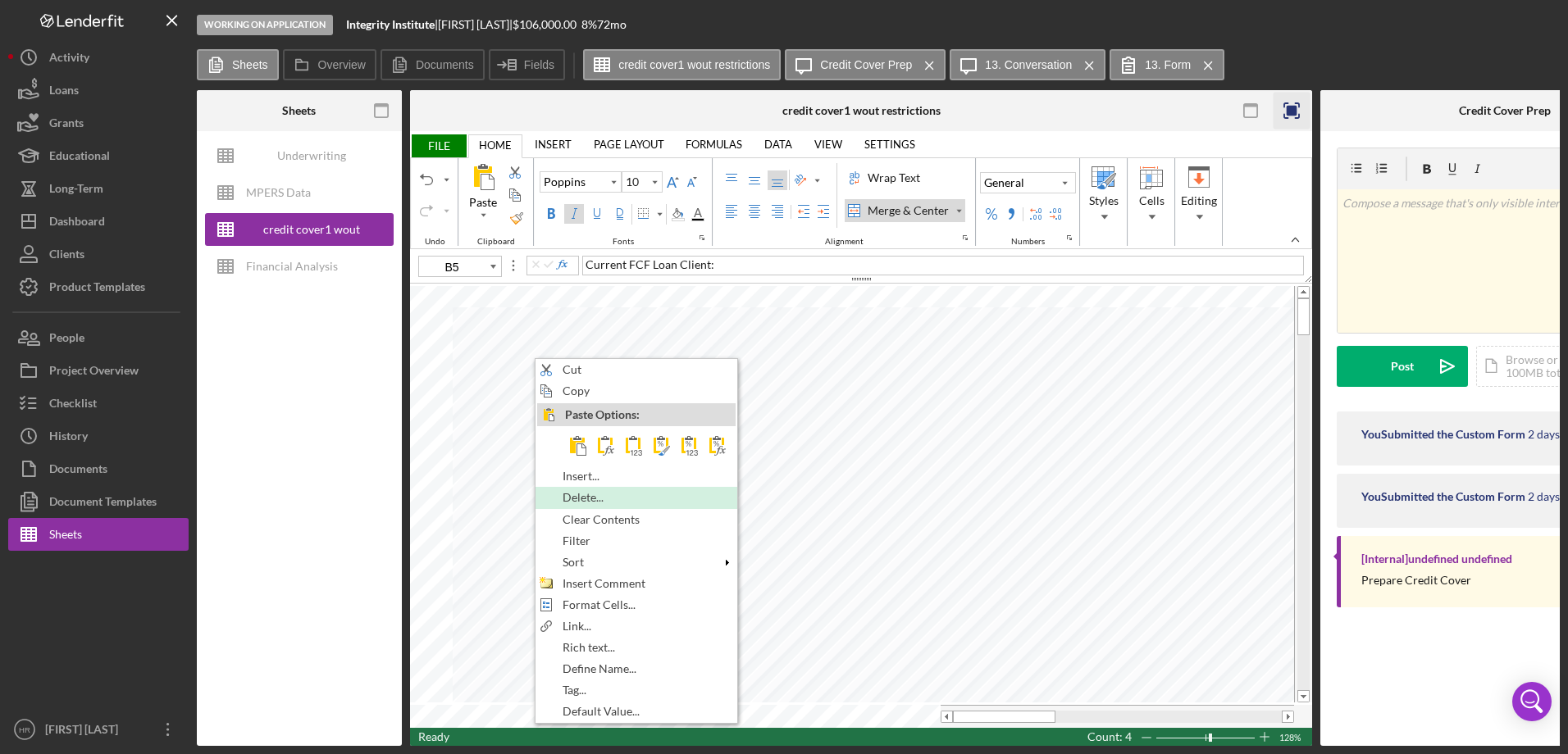 click on "Delete..." at bounding box center (592, 497) 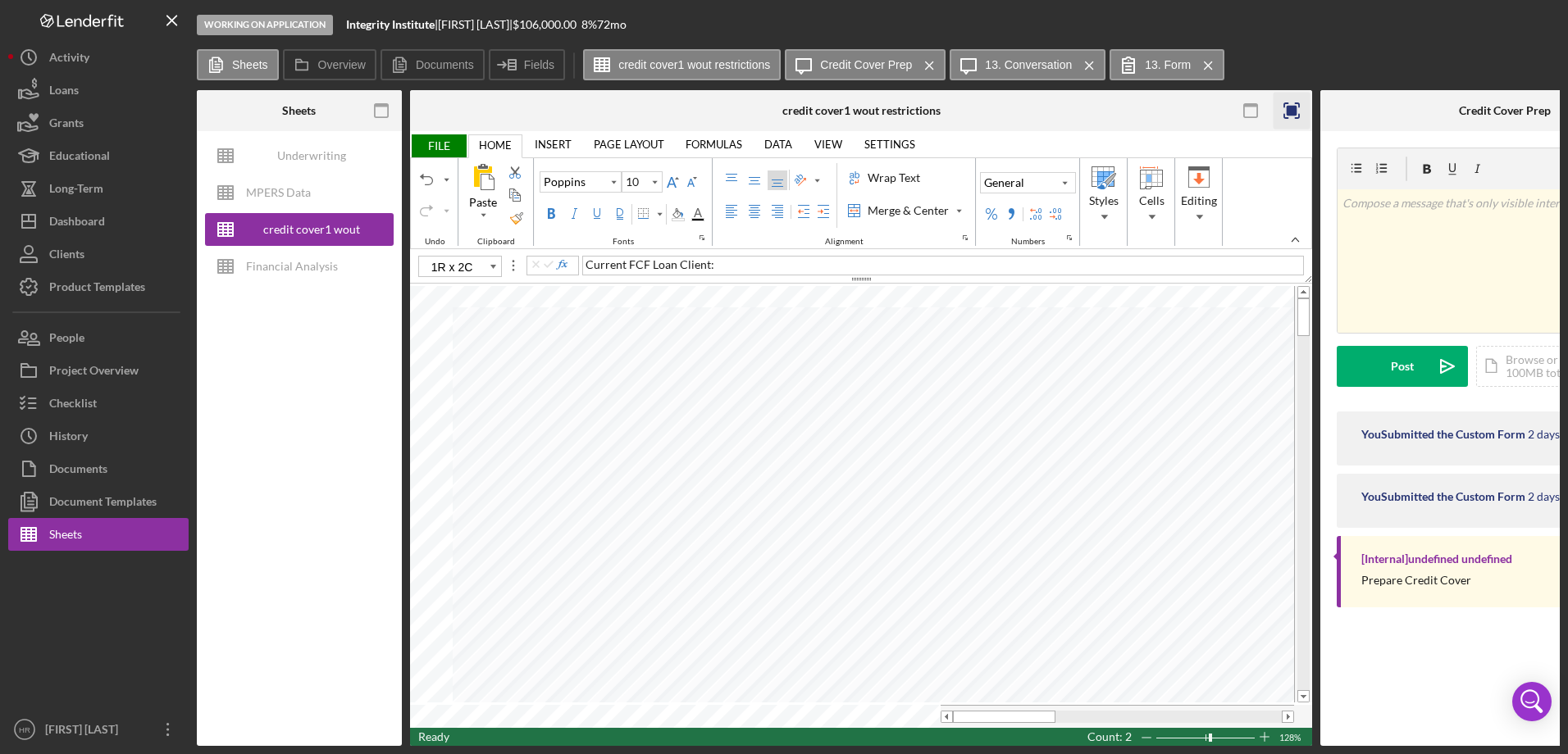 type on "E4" 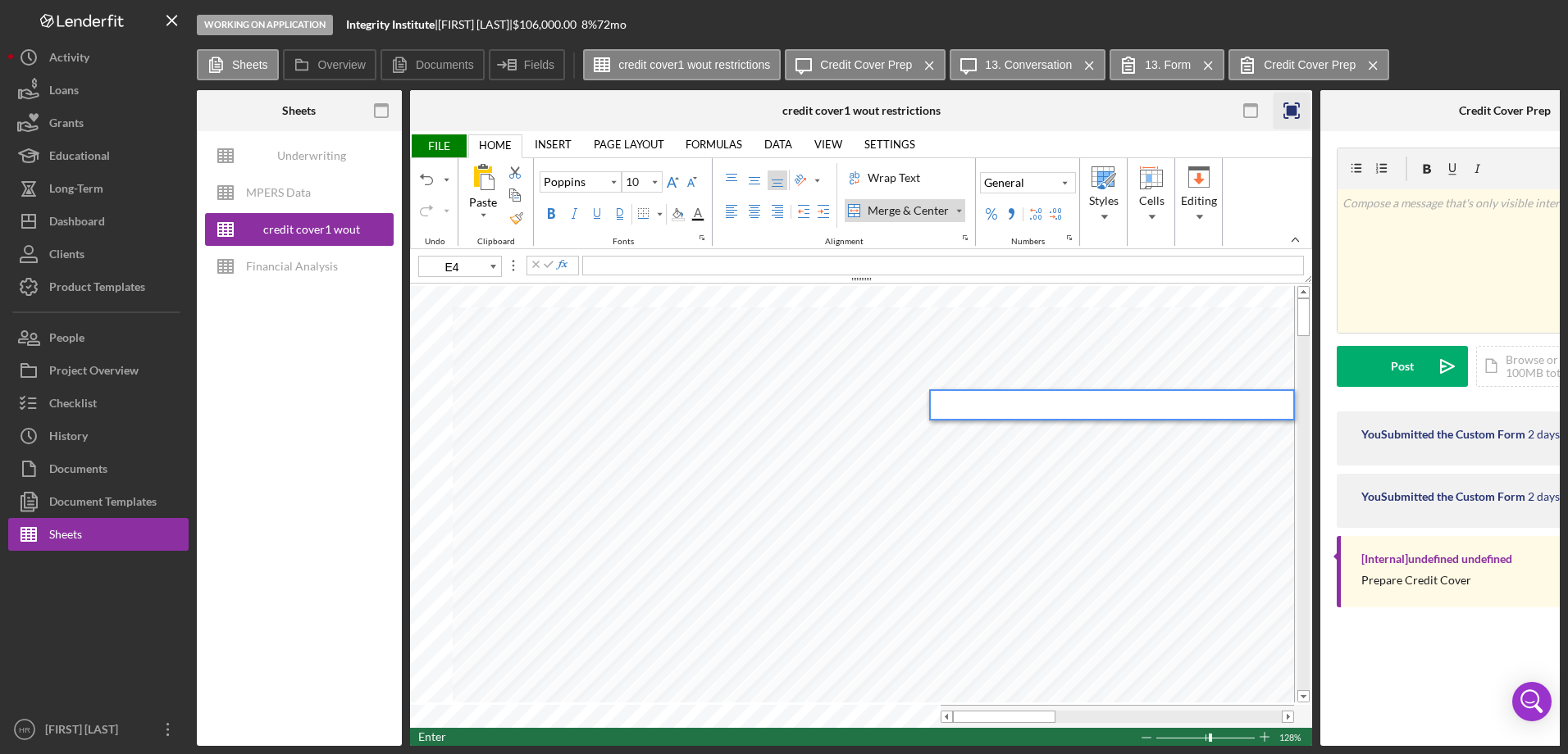 type 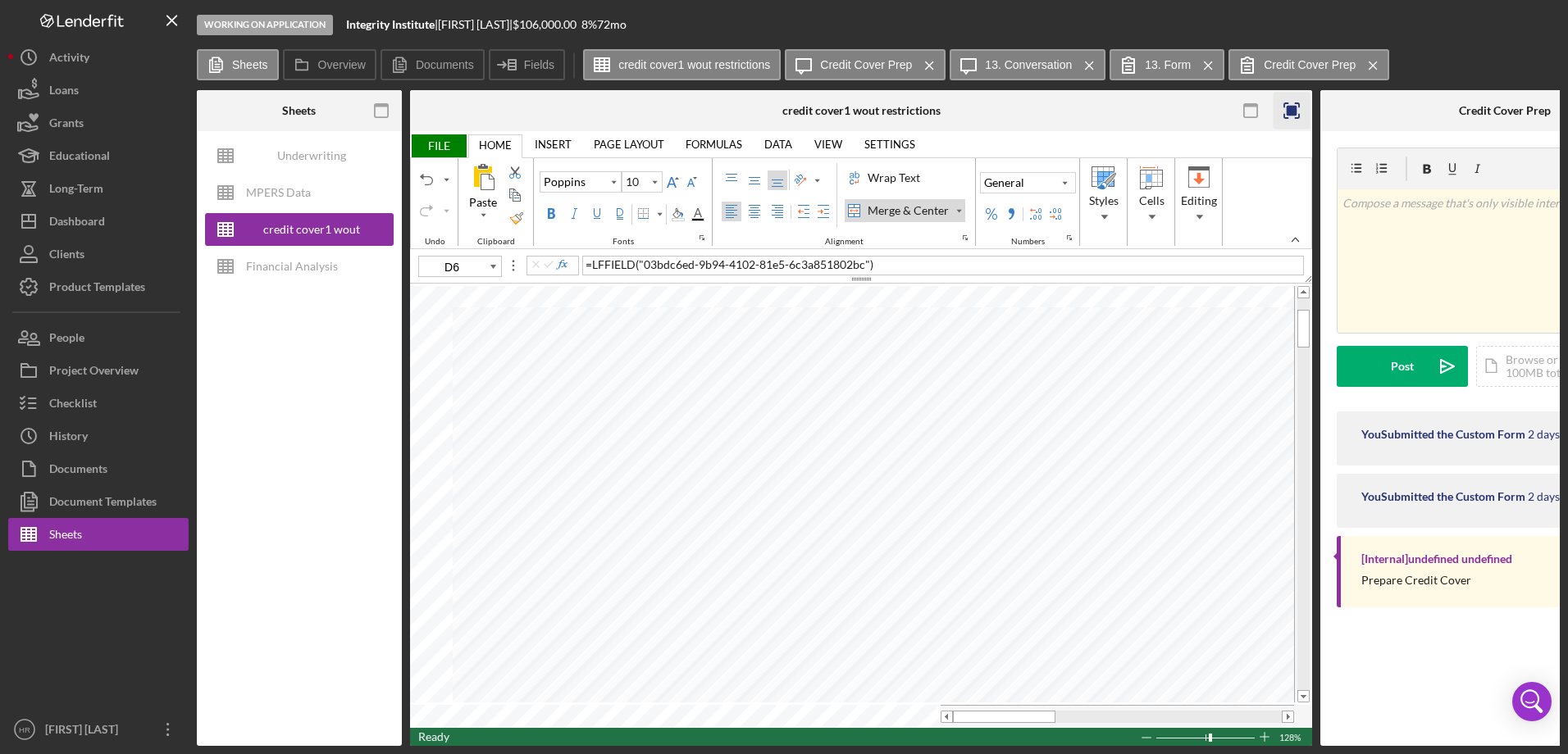 click 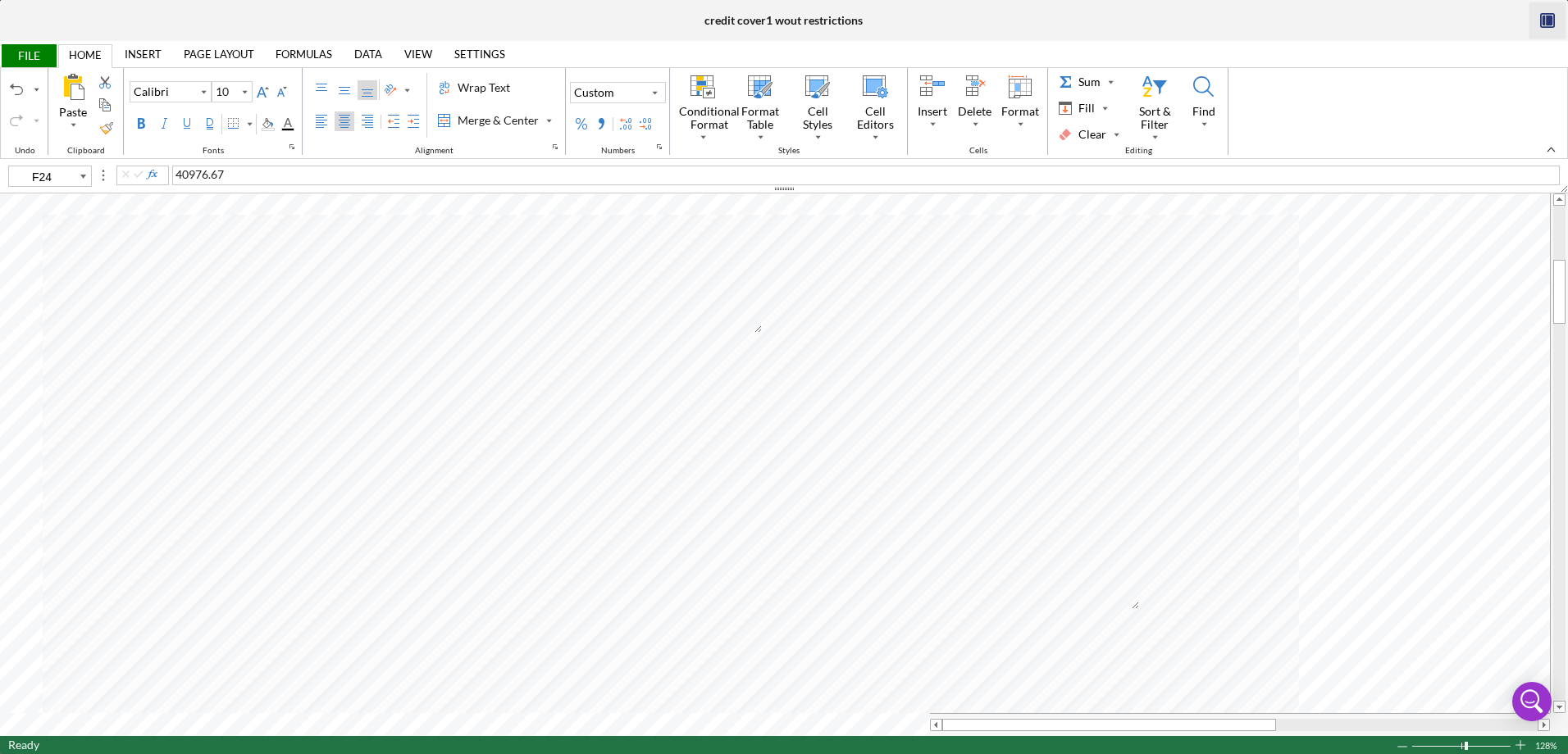 type on "F25" 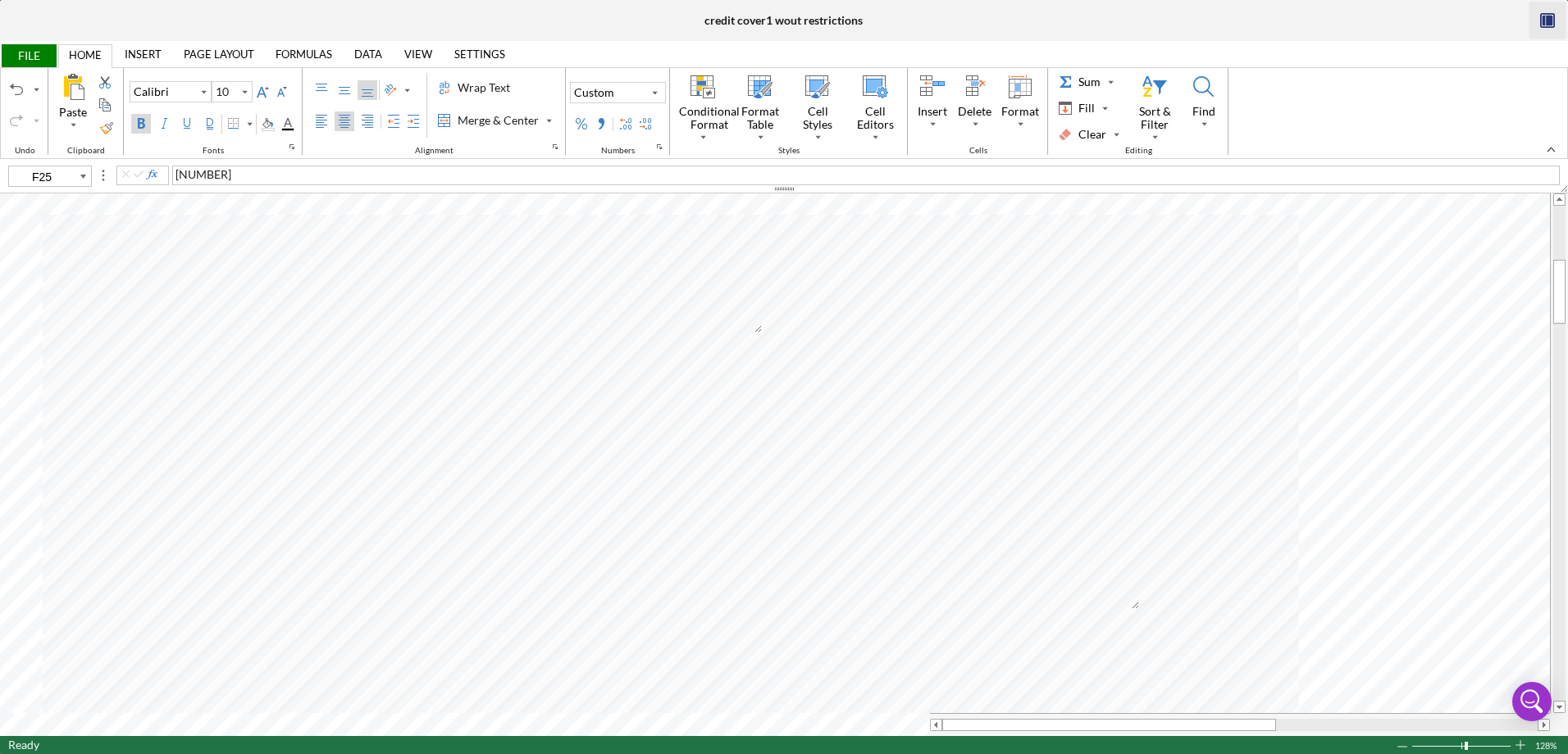 type on "11" 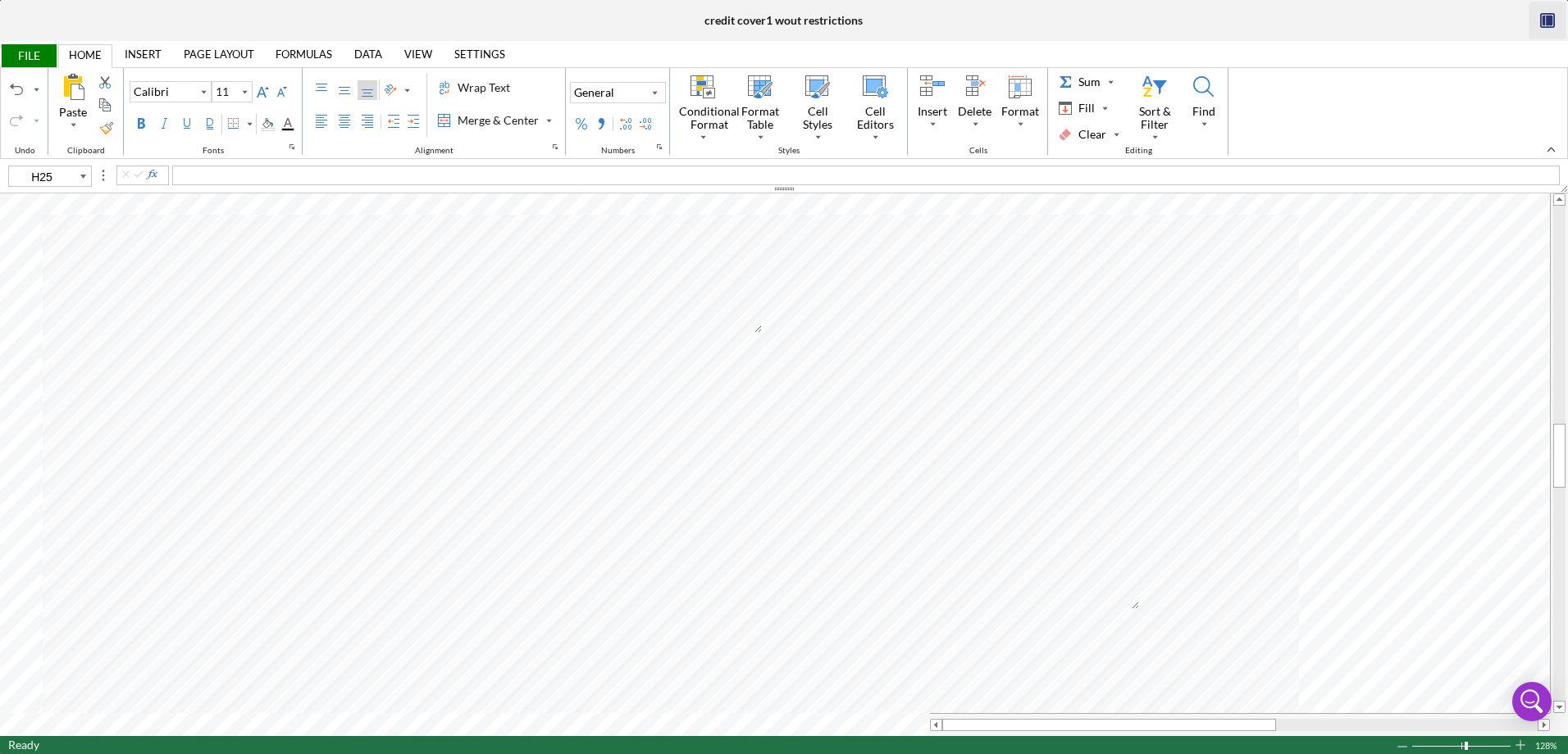 click on "FILE" at bounding box center (28, 56) 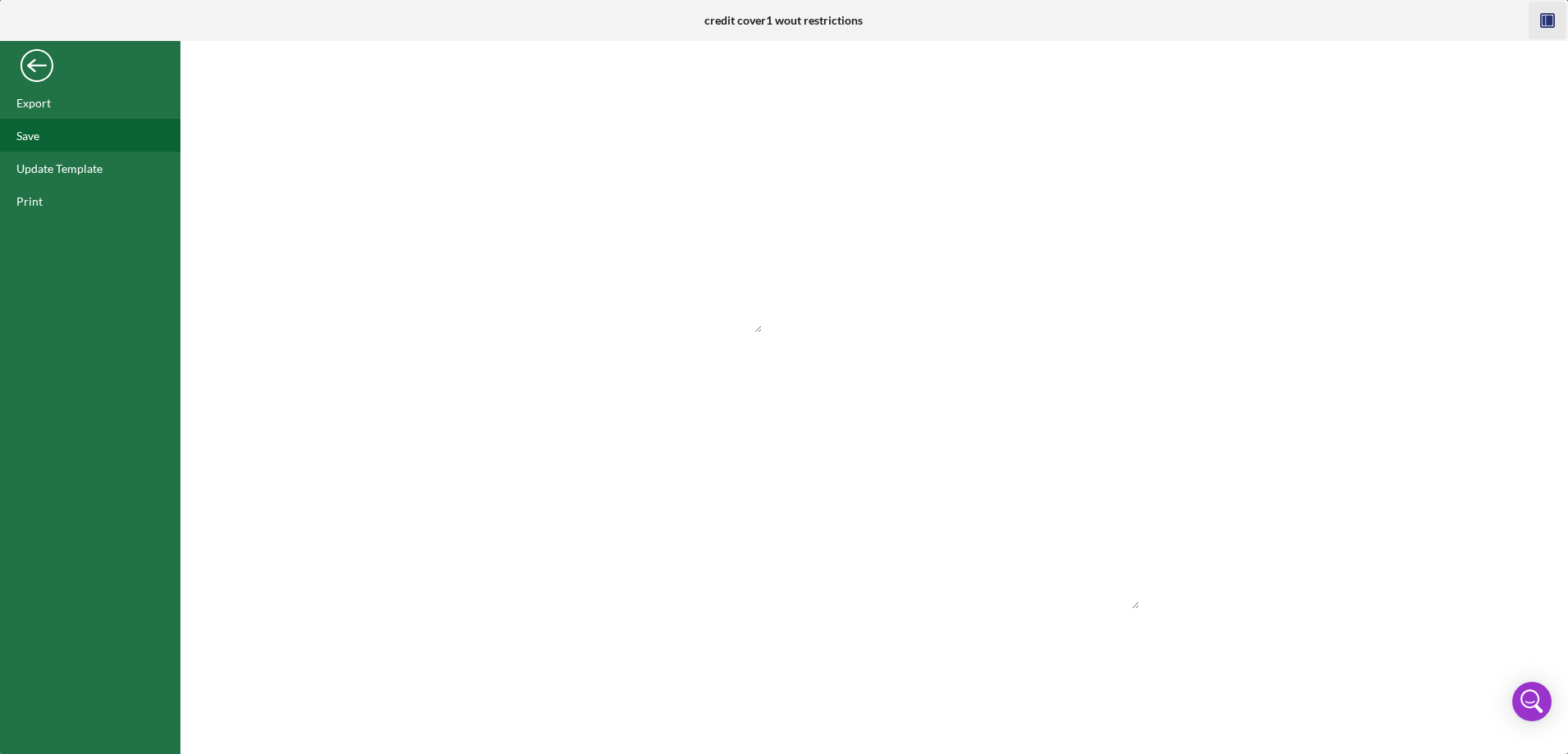 click on "Save" at bounding box center [90, 135] 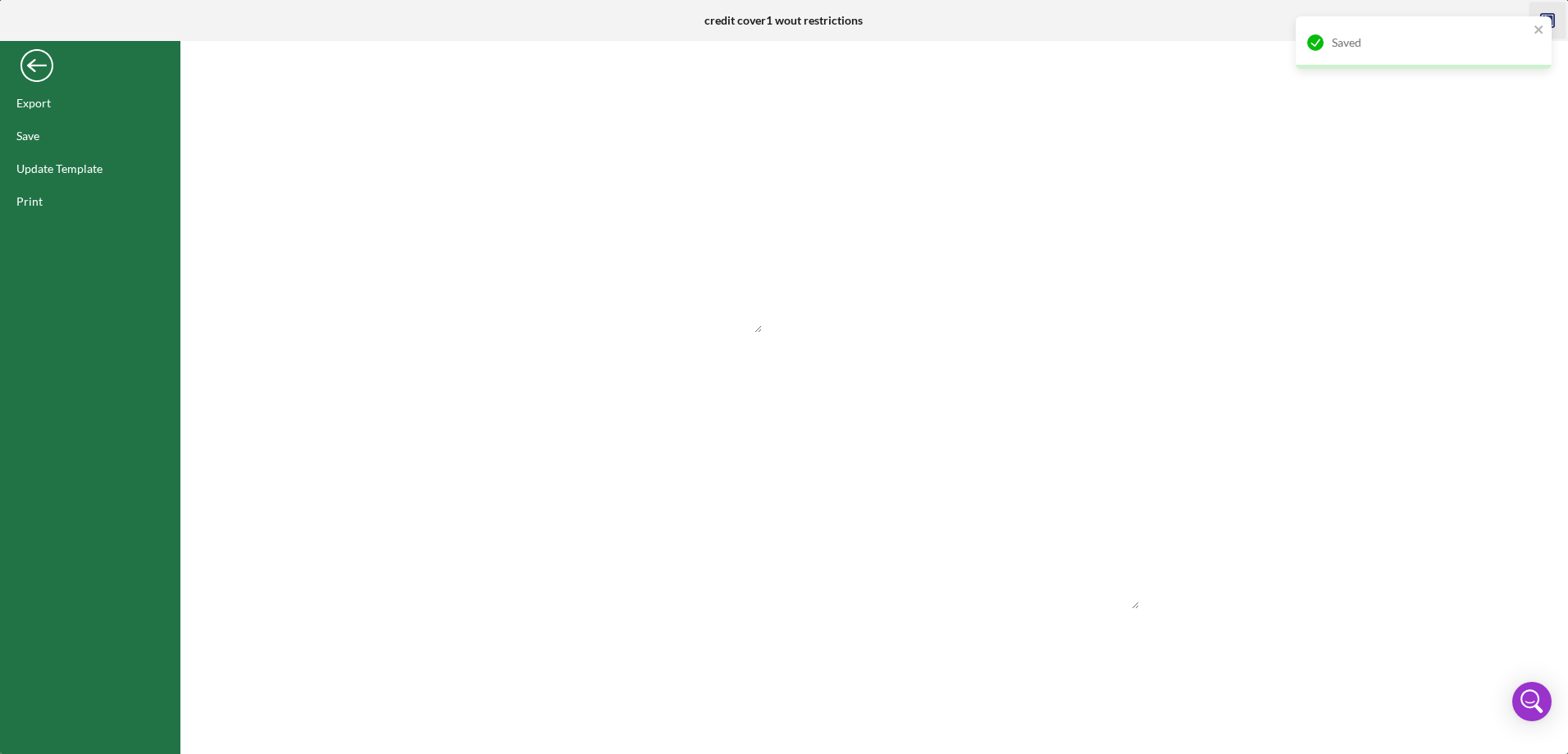 click on "Saved" at bounding box center (1424, 43) 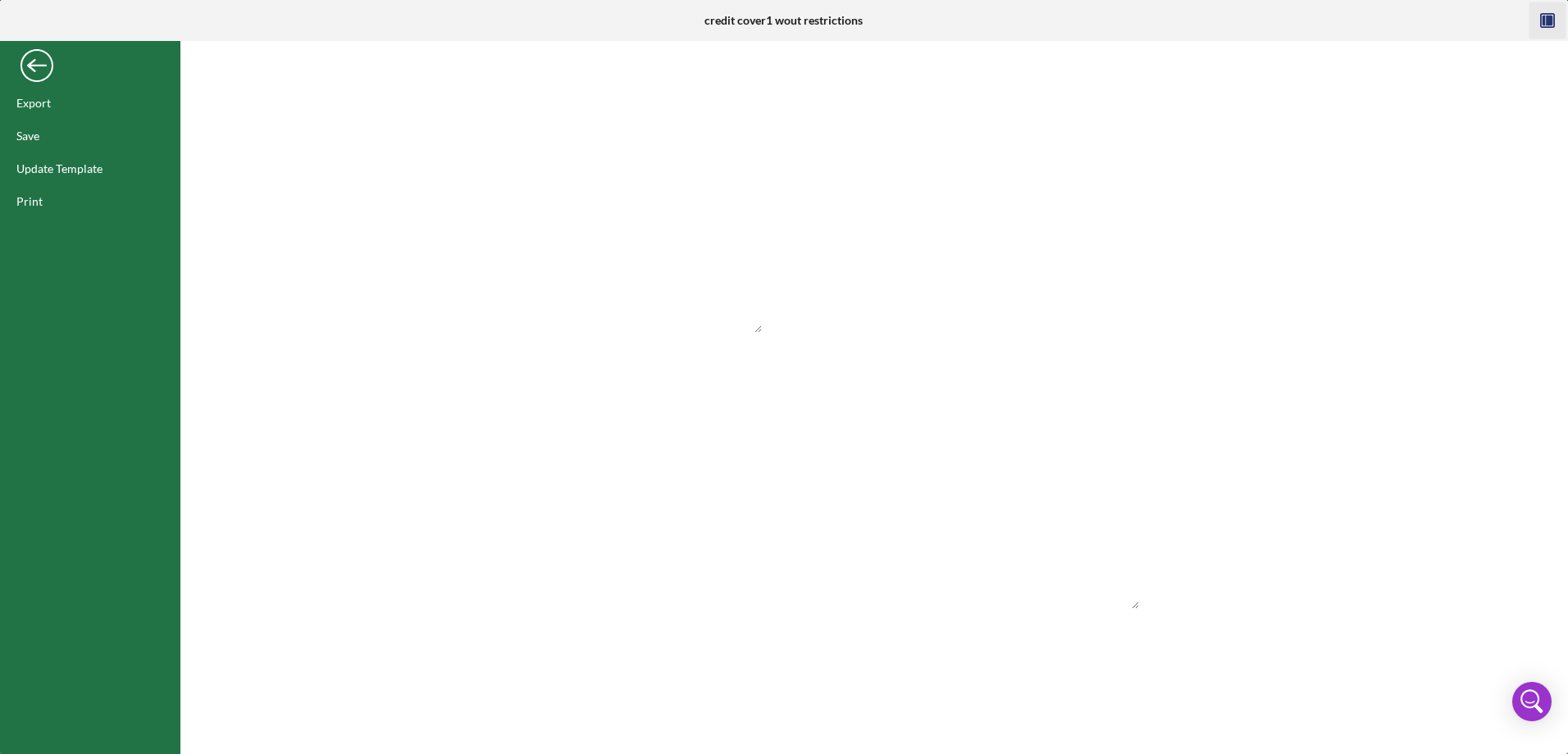 click on "Saved" at bounding box center [1424, 16] 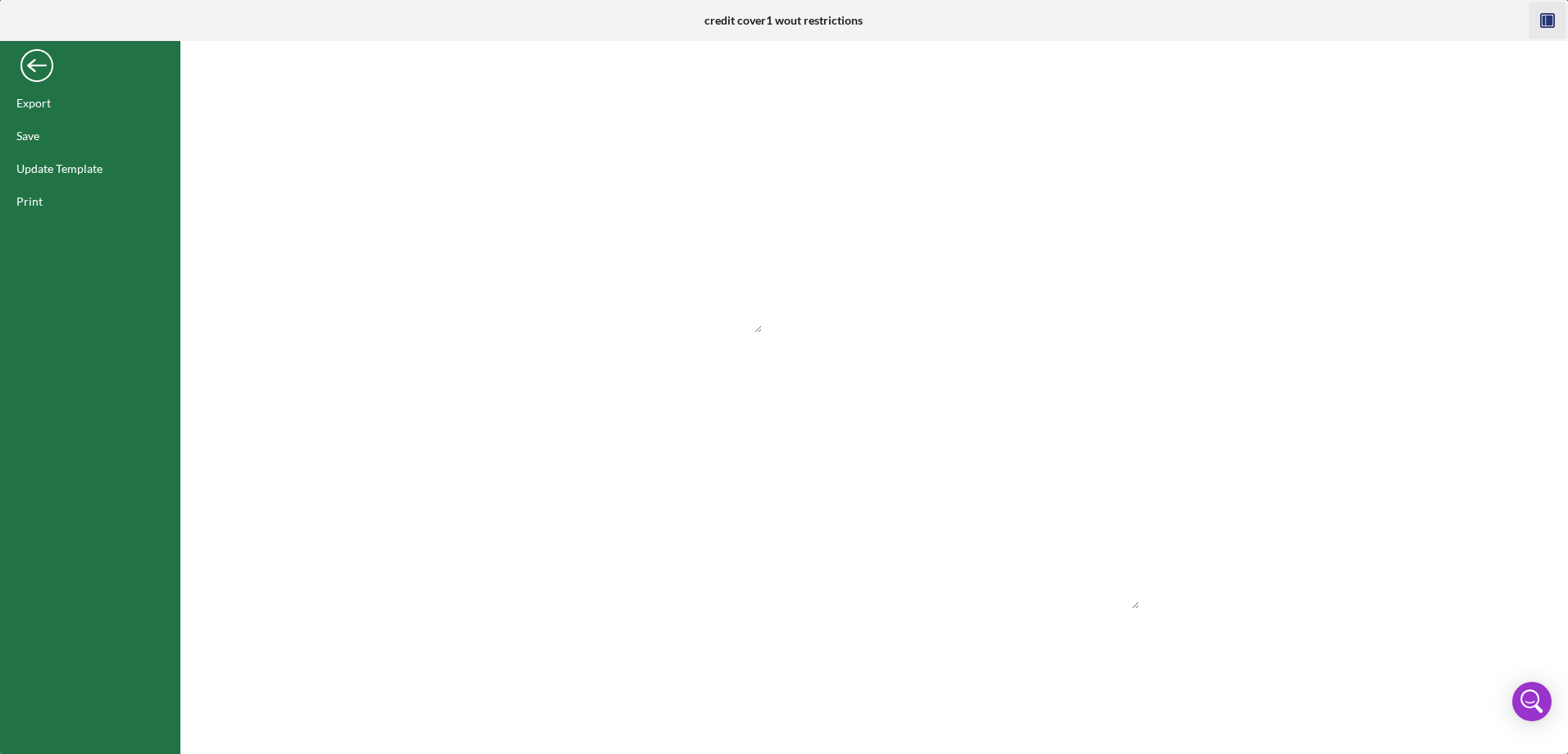 click 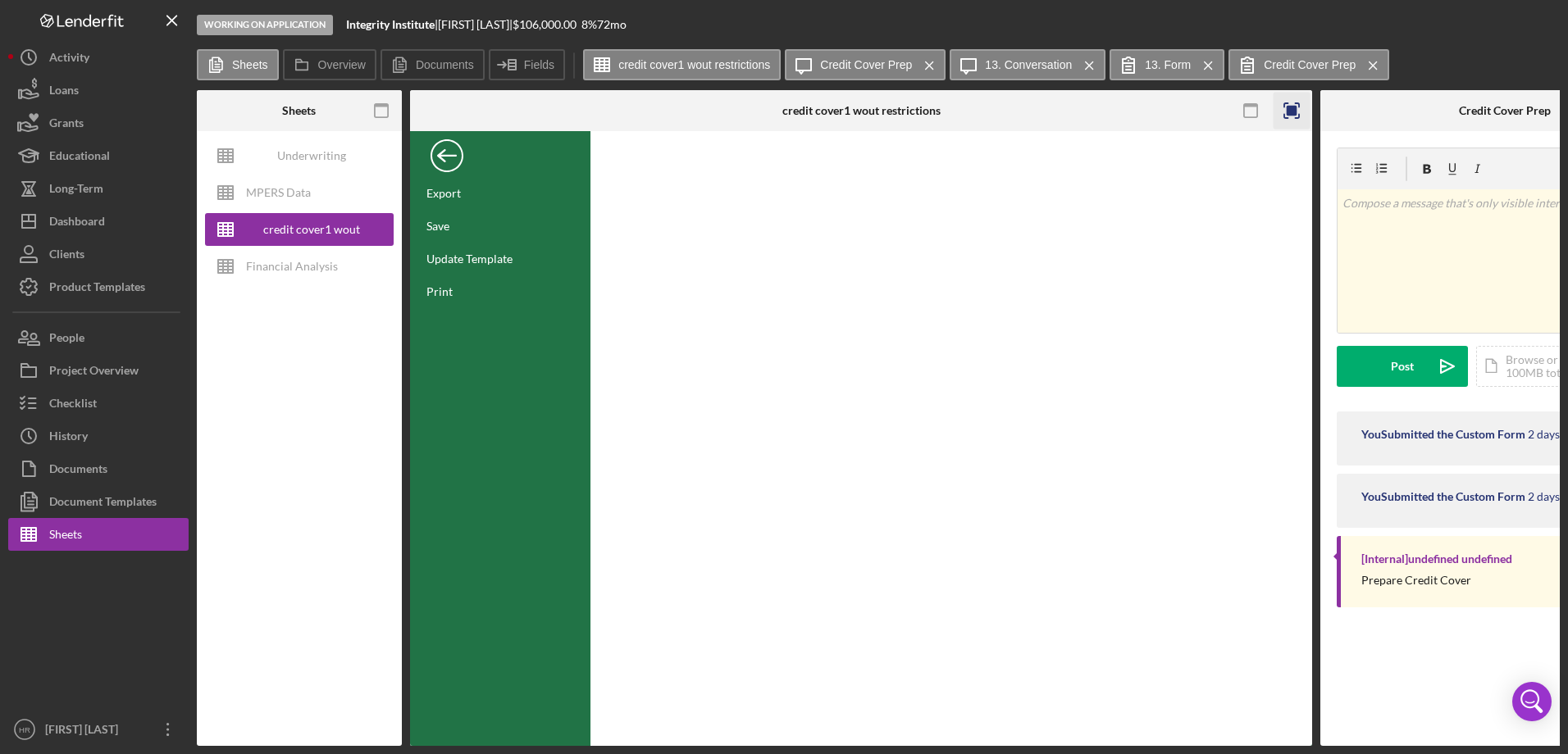 click at bounding box center [447, 152] 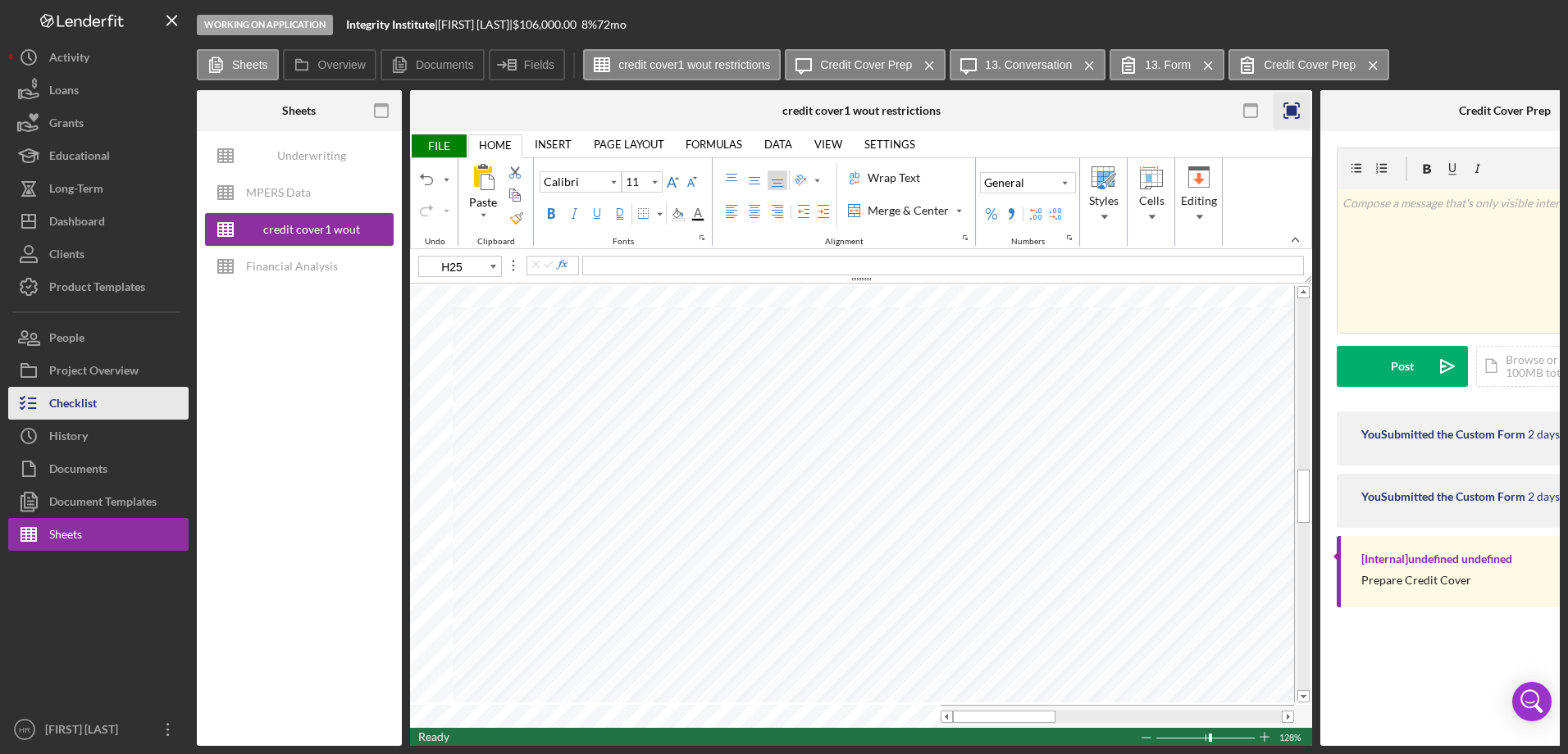 click on "Checklist" at bounding box center (98, 403) 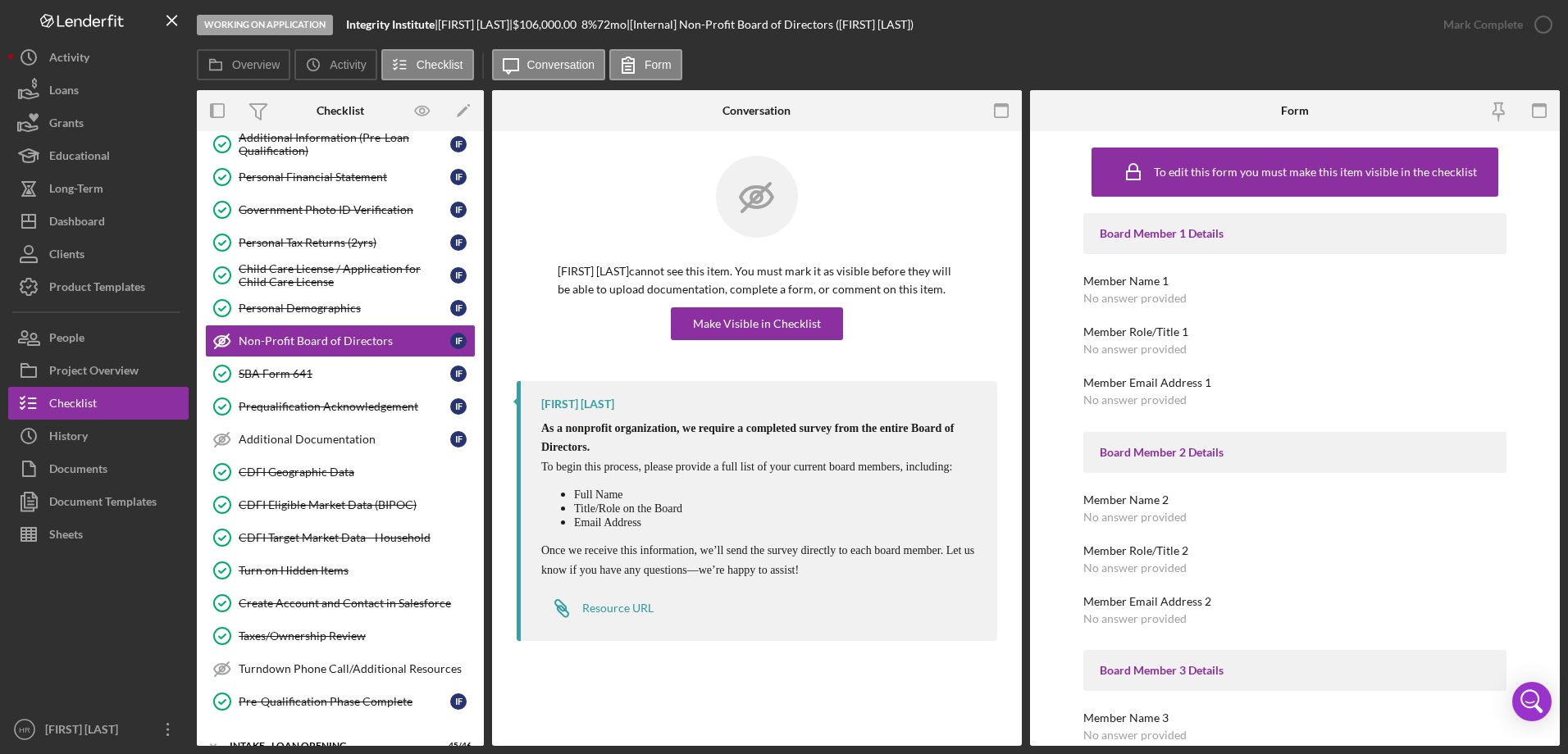 scroll, scrollTop: 284, scrollLeft: 0, axis: vertical 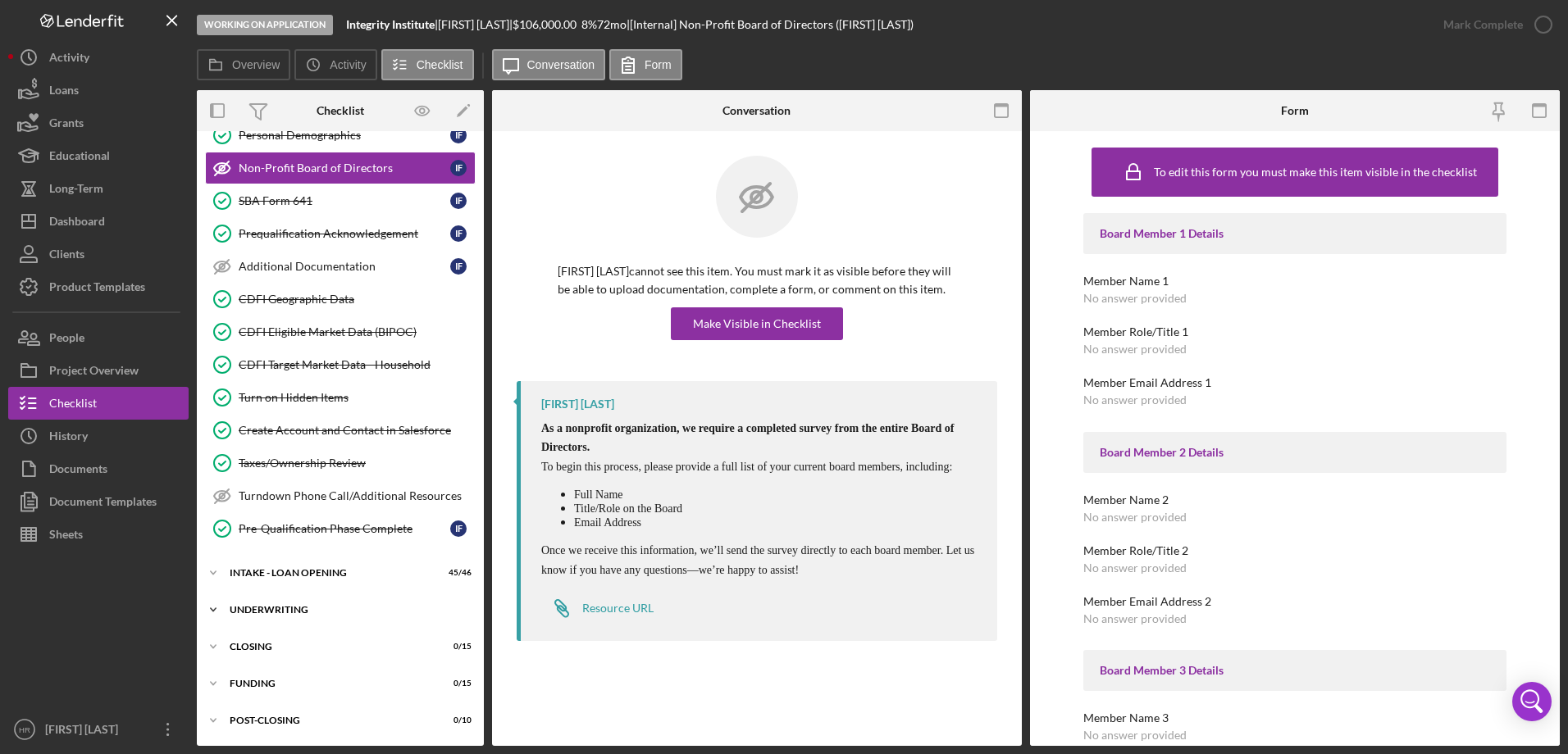 click on "Icon/Expander UNDERWRITING [NUMBER] / [NUMBER]" at bounding box center [340, 610] 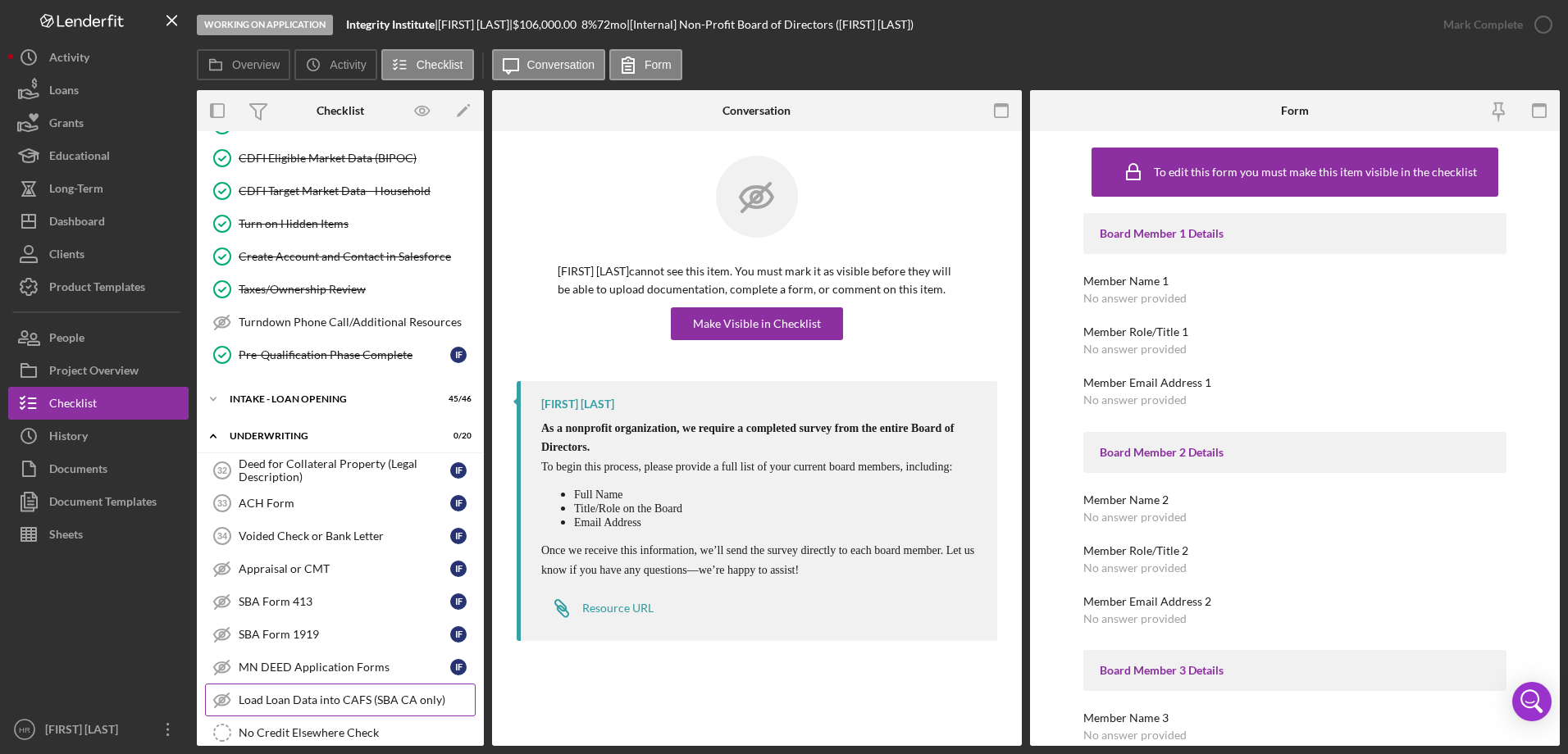 scroll, scrollTop: 693, scrollLeft: 0, axis: vertical 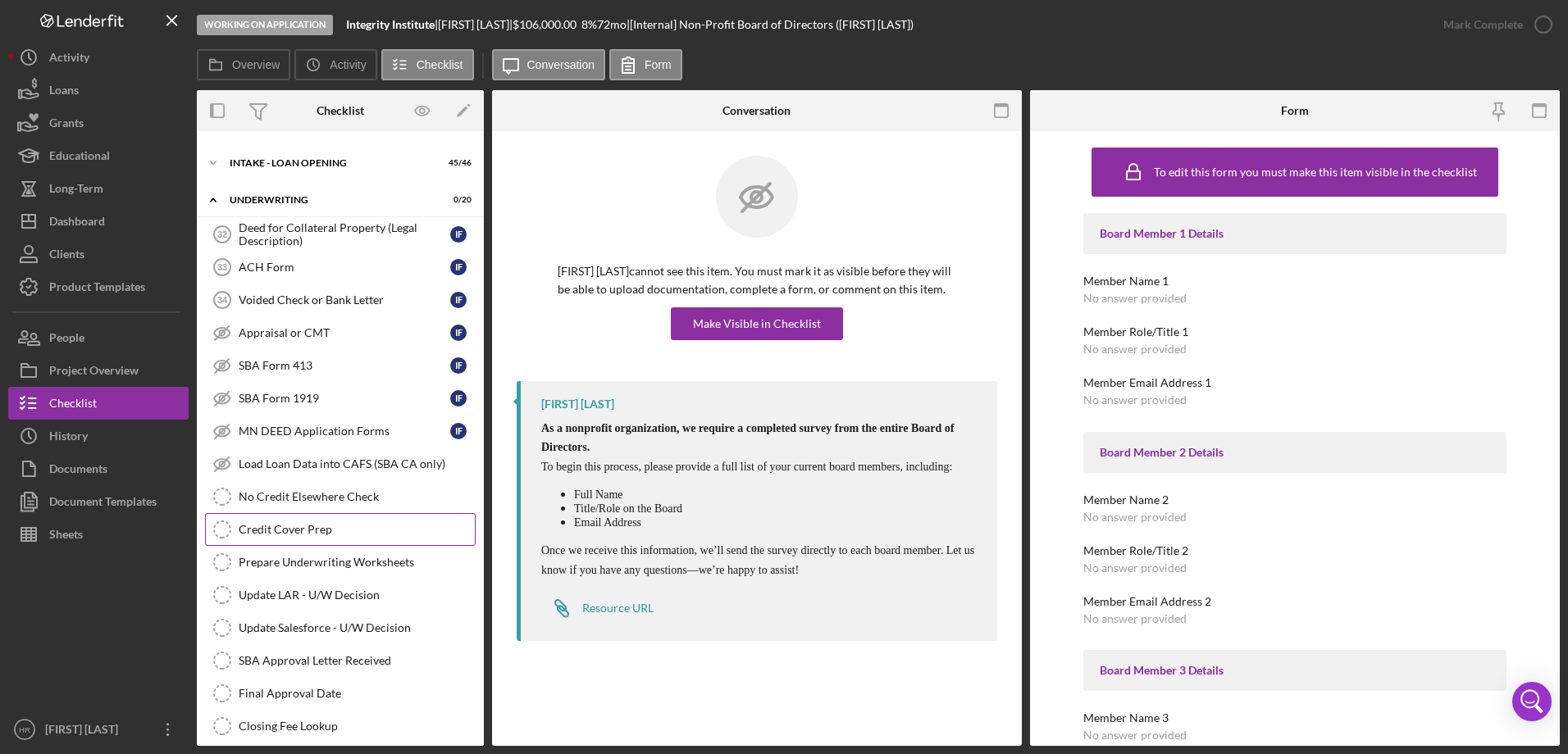click on "Credit Cover Prep" at bounding box center [357, 529] 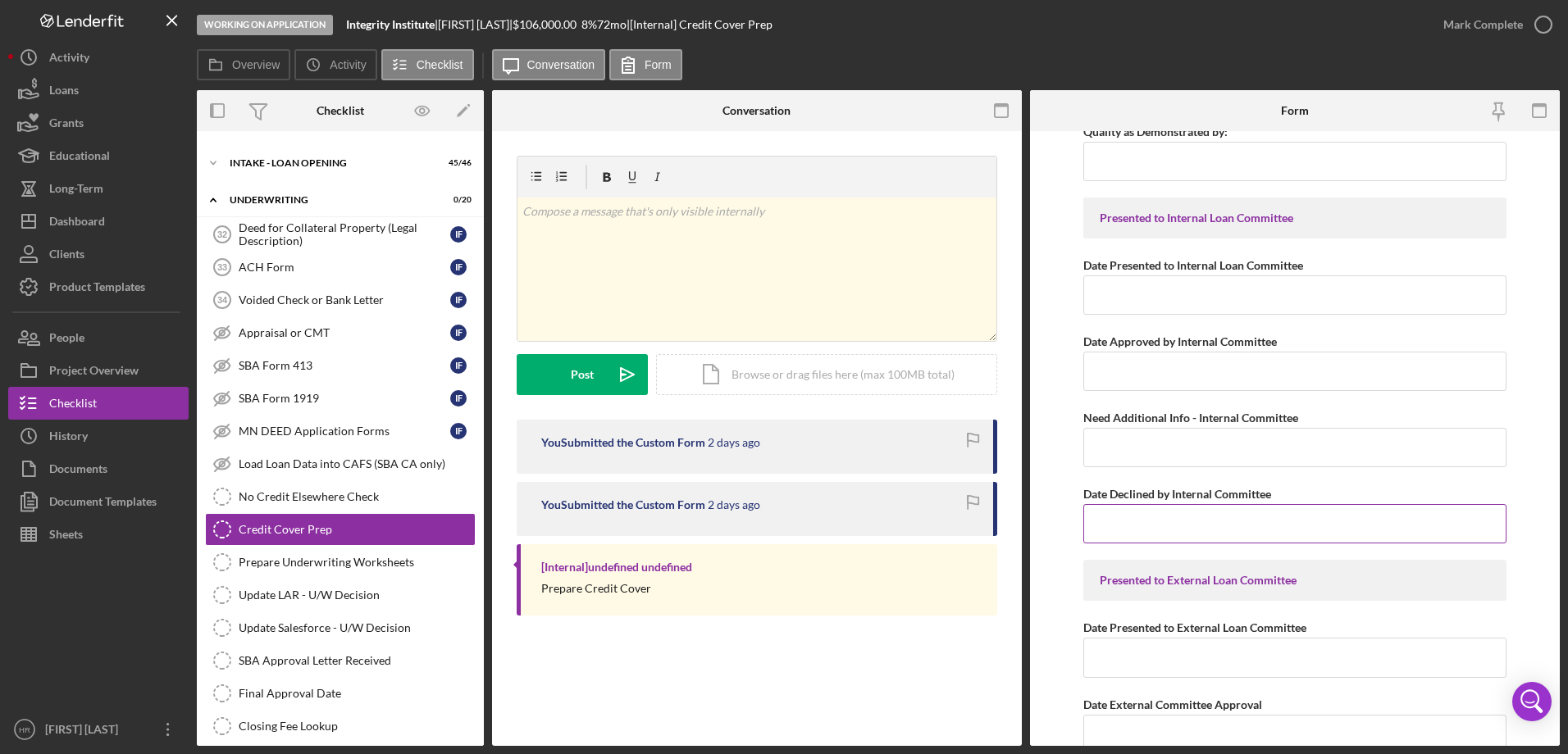 scroll, scrollTop: 6638, scrollLeft: 0, axis: vertical 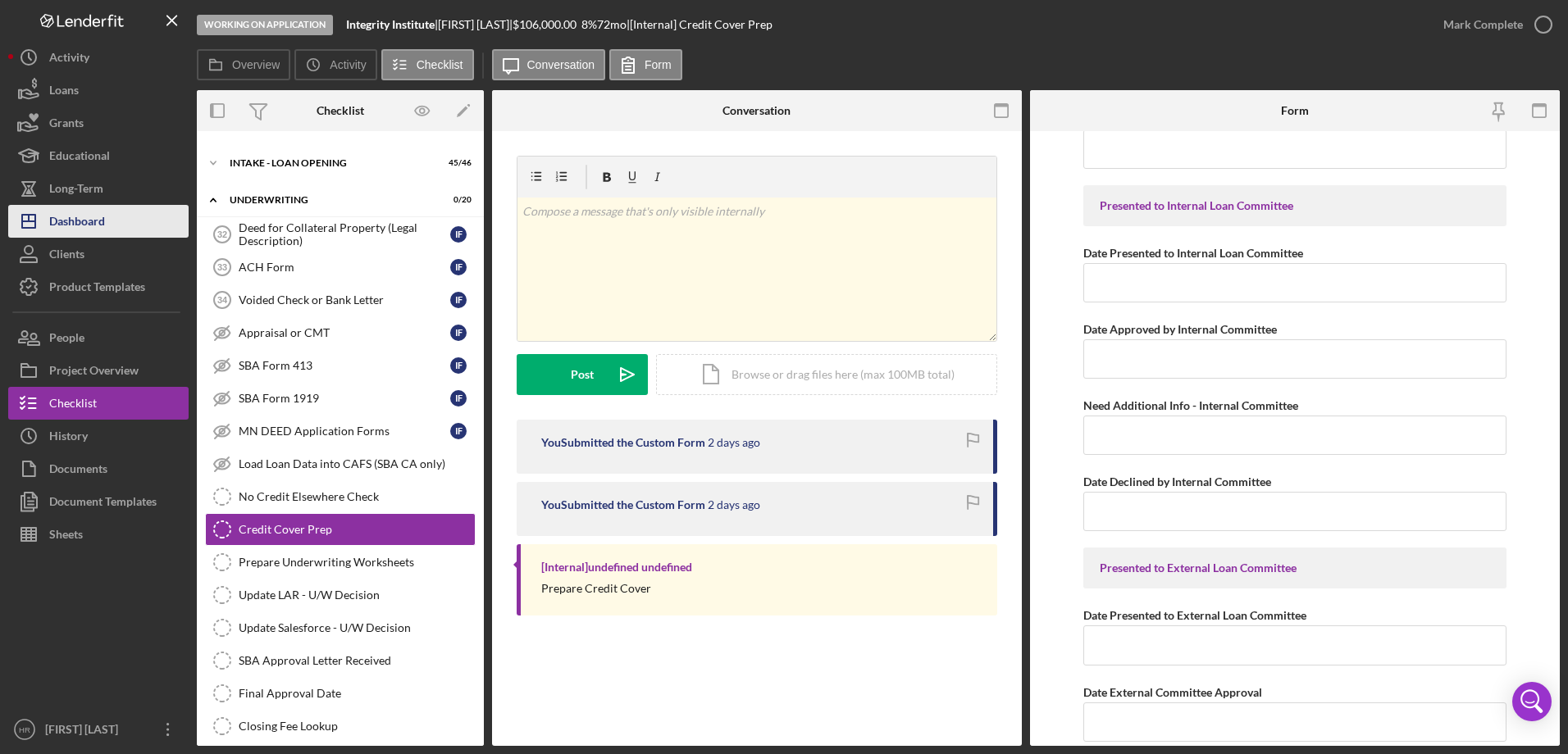 click on "Dashboard" at bounding box center (77, 223) 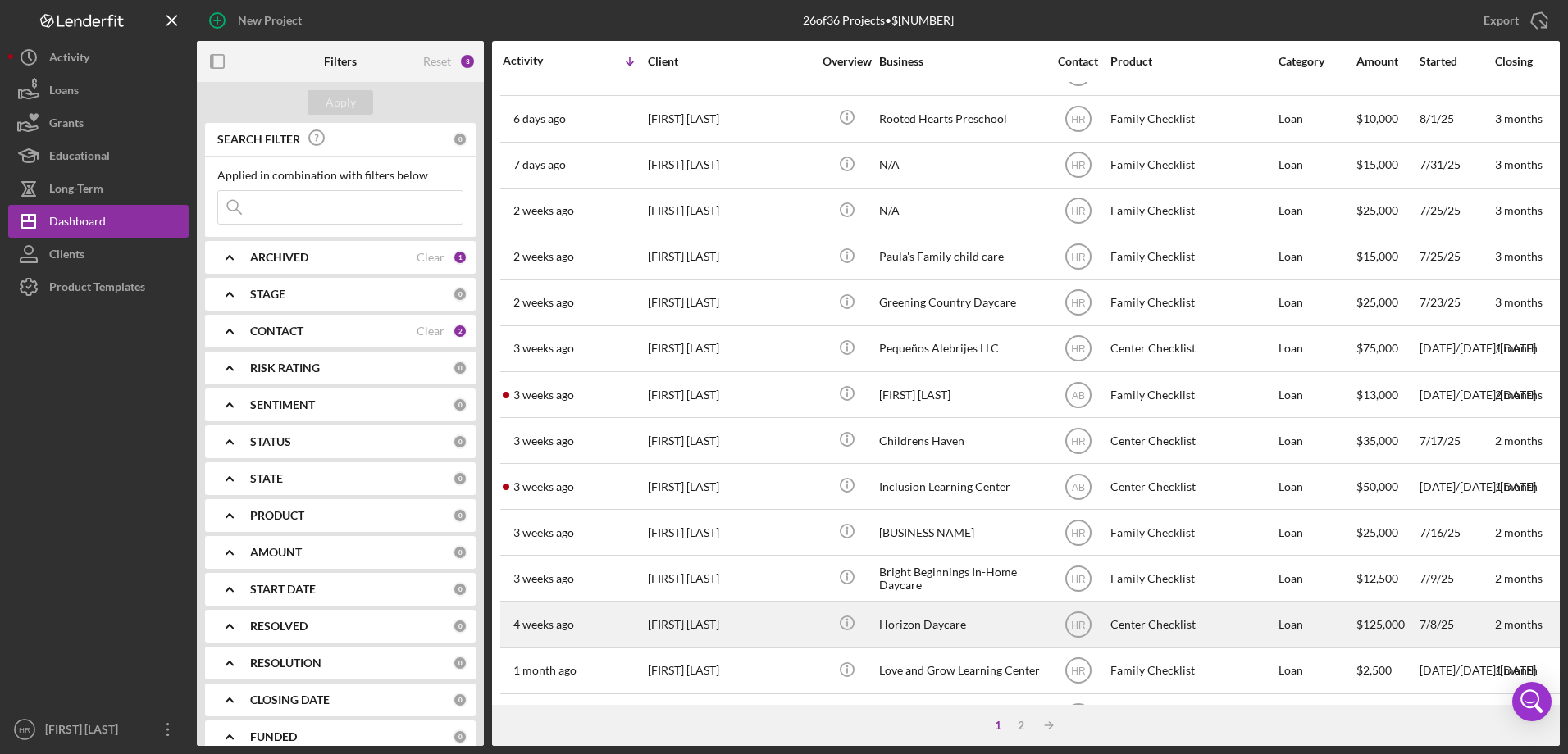 scroll, scrollTop: 547, scrollLeft: 0, axis: vertical 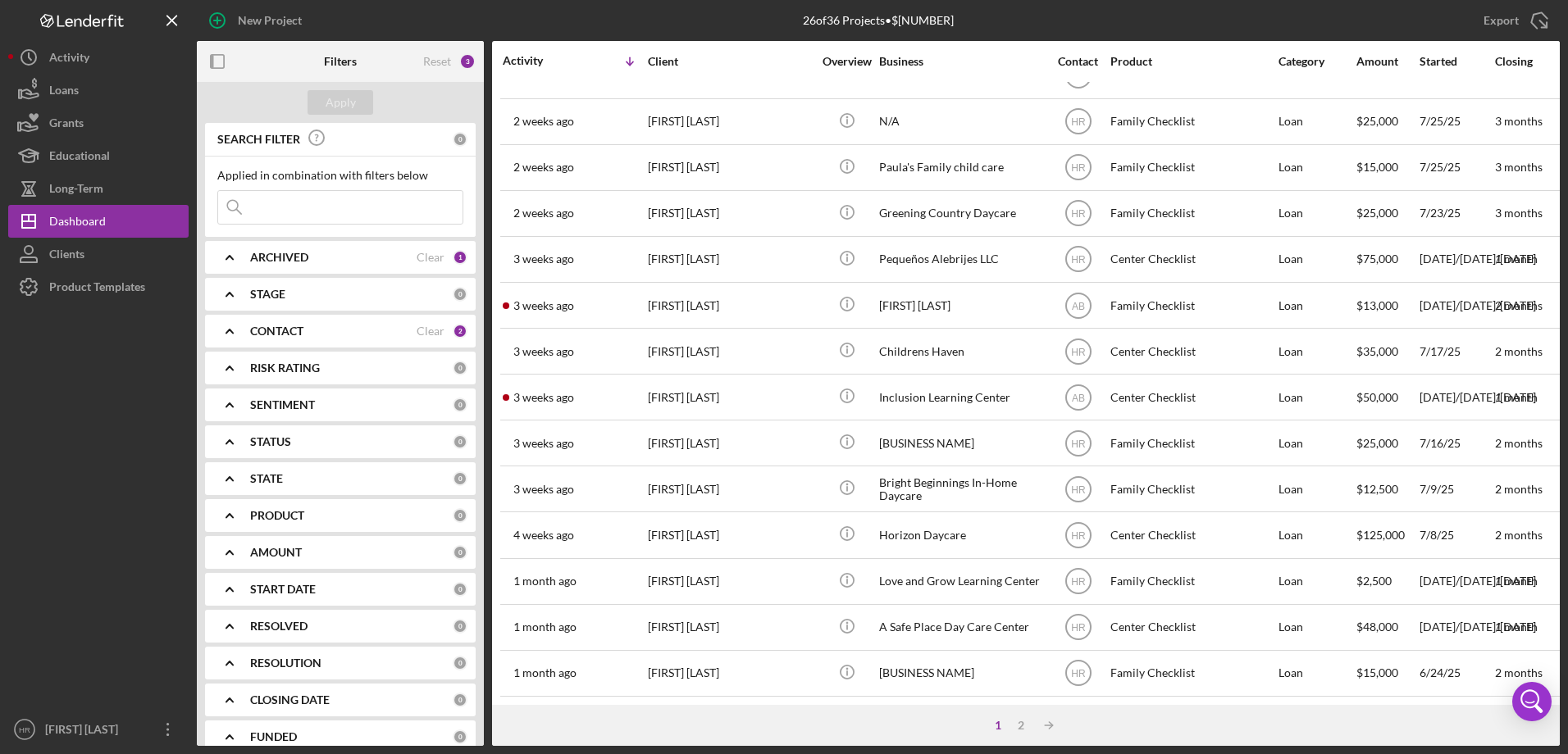 click on "1 2 Icon/Table Sort Arrow" at bounding box center (1026, 725) 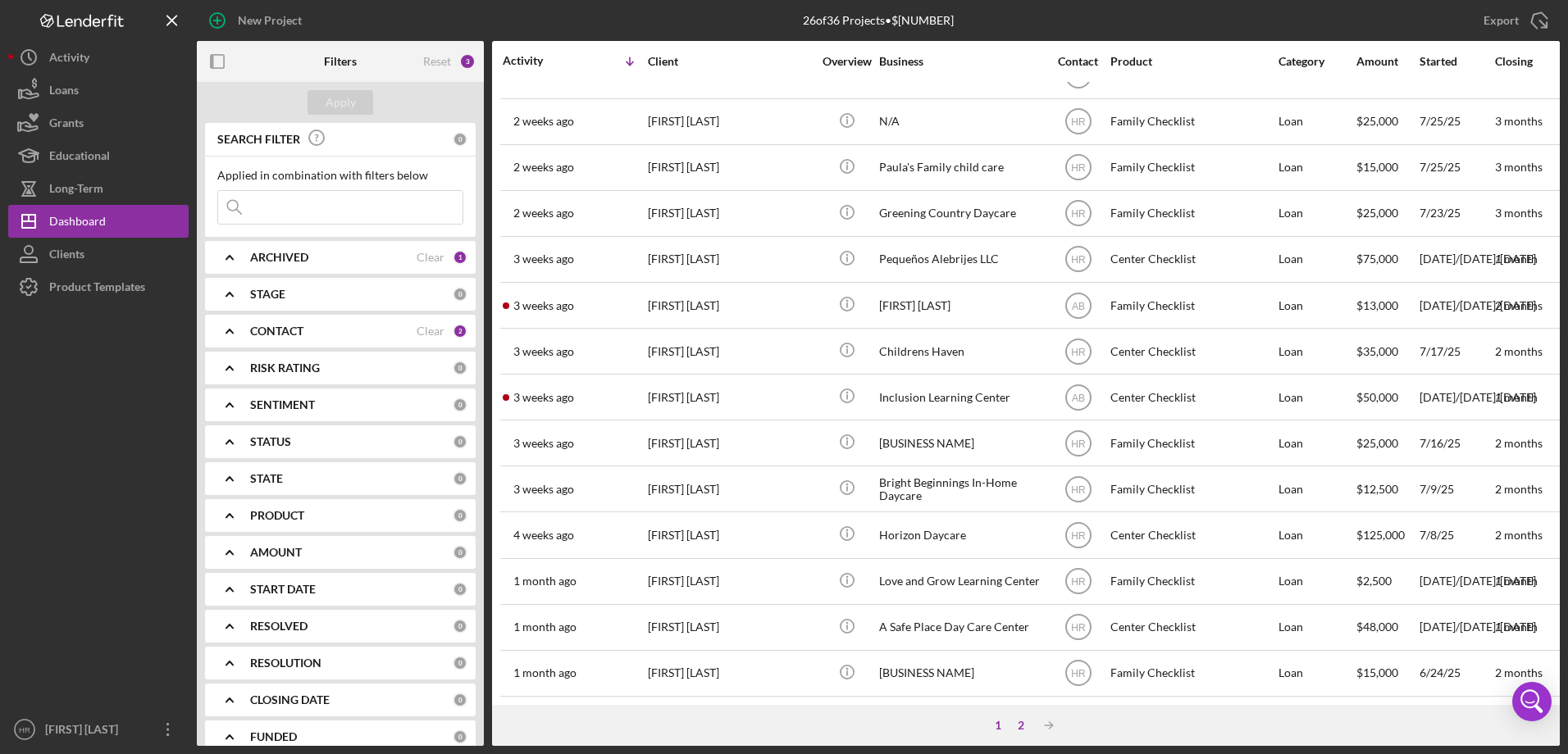 click on "2" at bounding box center (1021, 725) 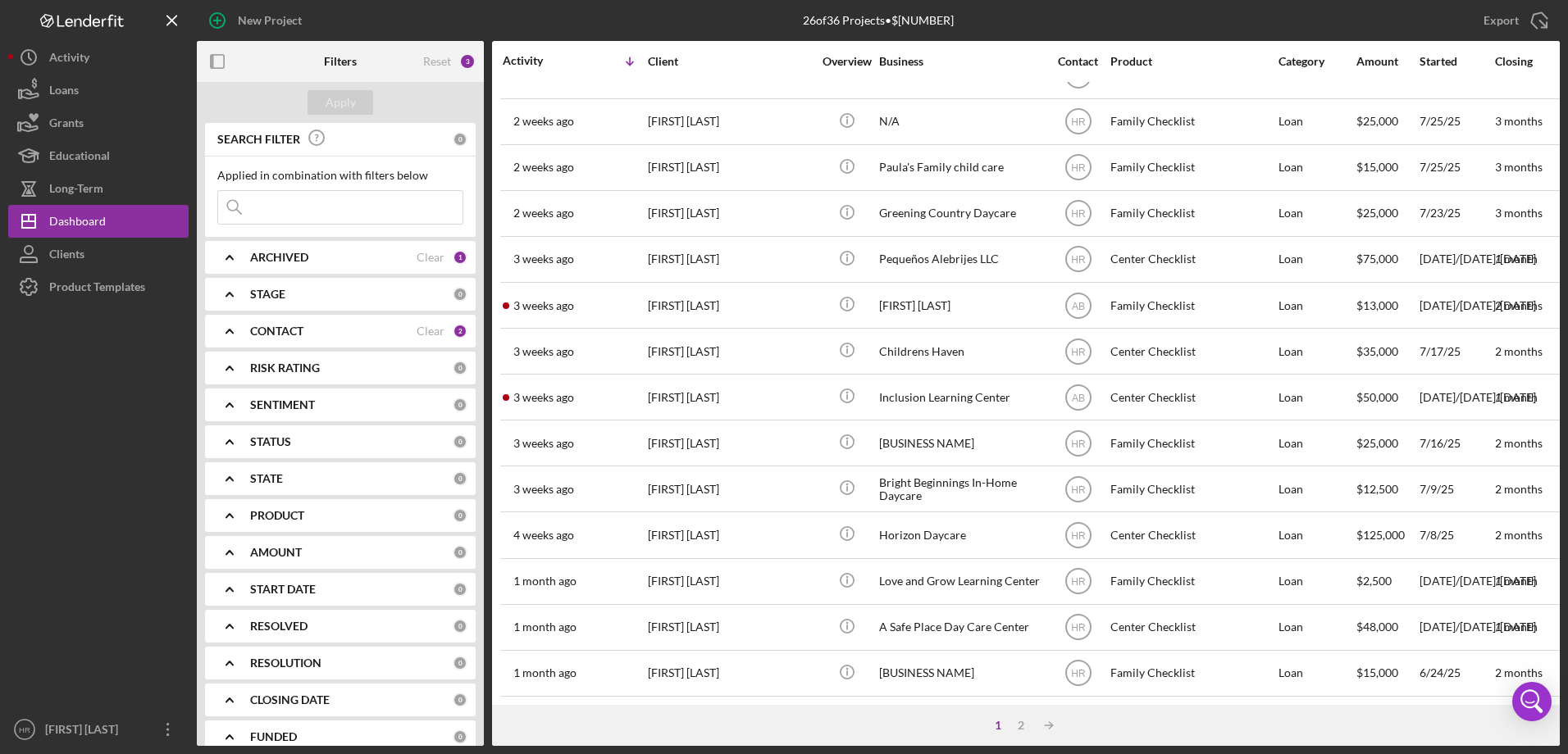 scroll, scrollTop: 0, scrollLeft: 0, axis: both 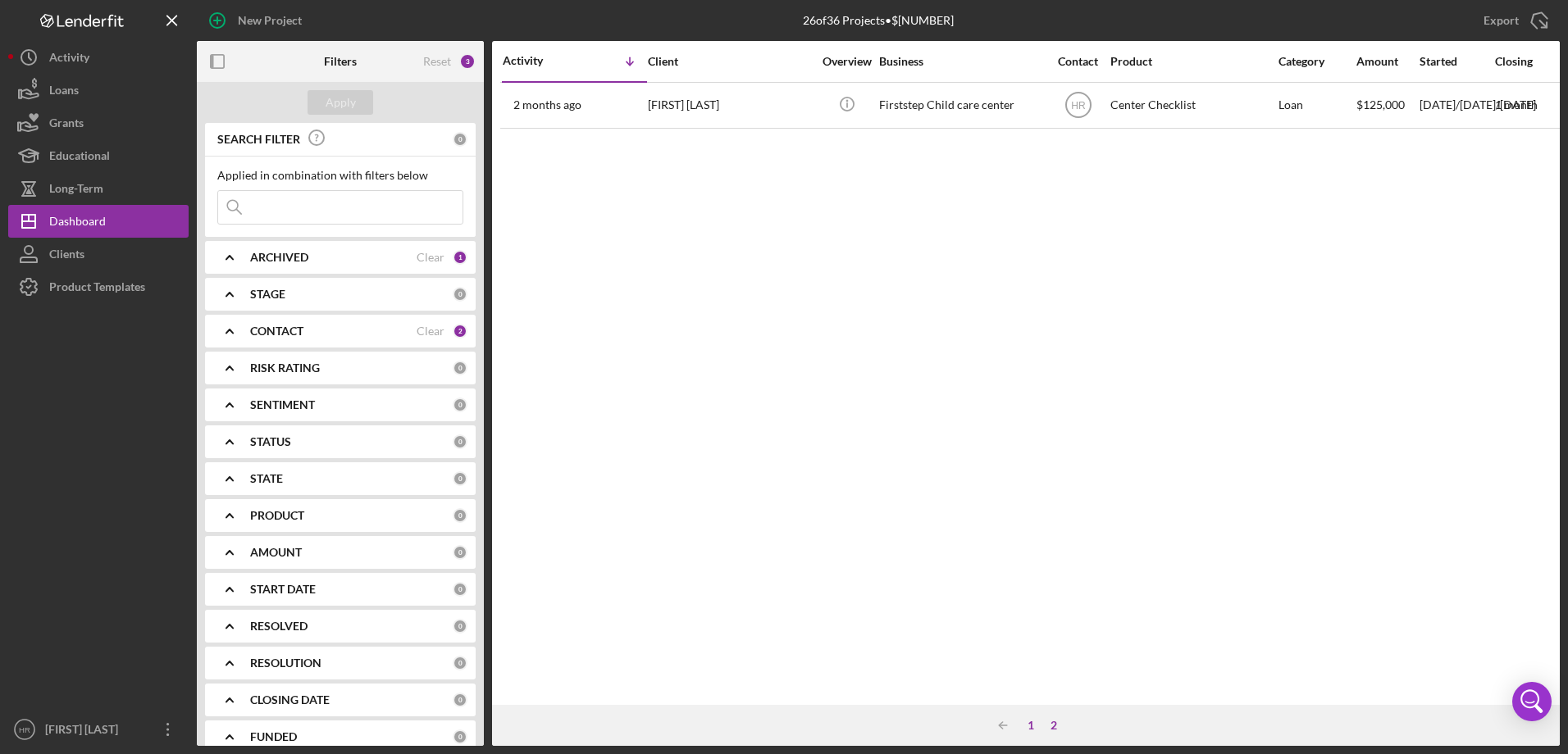 click on "1" at bounding box center (1031, 725) 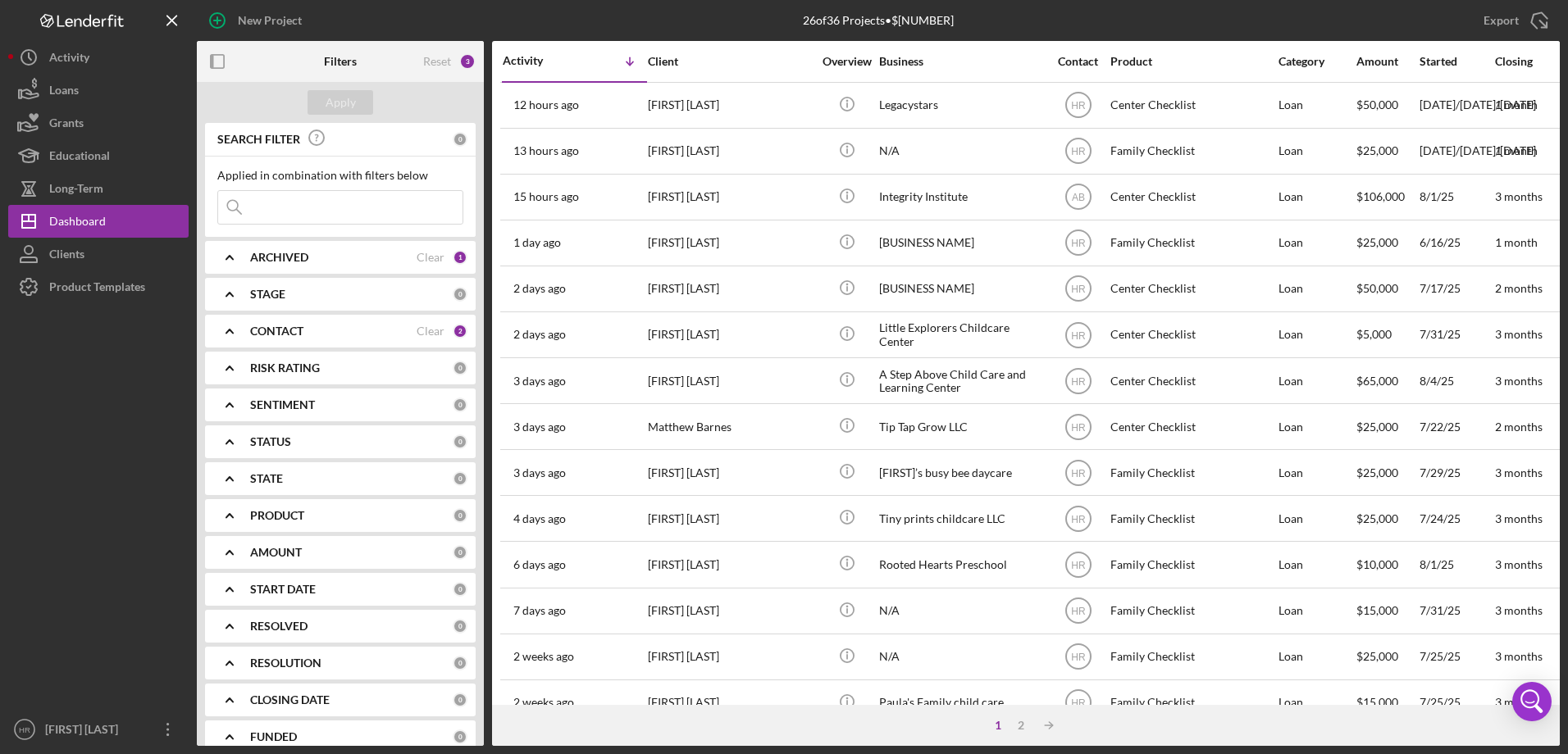 click on "1 2 Icon/Table Sort Arrow" at bounding box center (1026, 725) 